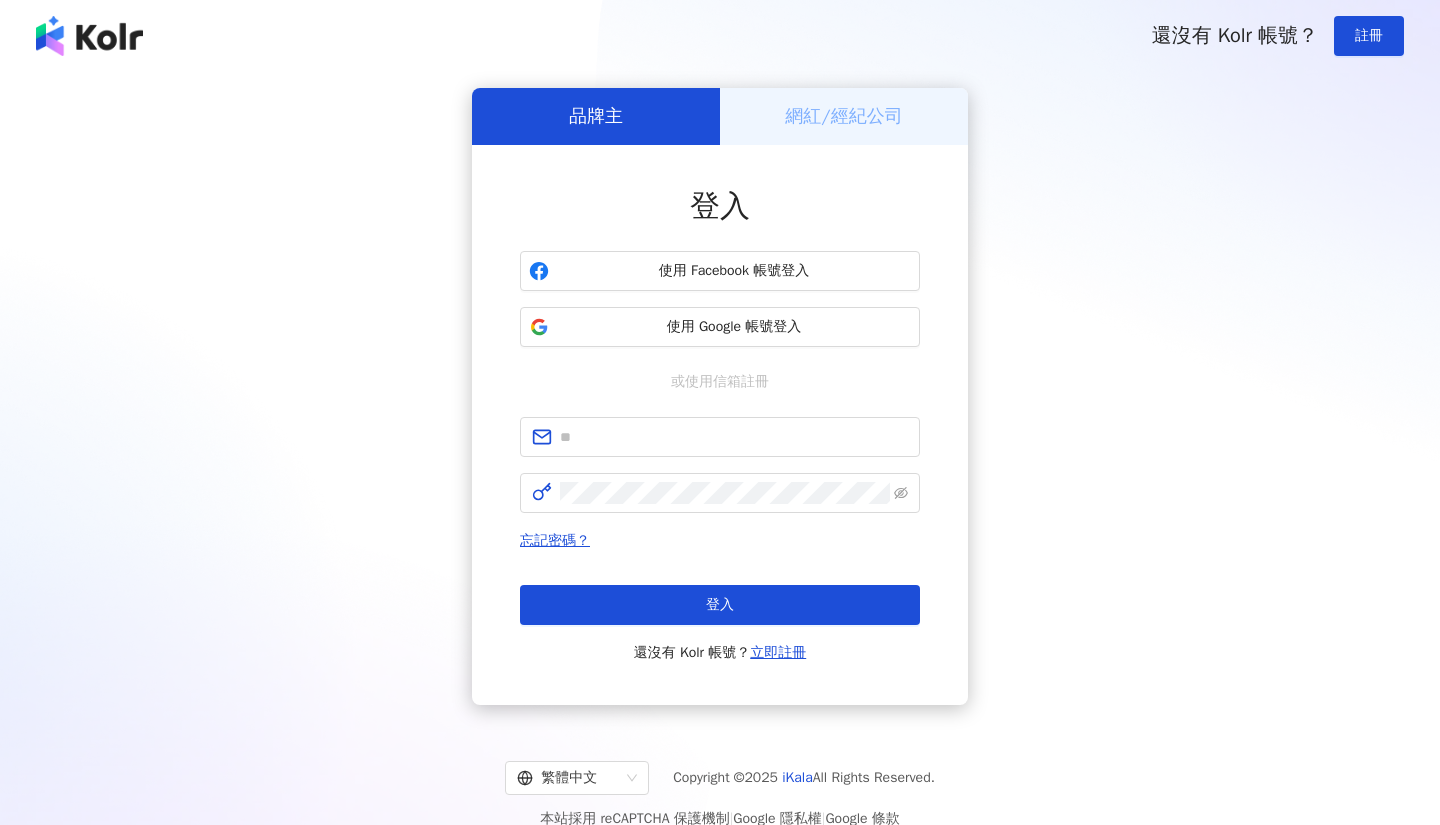 scroll, scrollTop: 0, scrollLeft: 0, axis: both 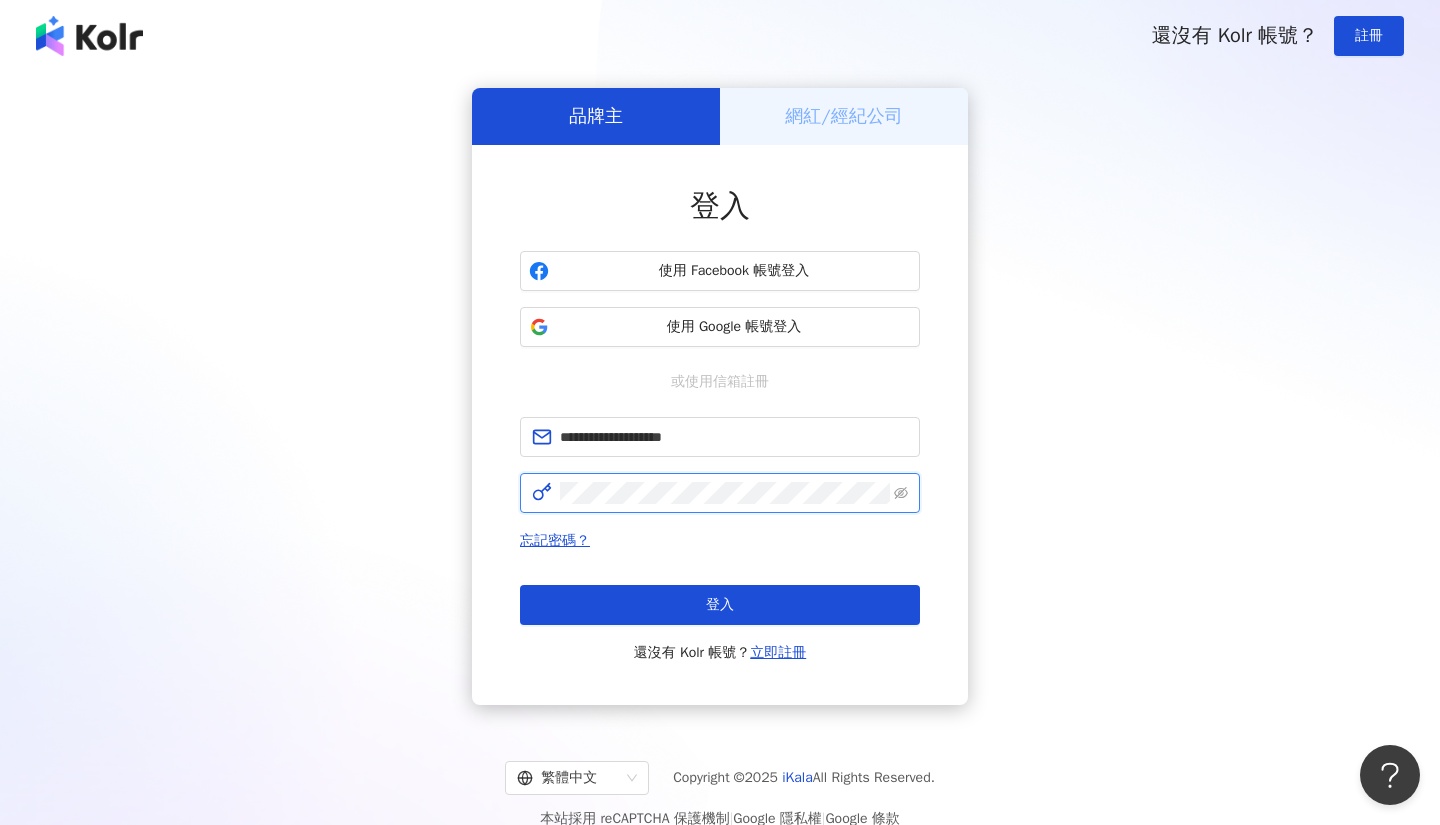 click on "登入" at bounding box center [720, 605] 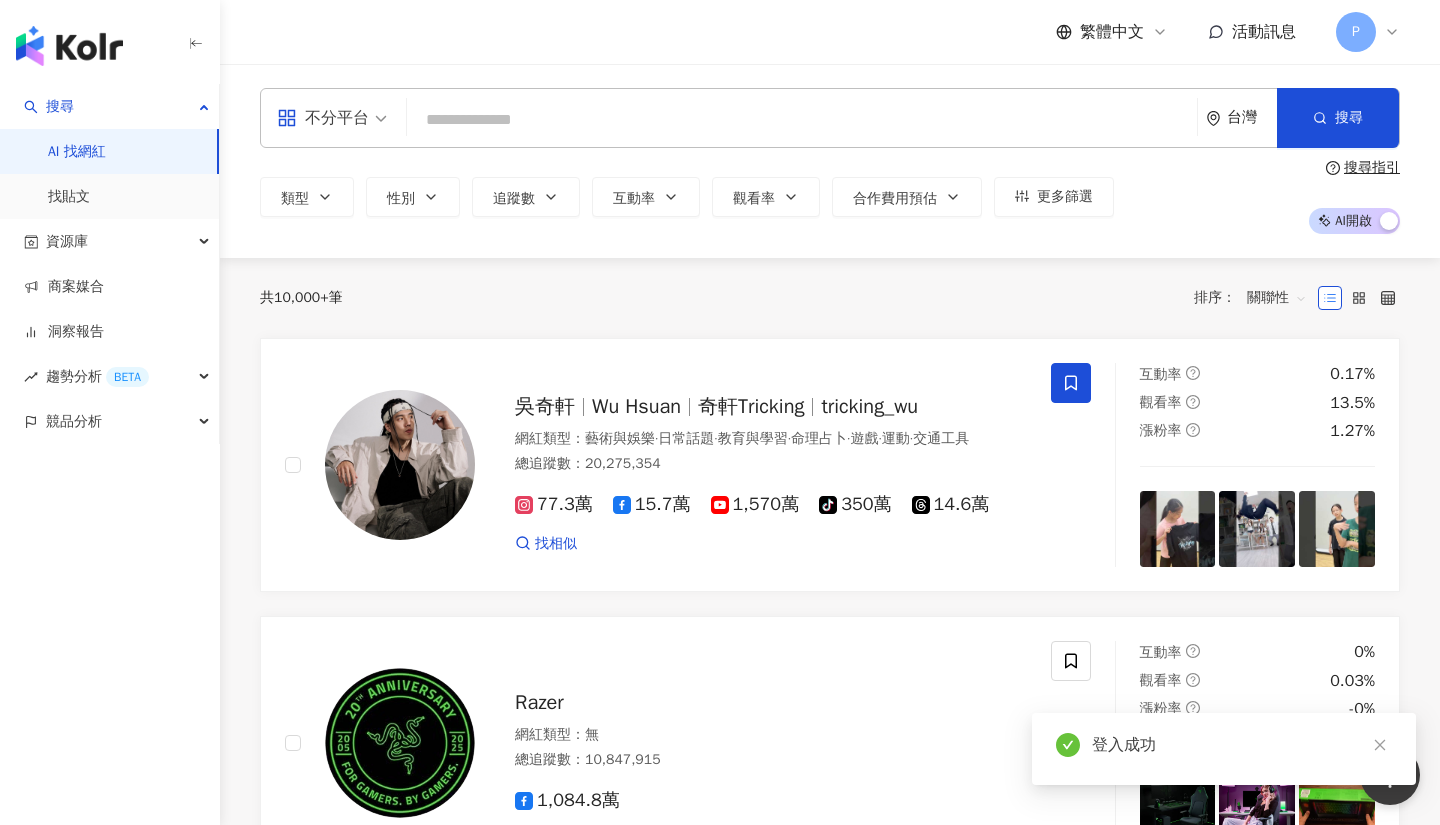 click on "不分平台" at bounding box center (332, 118) 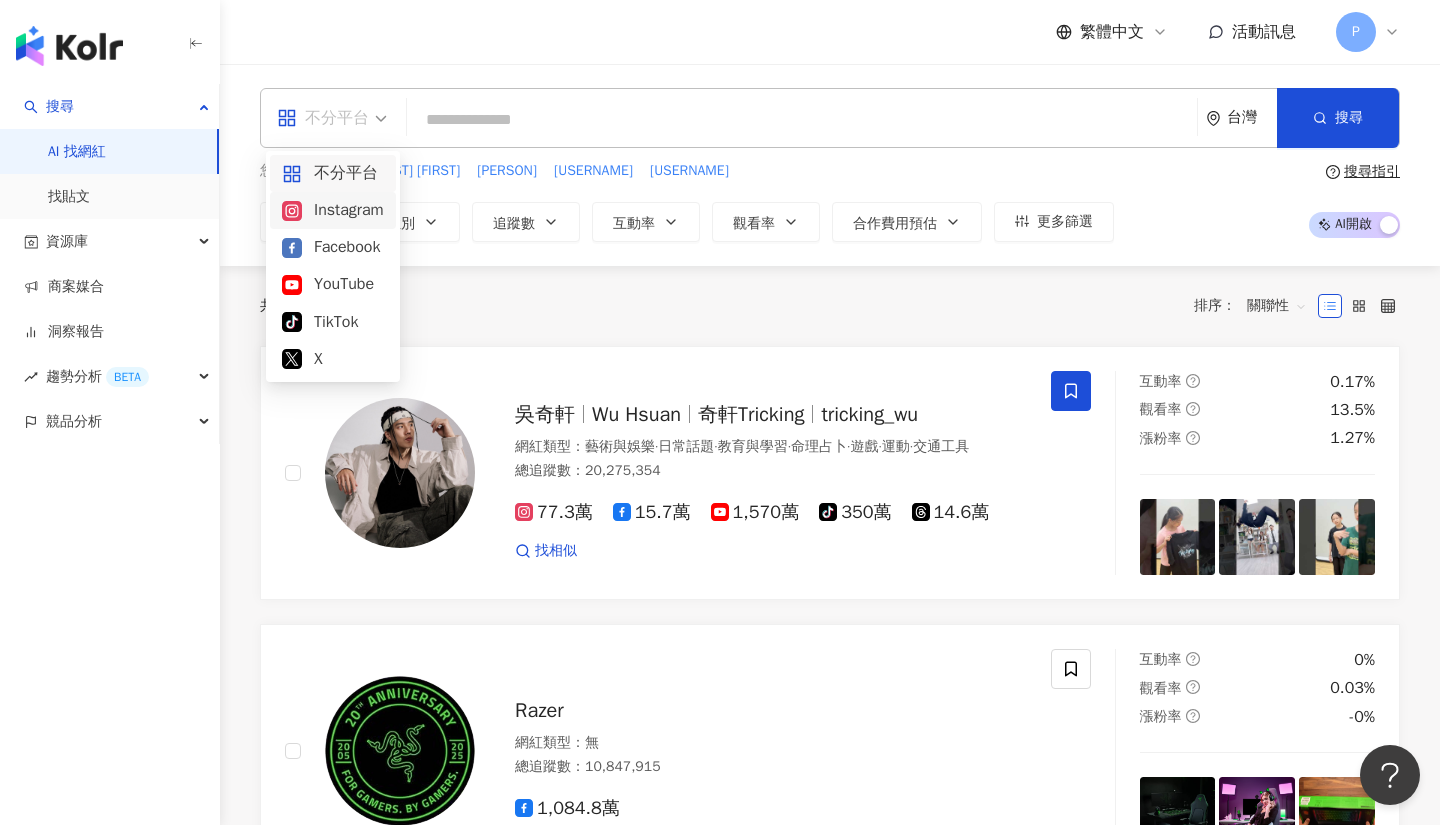 click on "Instagram" at bounding box center [333, 210] 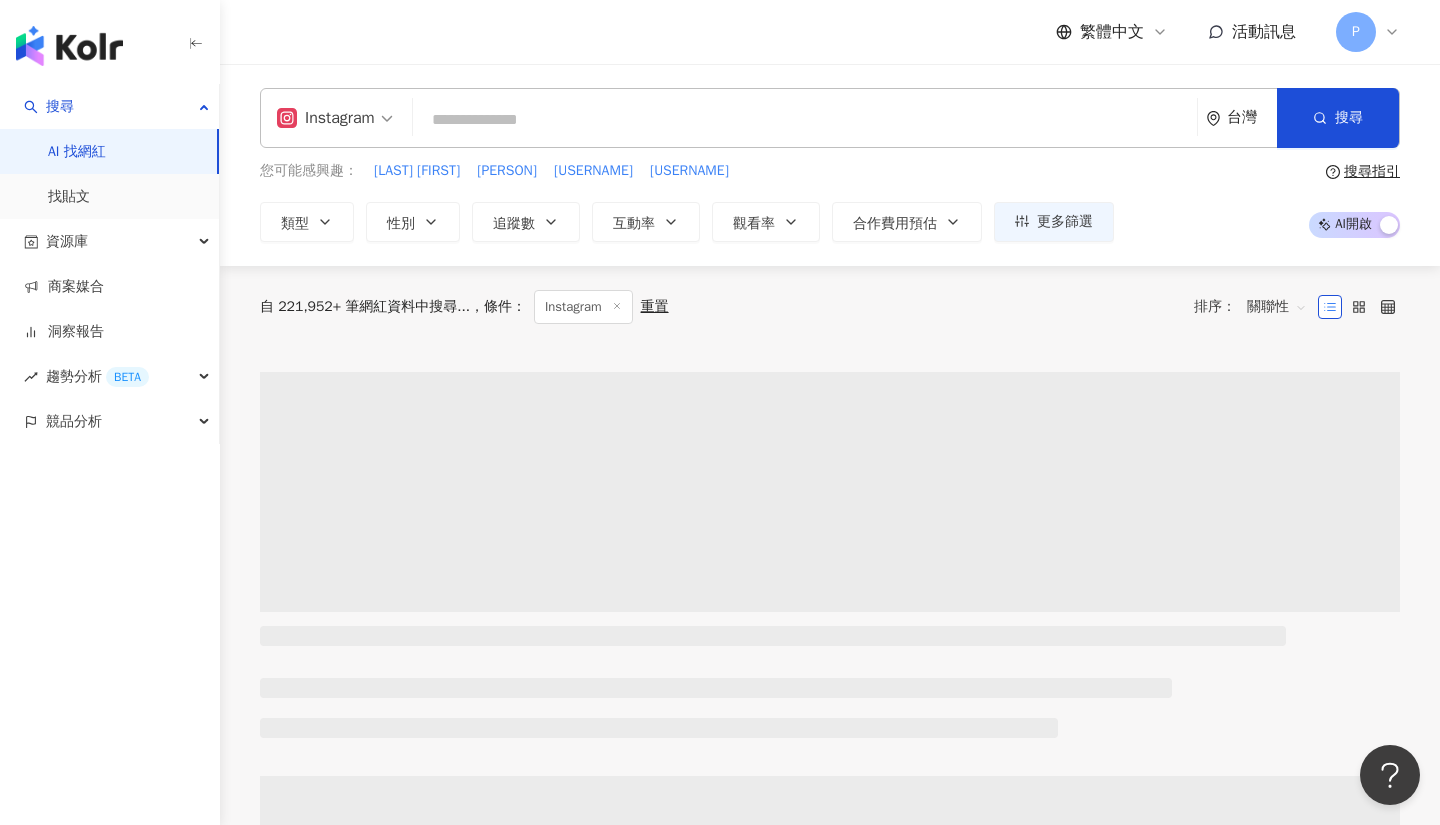 click at bounding box center [805, 120] 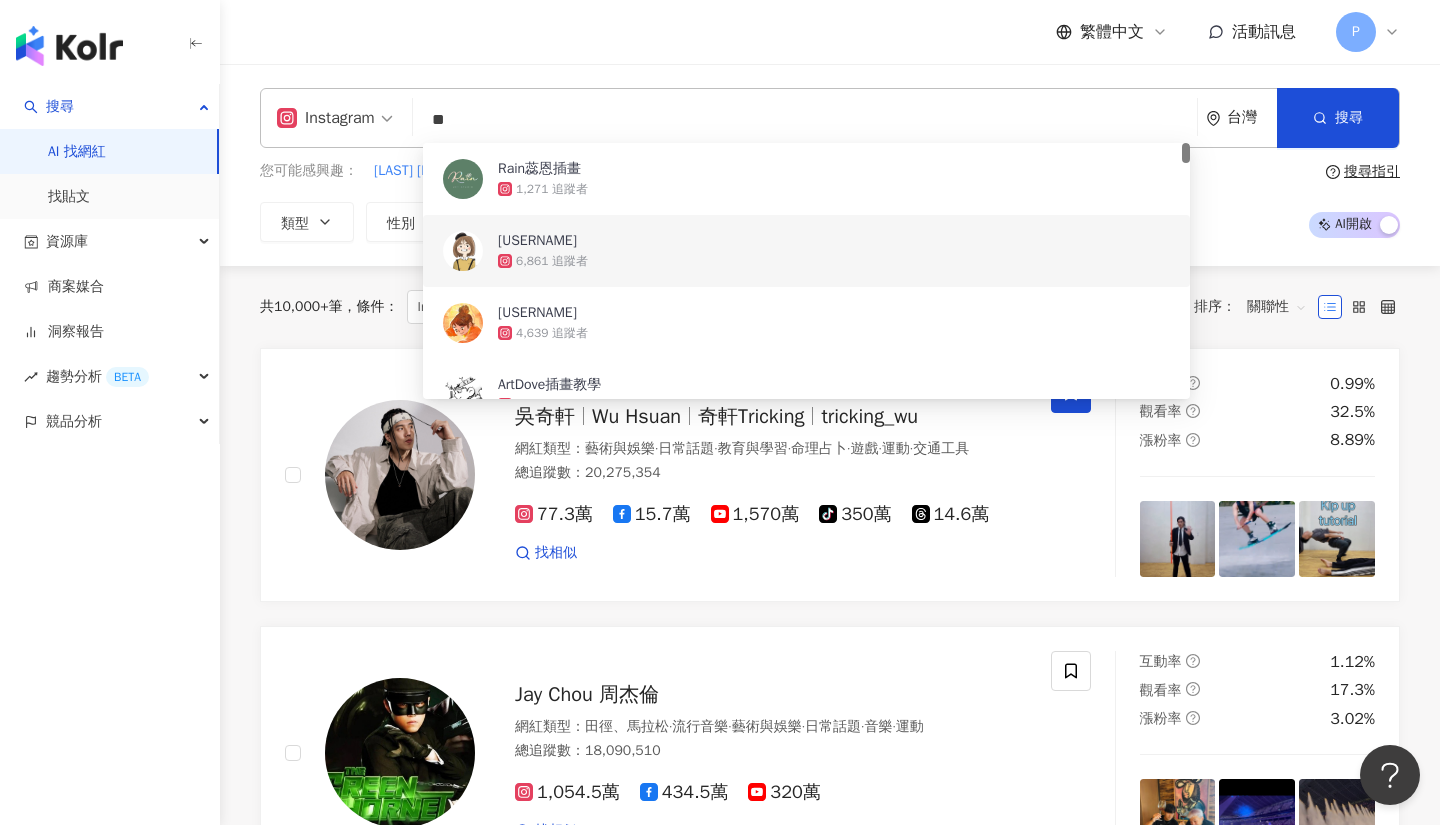 scroll, scrollTop: 0, scrollLeft: 0, axis: both 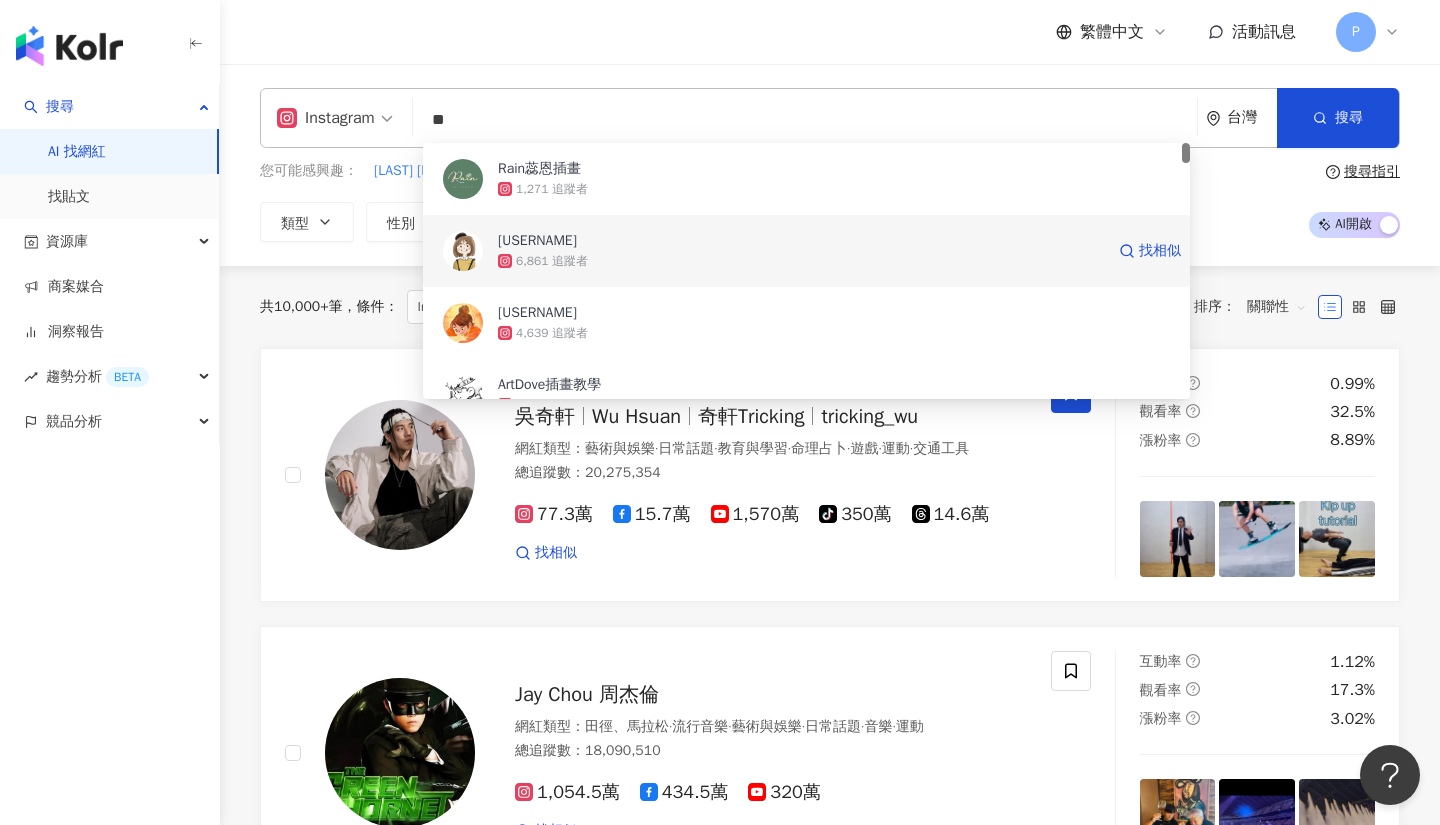 type on "*" 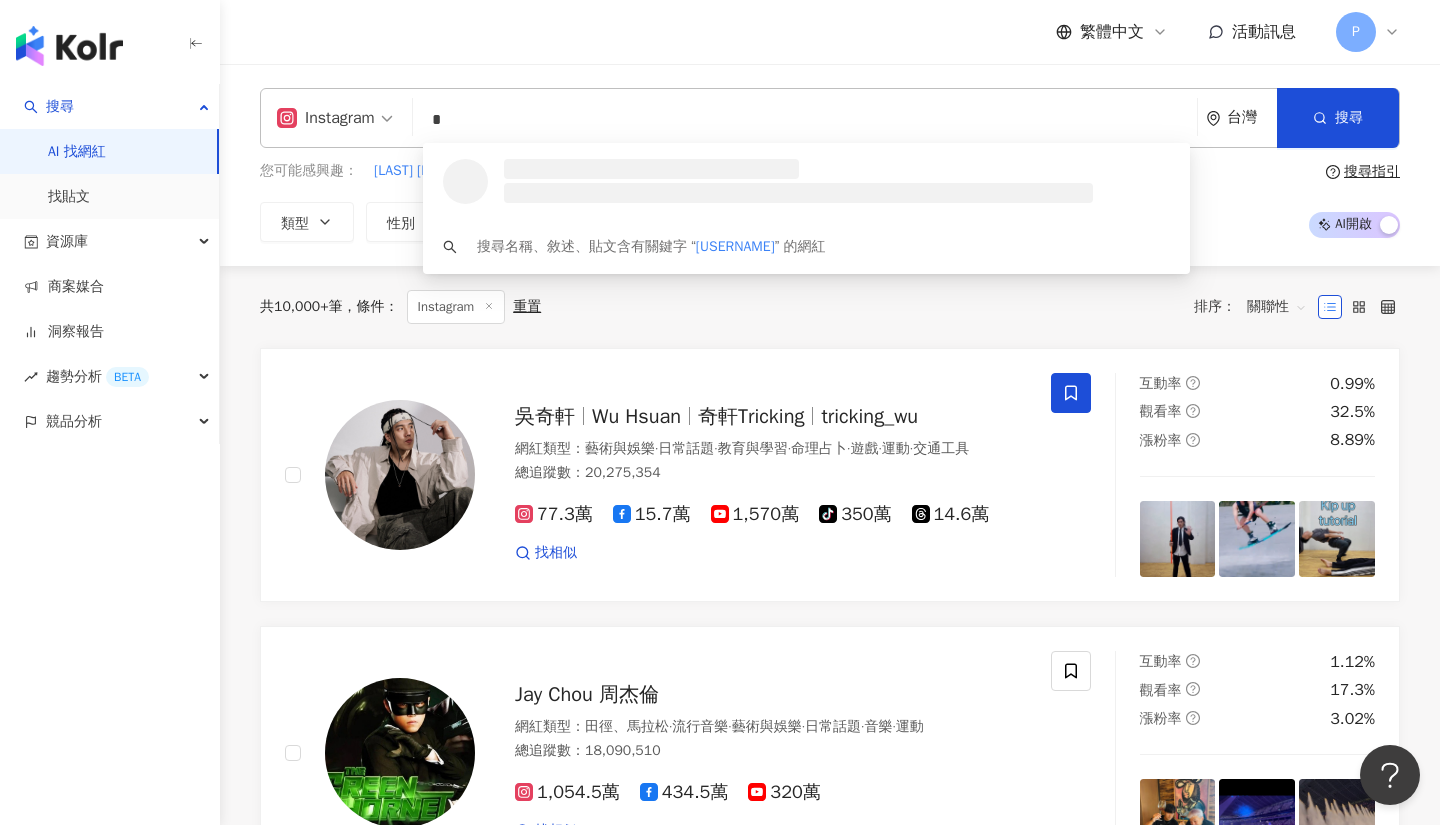 type 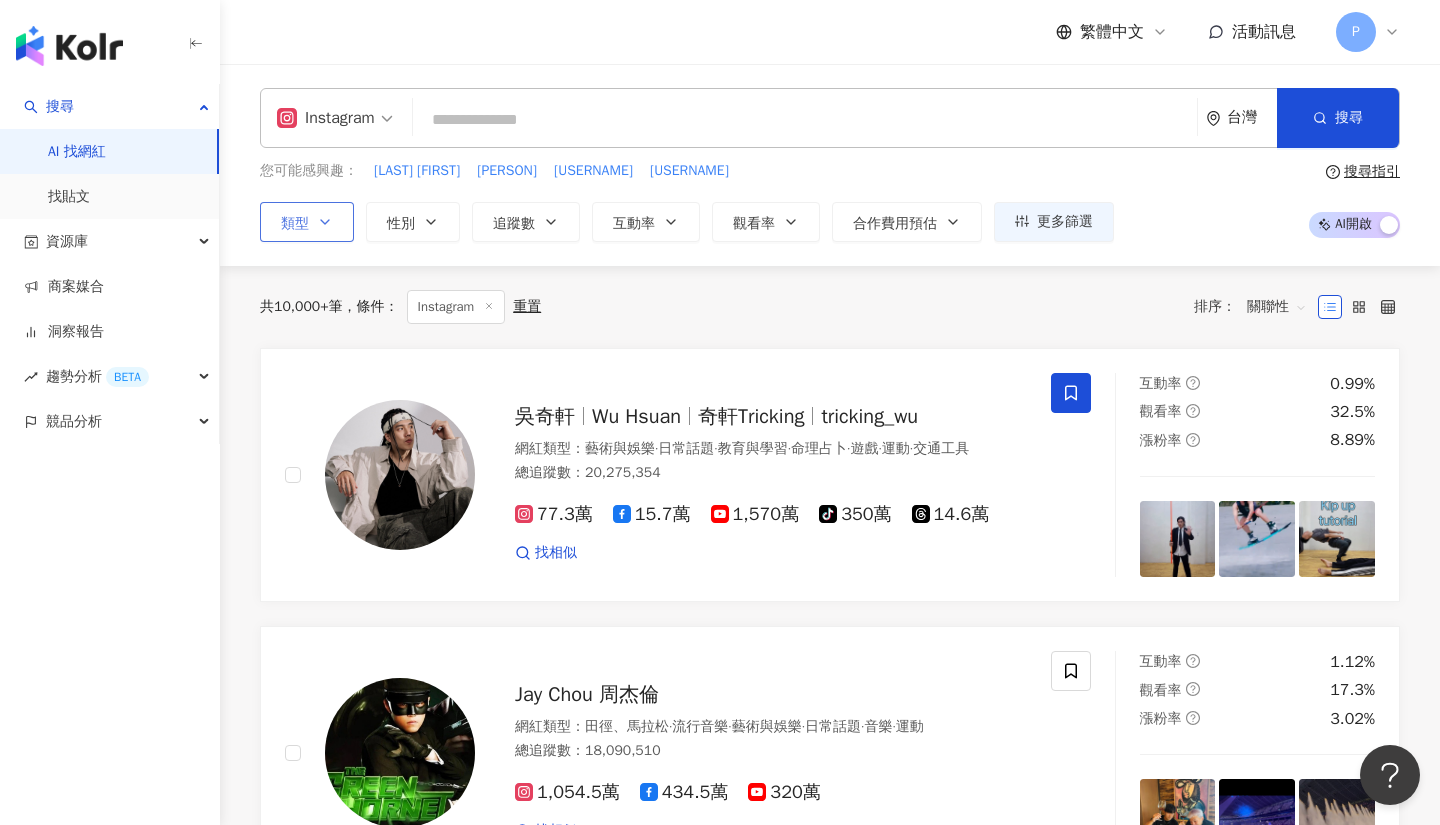click 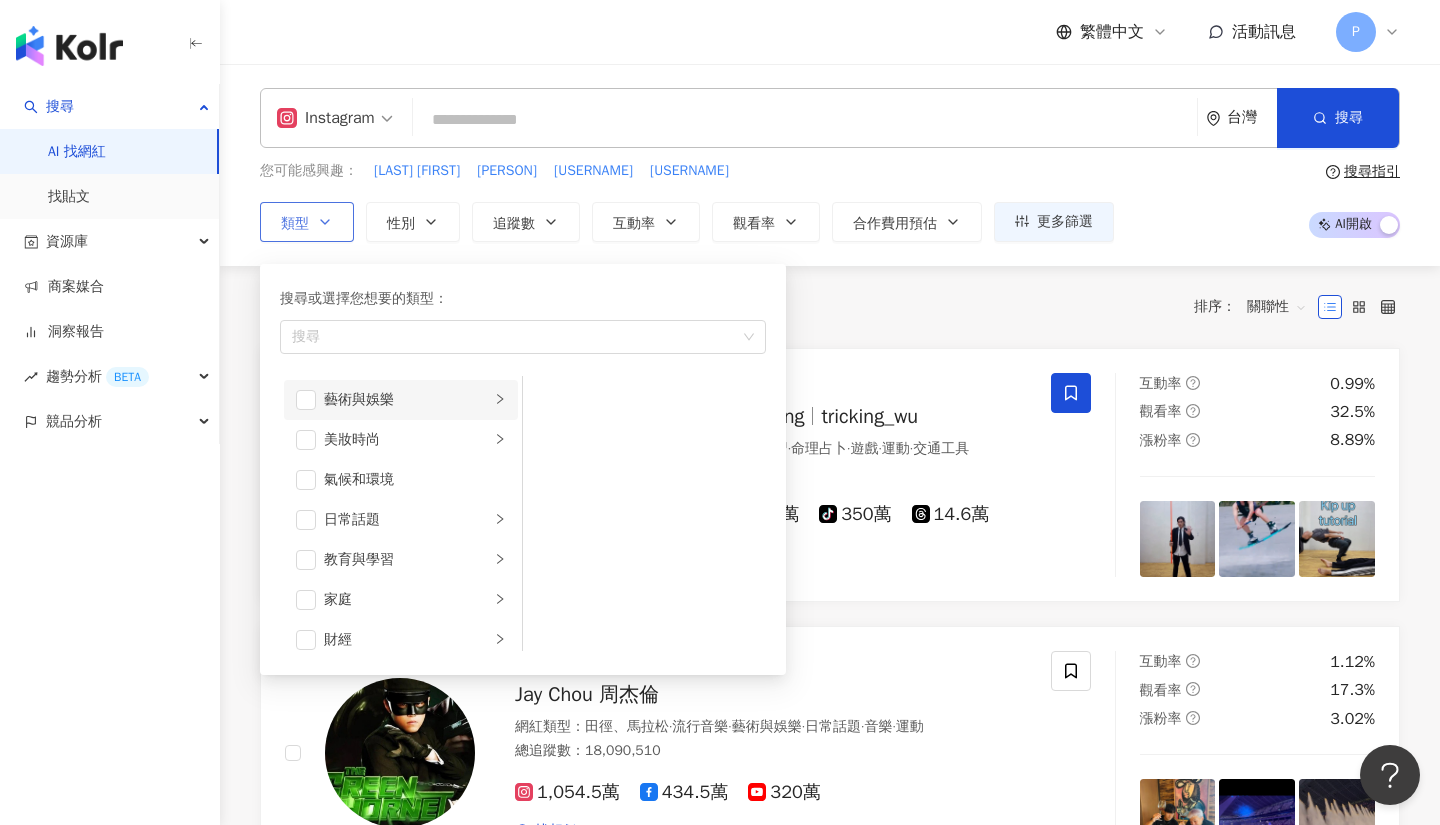 scroll, scrollTop: 0, scrollLeft: 0, axis: both 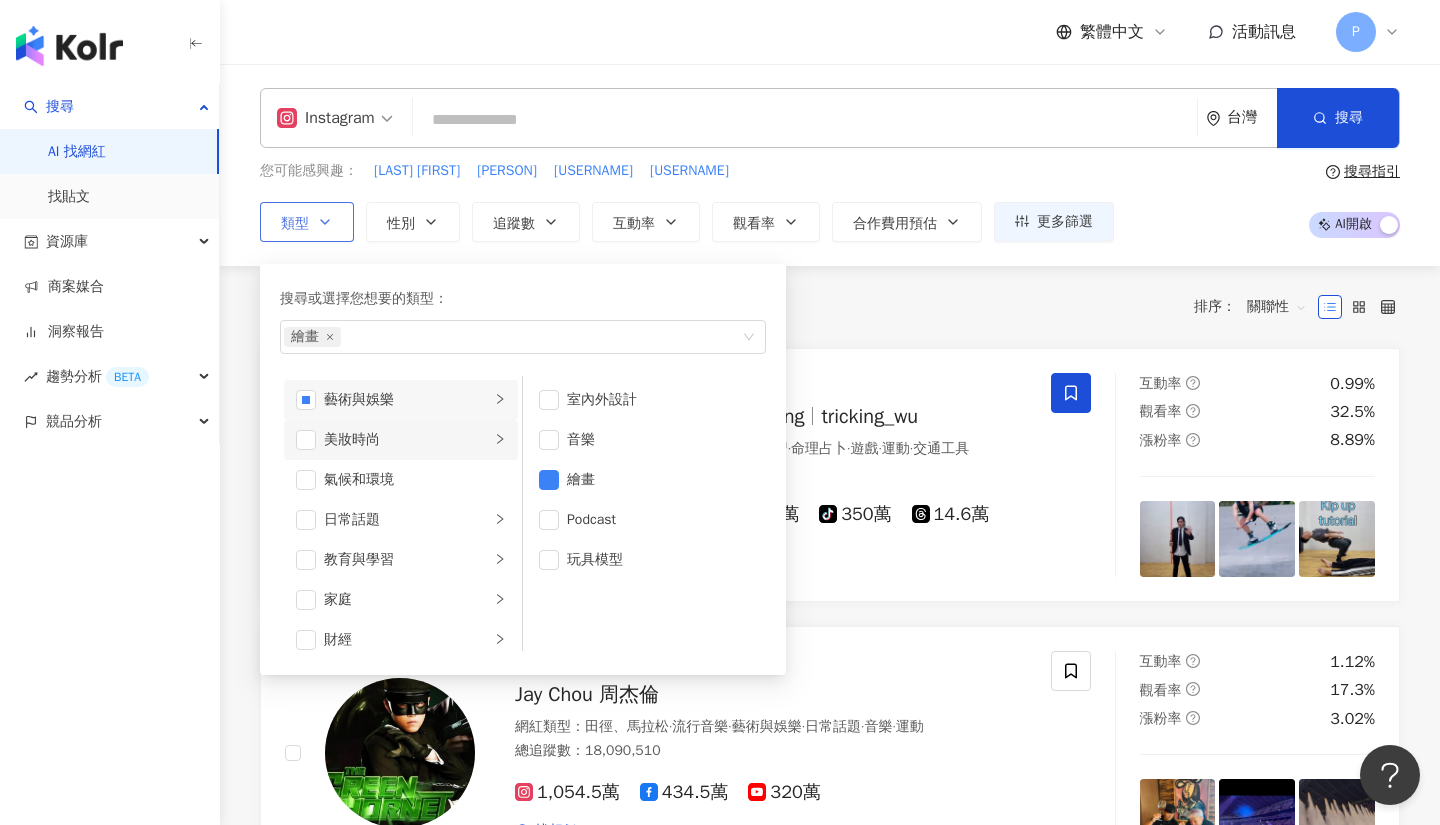 click on "美妝時尚" at bounding box center [407, 440] 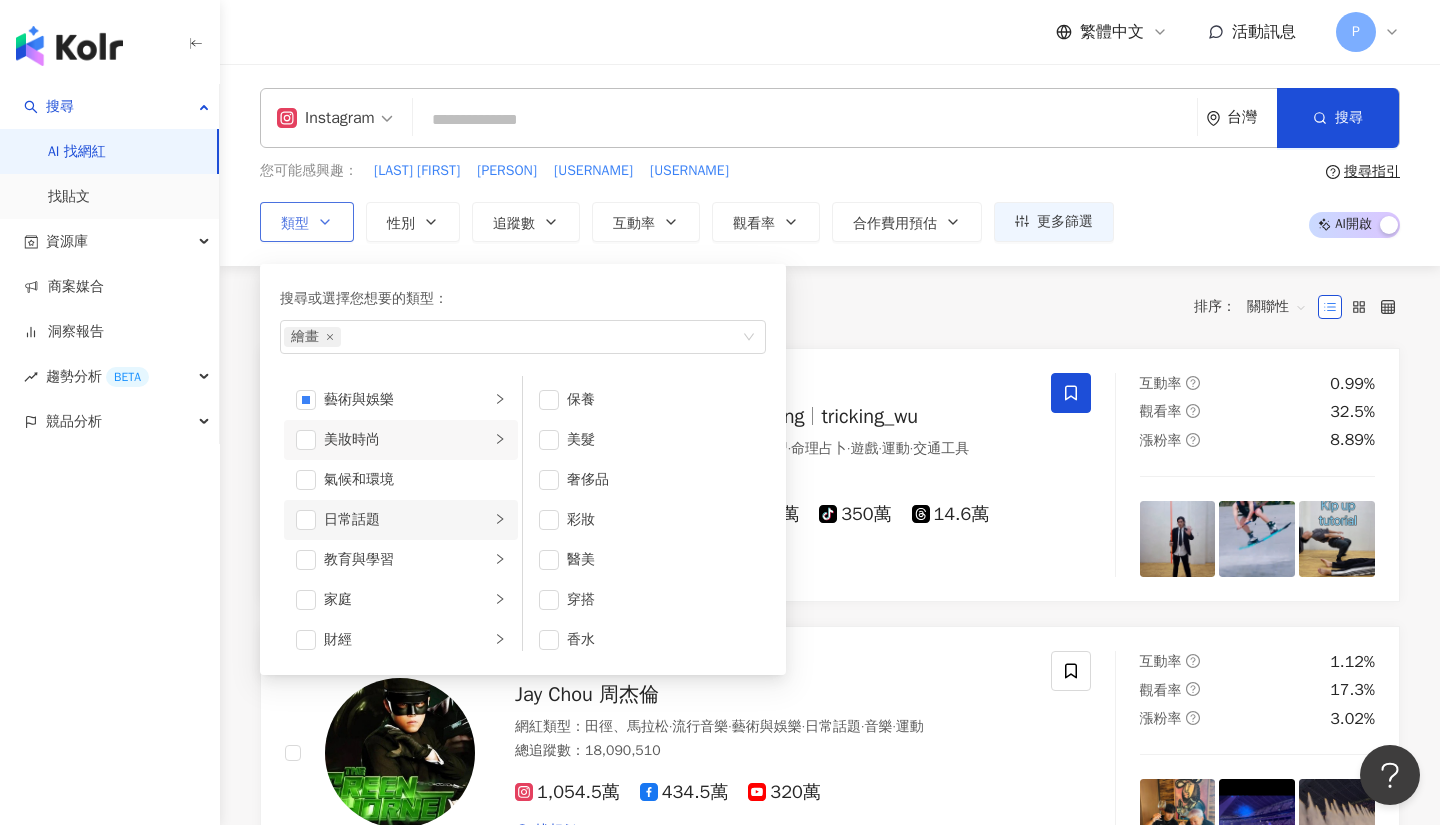 click on "日常話題" at bounding box center [401, 520] 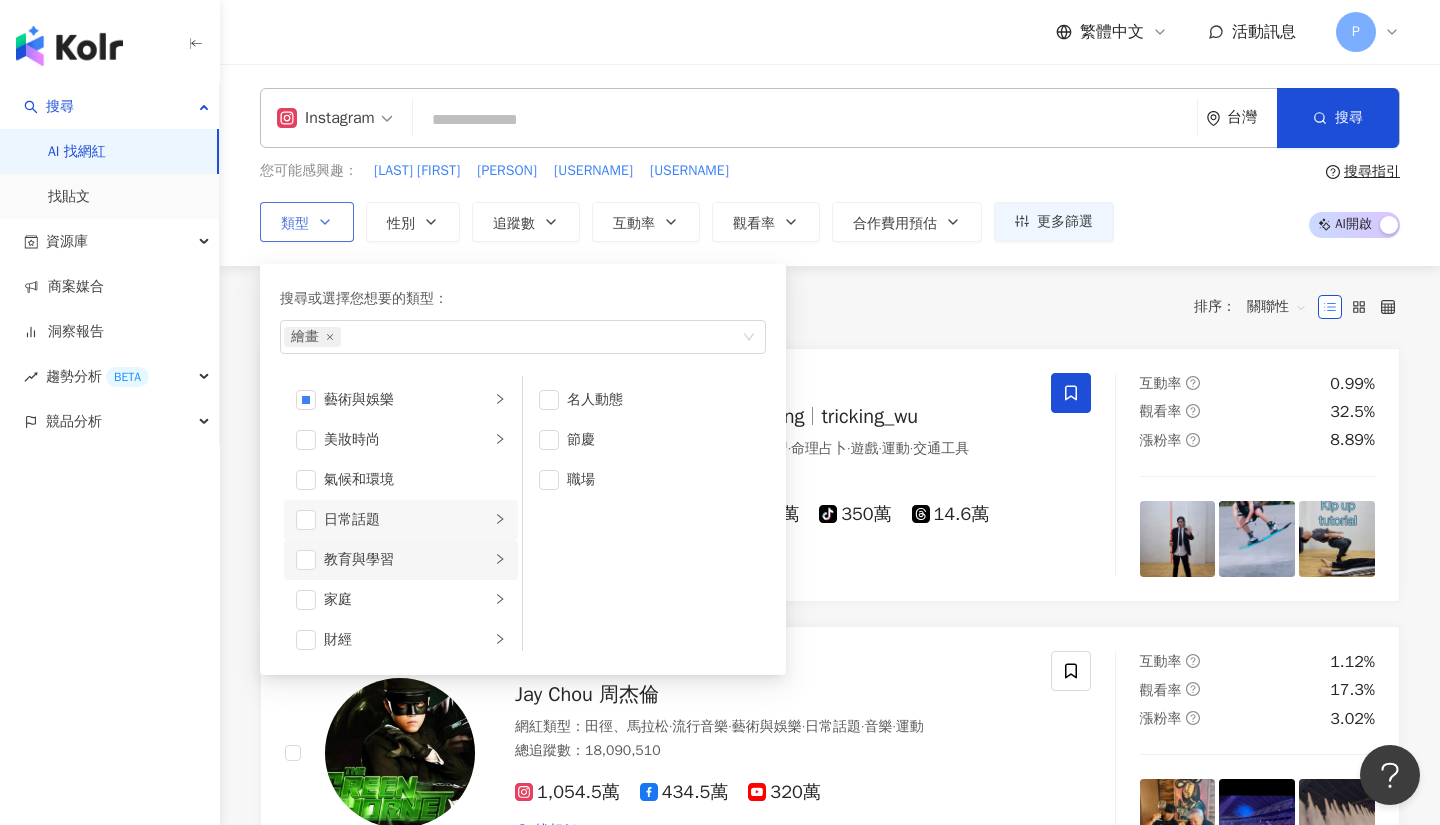 click on "教育與學習" at bounding box center (407, 560) 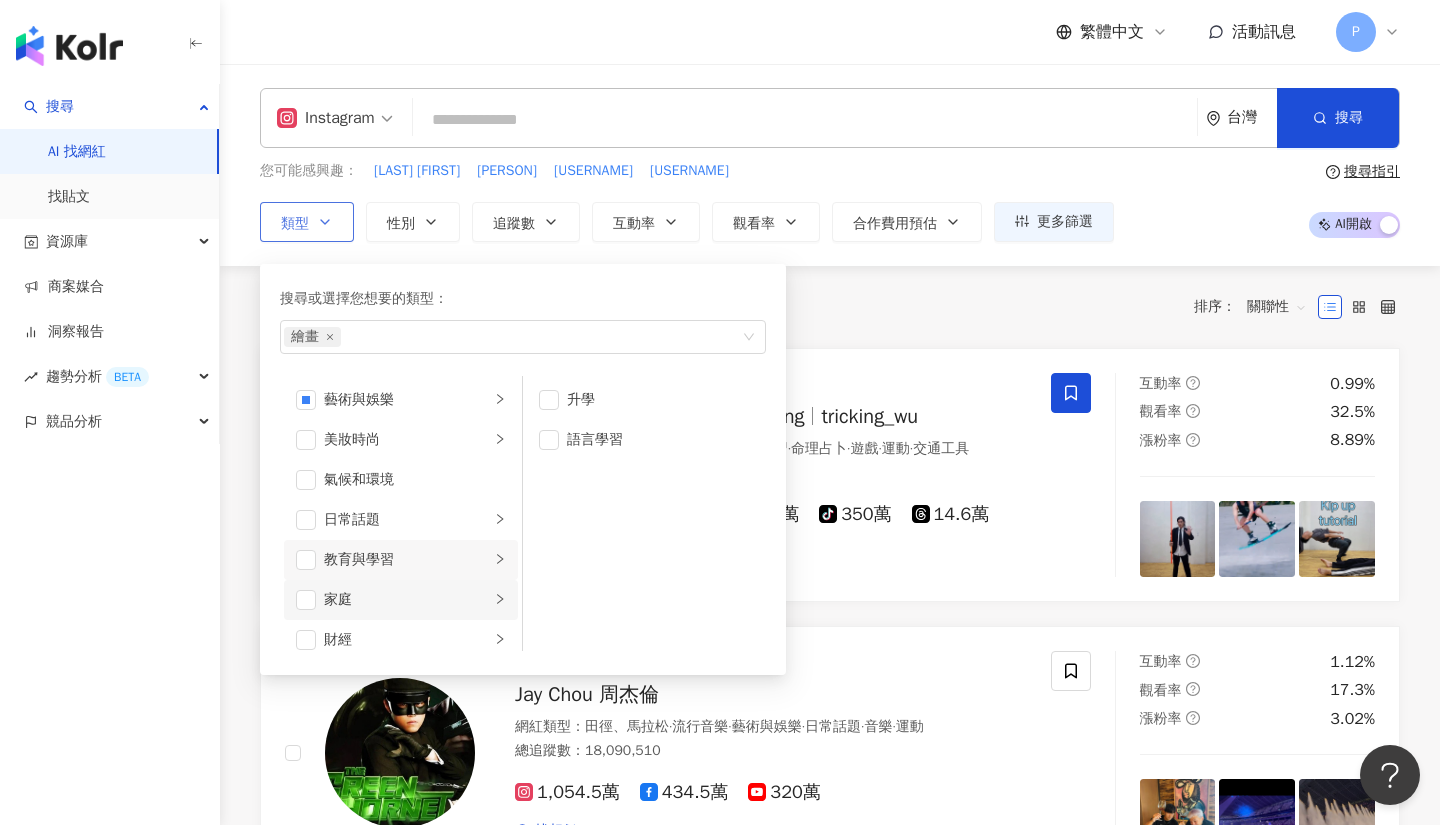 click on "家庭" at bounding box center [401, 600] 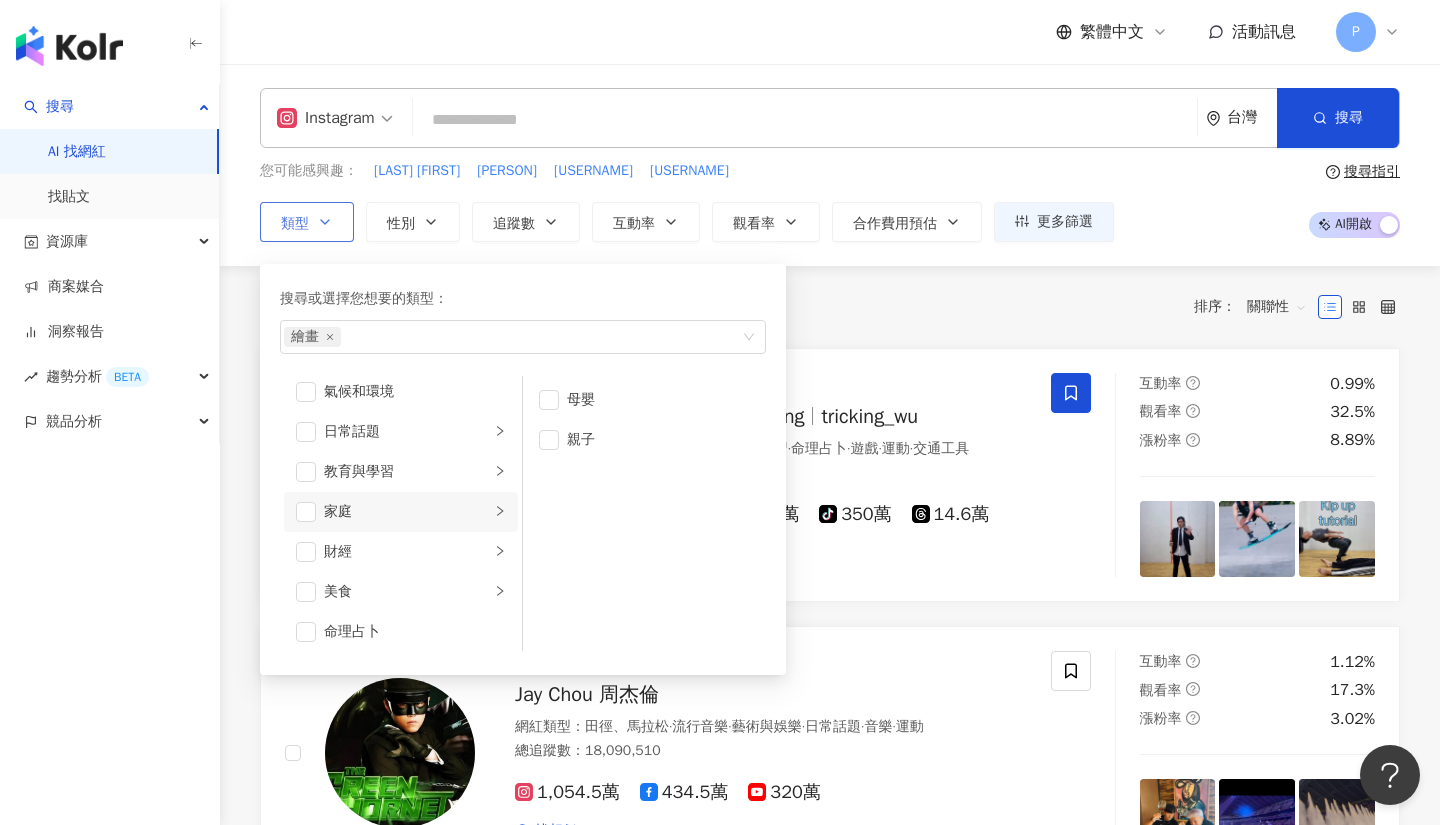 scroll, scrollTop: 89, scrollLeft: 0, axis: vertical 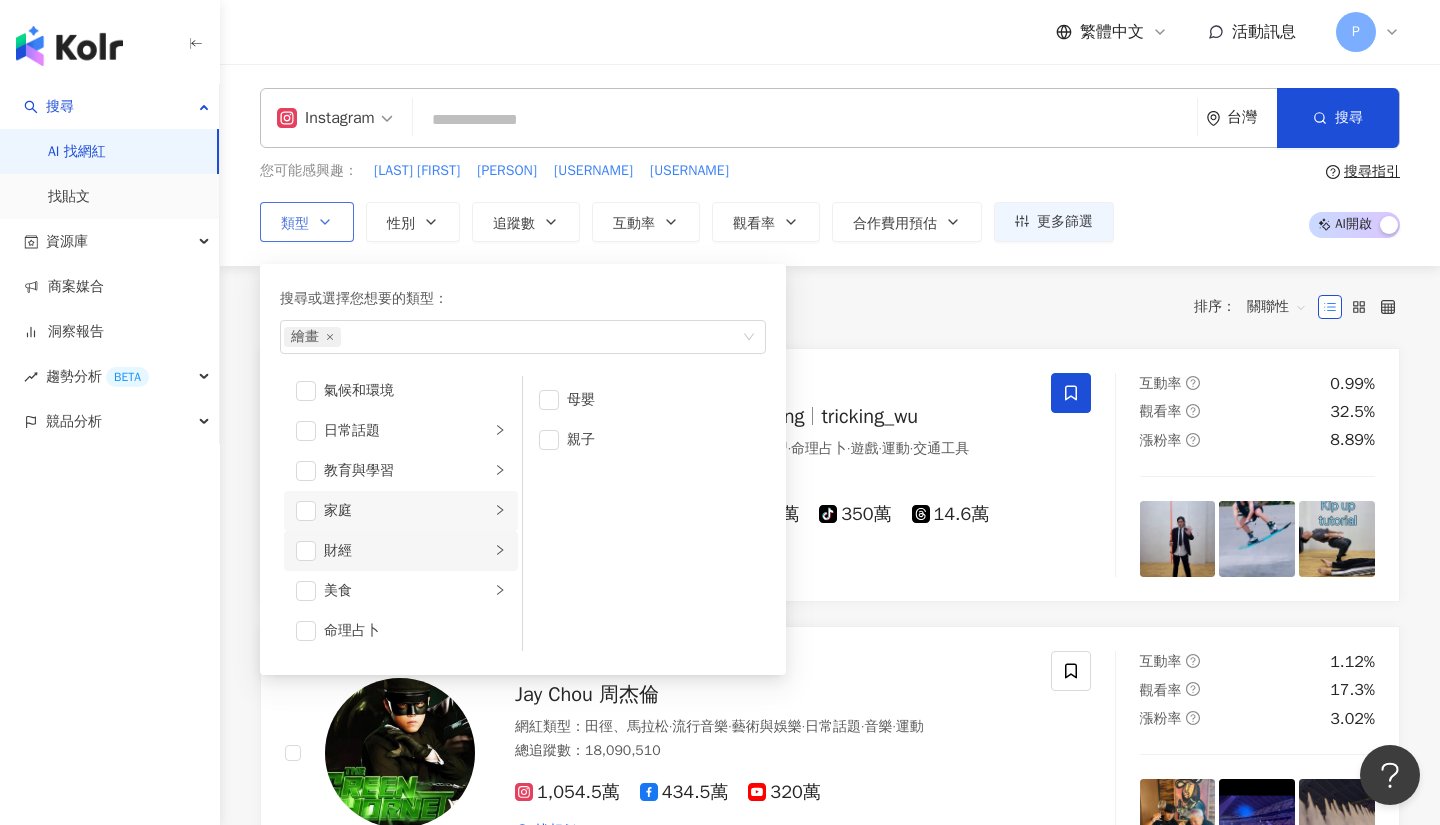 click on "財經" at bounding box center (407, 551) 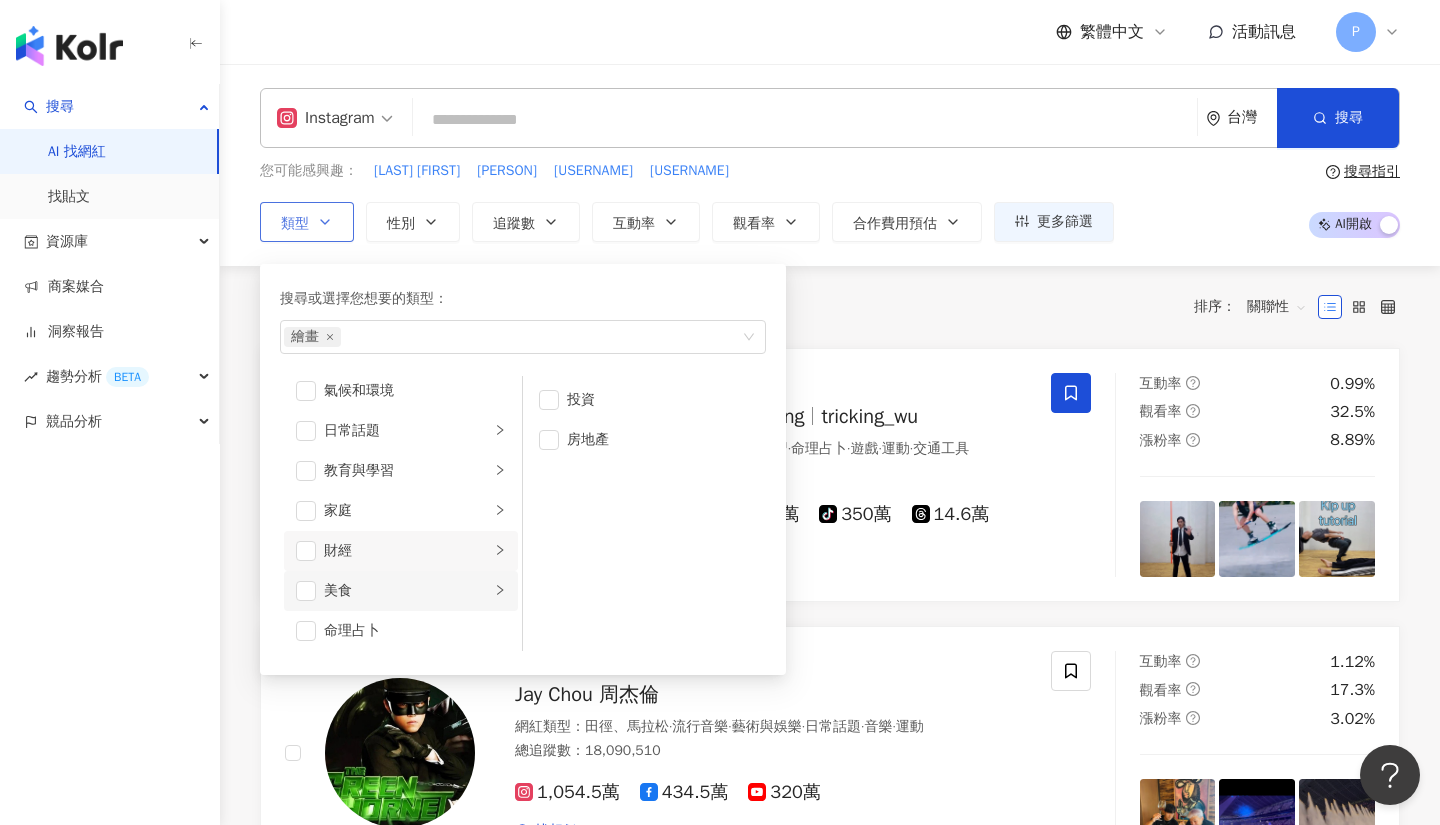 click on "美食" at bounding box center [407, 591] 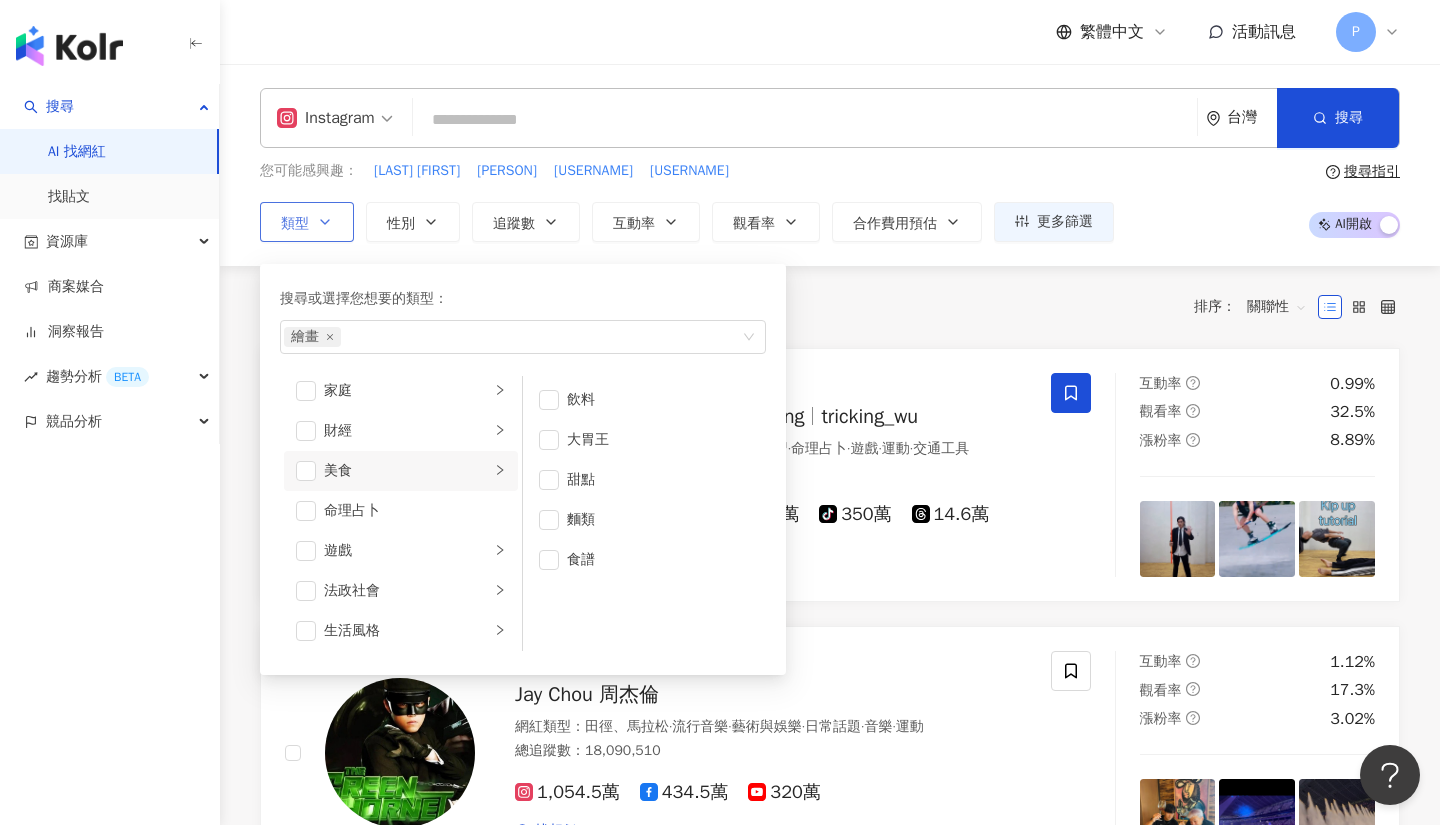 scroll, scrollTop: 210, scrollLeft: 0, axis: vertical 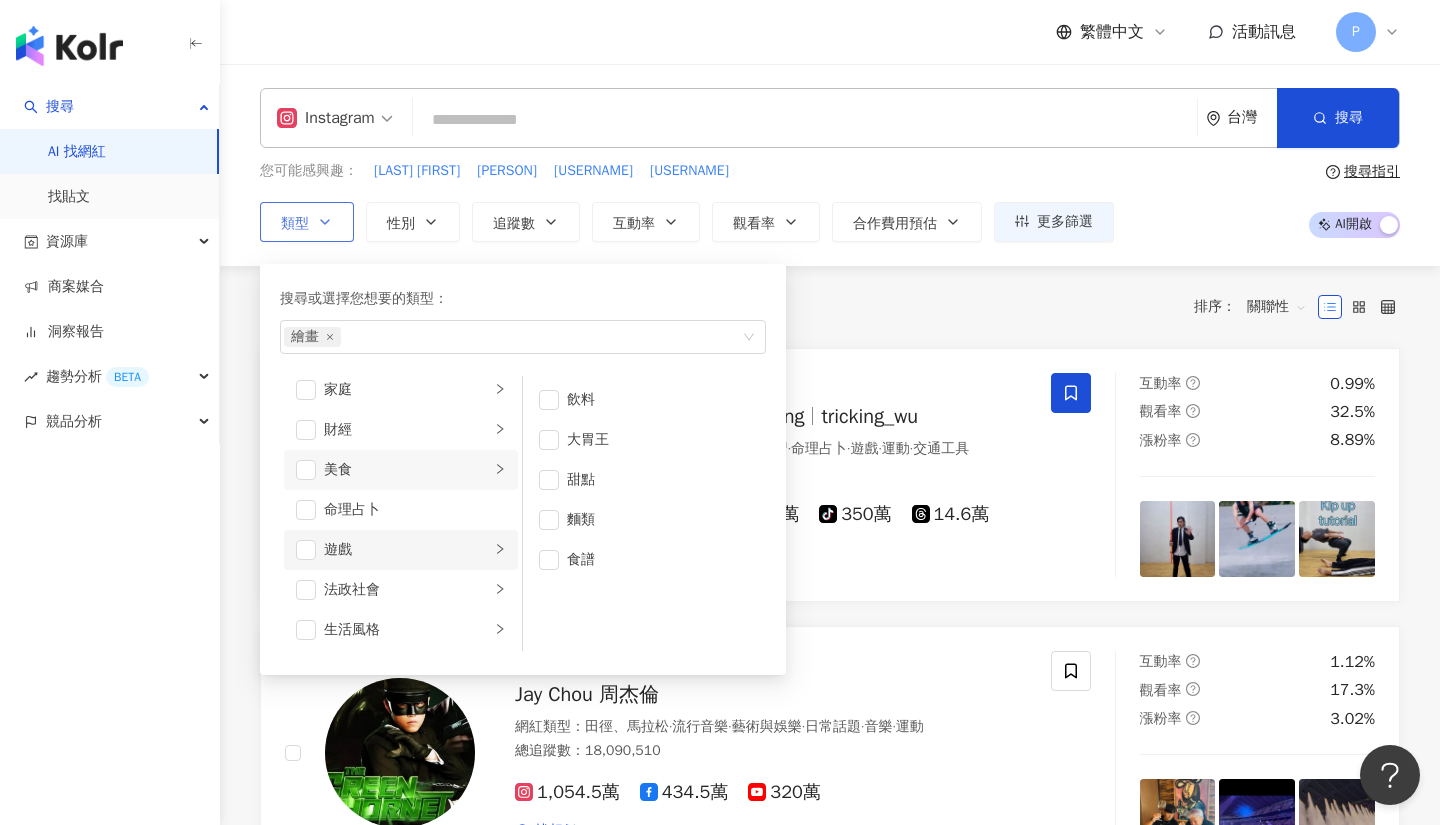 click on "遊戲" at bounding box center (407, 550) 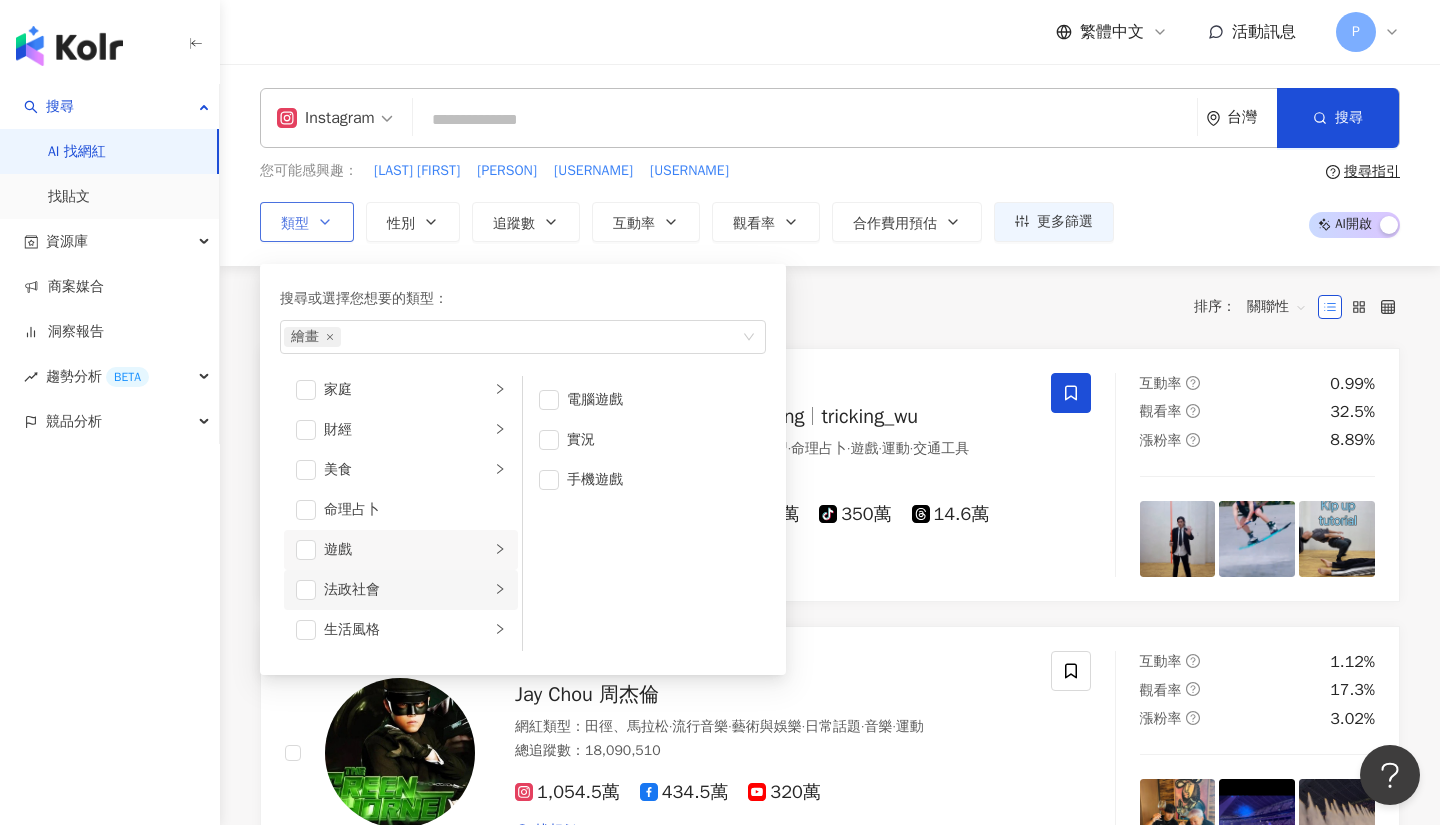 click on "法政社會" at bounding box center (407, 590) 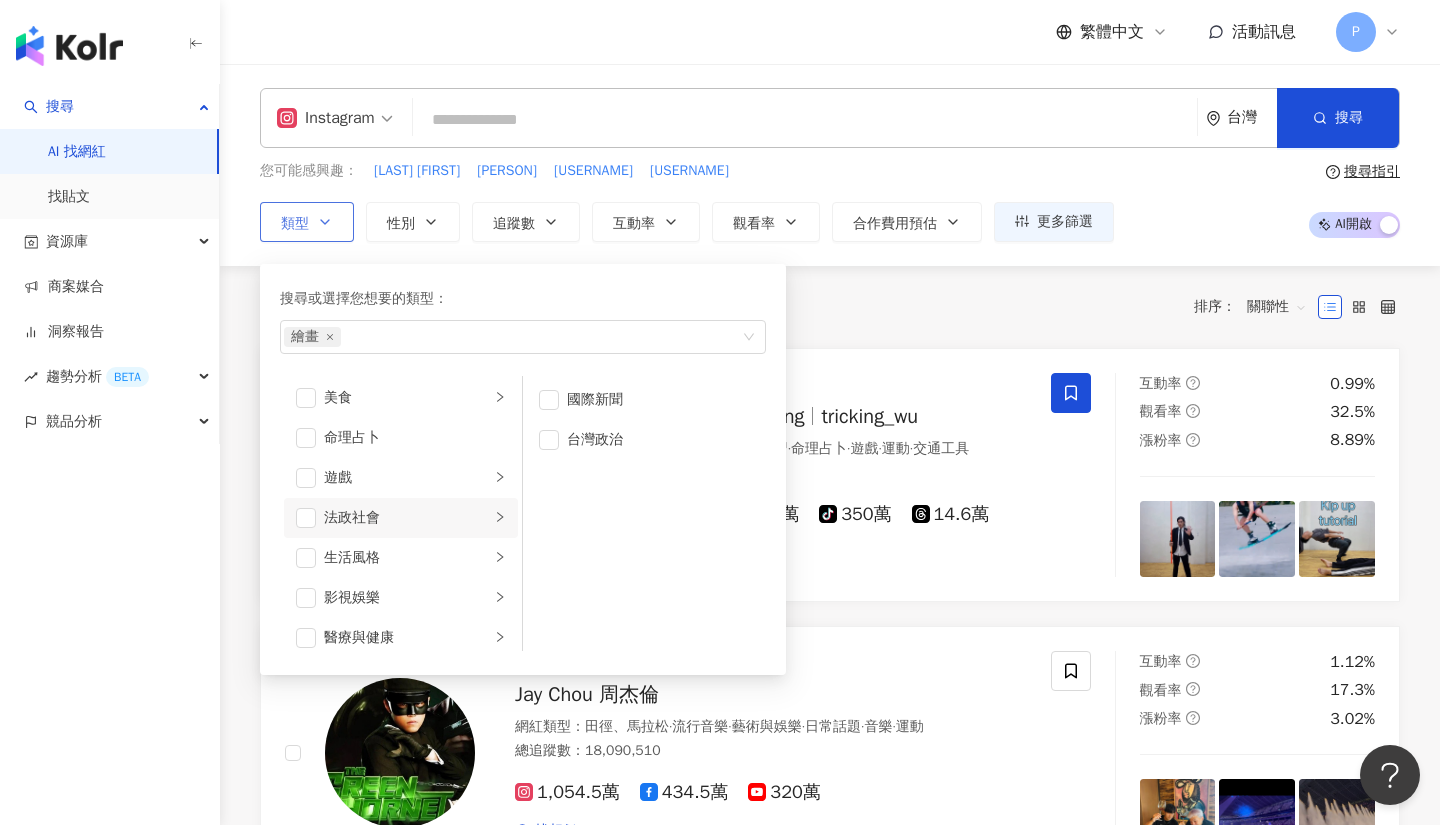 scroll, scrollTop: 284, scrollLeft: 0, axis: vertical 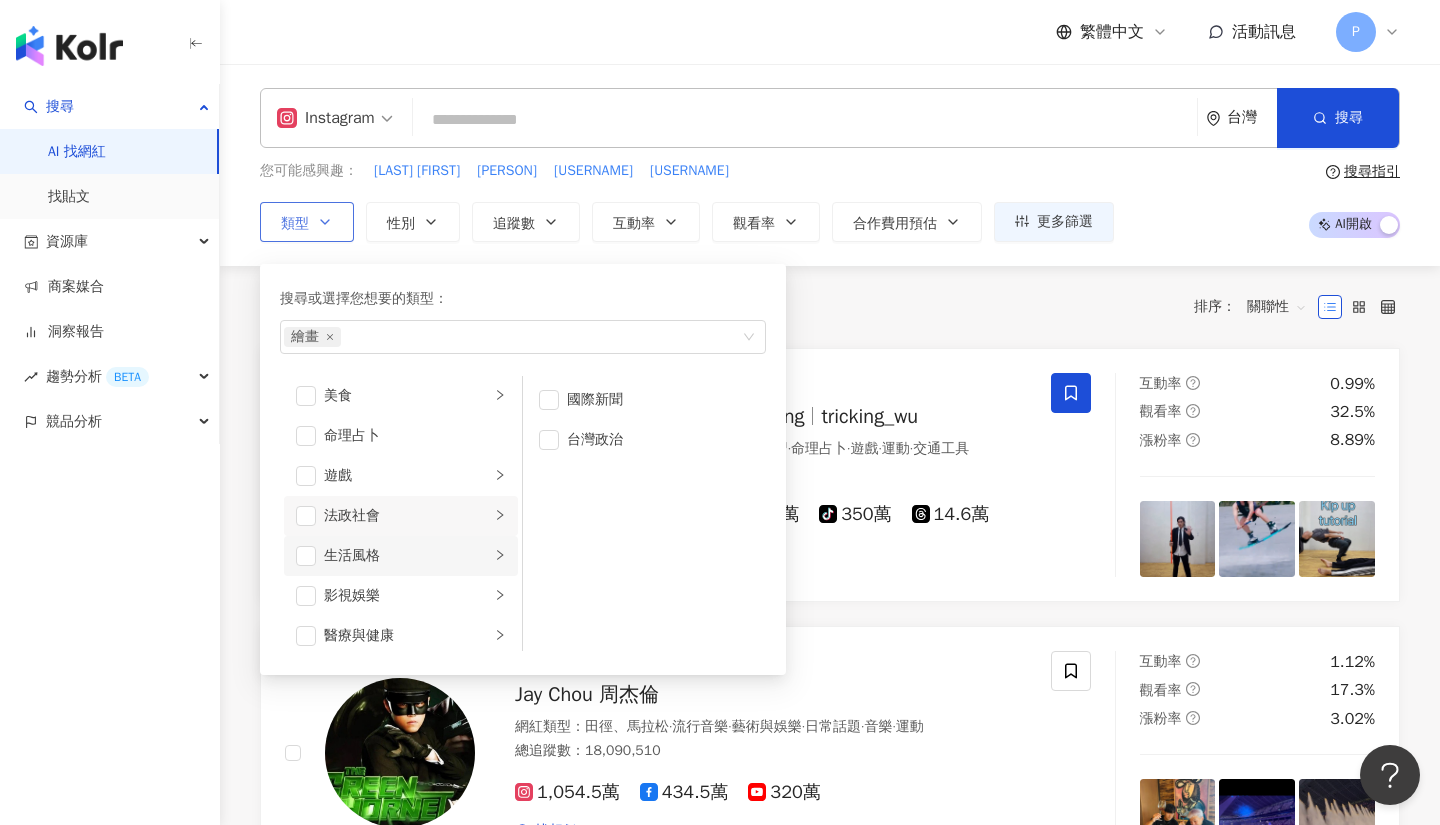 click on "生活風格" at bounding box center (407, 556) 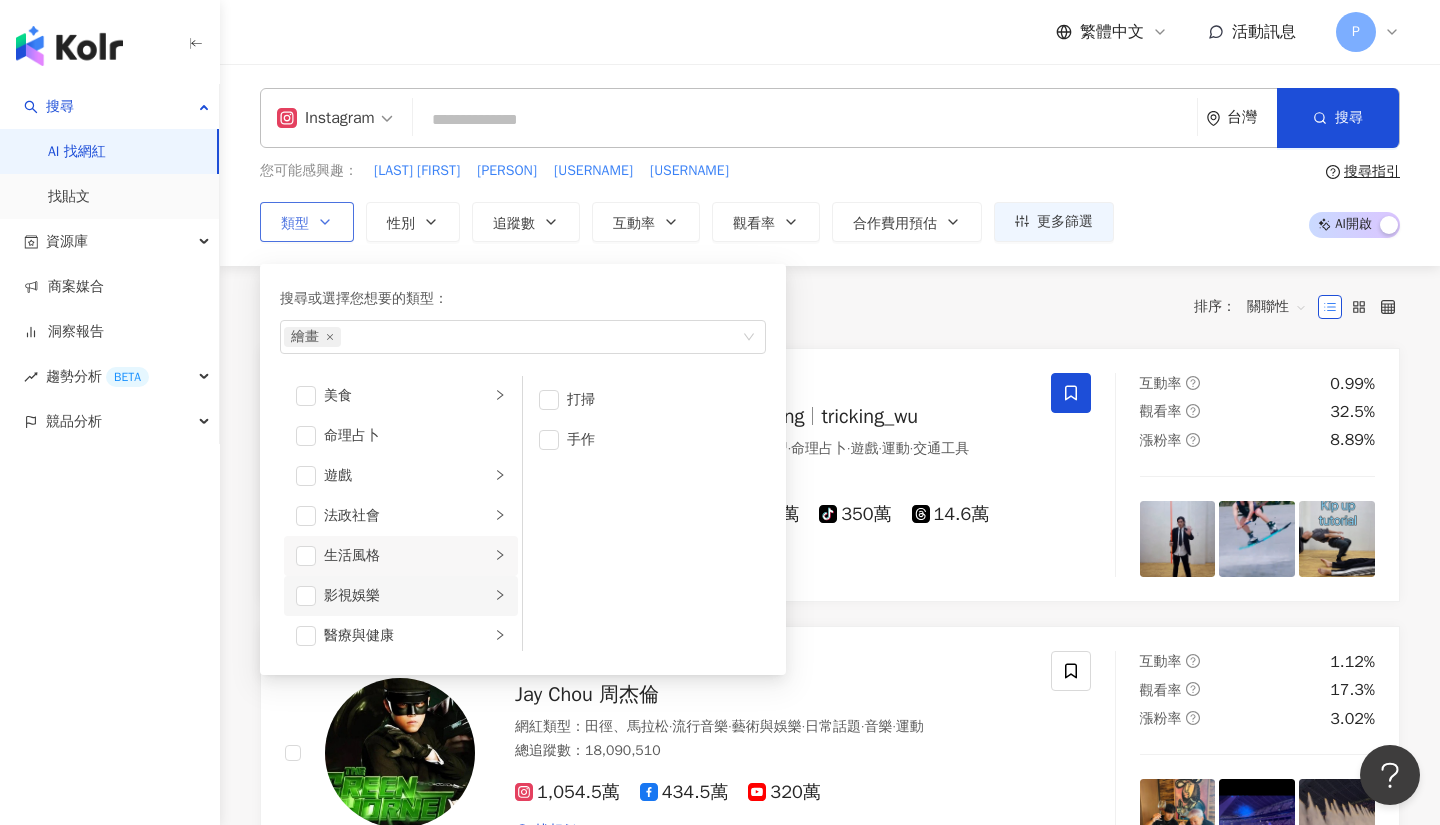 click on "影視娛樂" at bounding box center (407, 596) 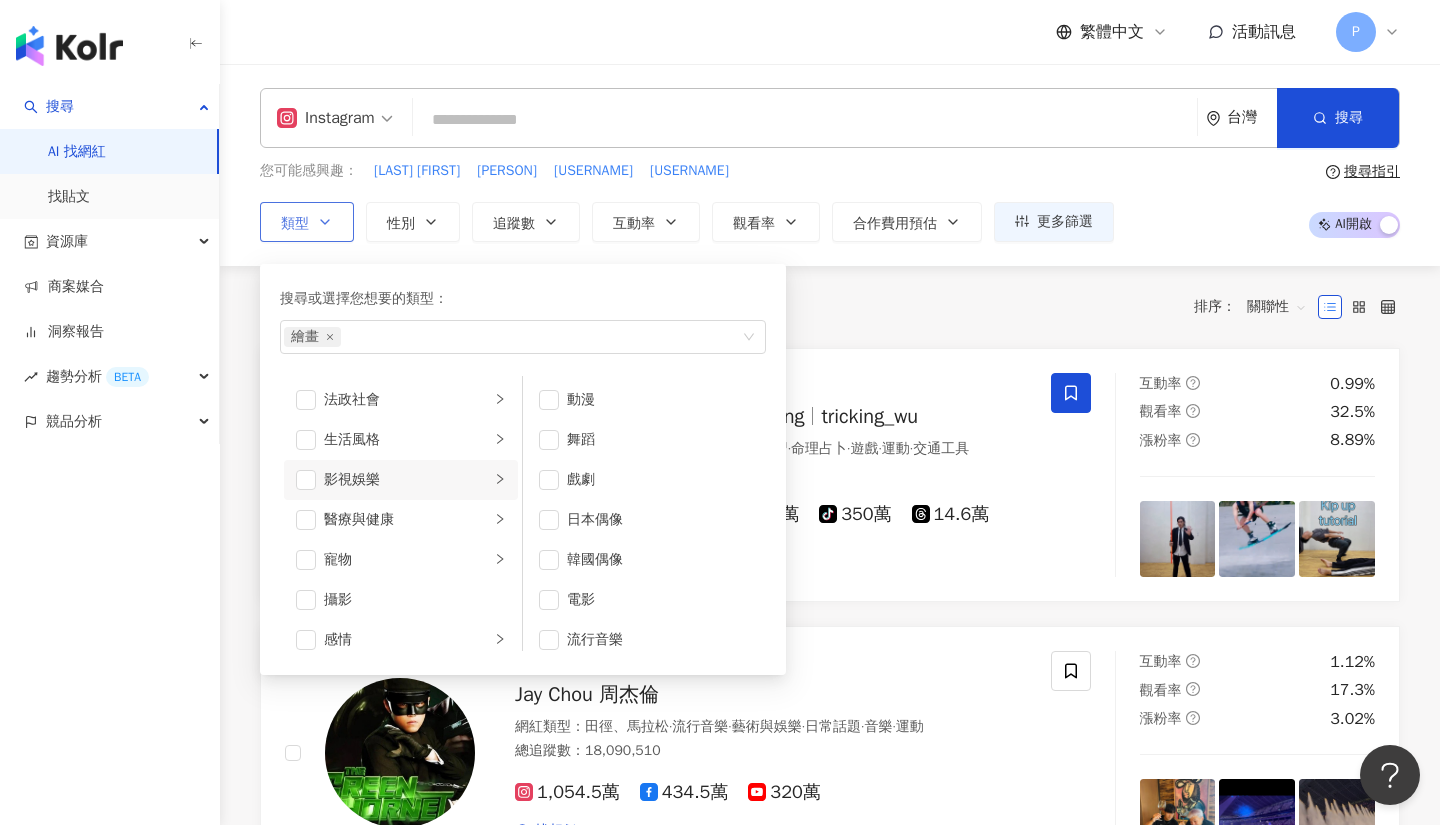 scroll, scrollTop: 401, scrollLeft: 0, axis: vertical 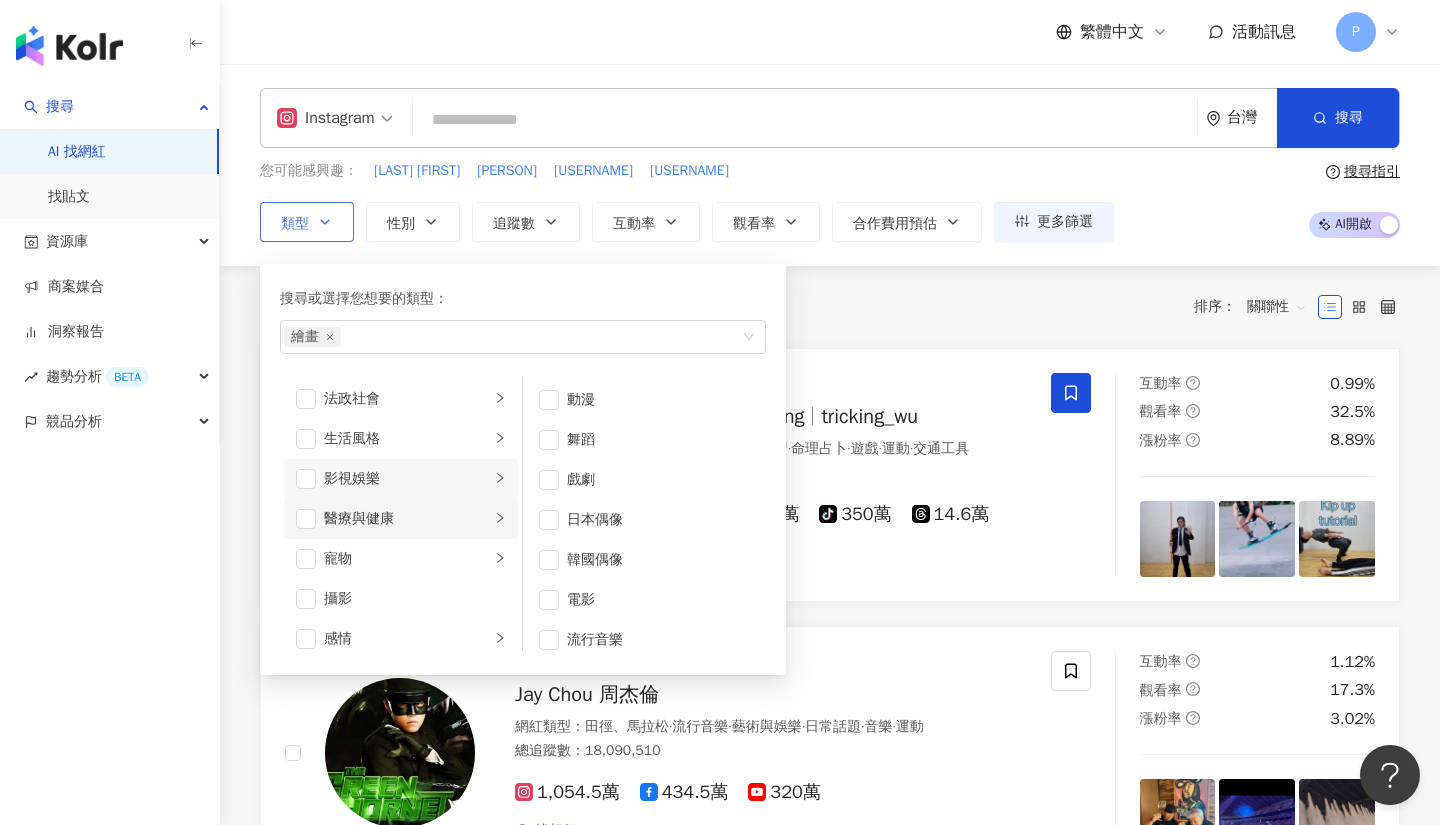 click on "醫療與健康" at bounding box center [407, 519] 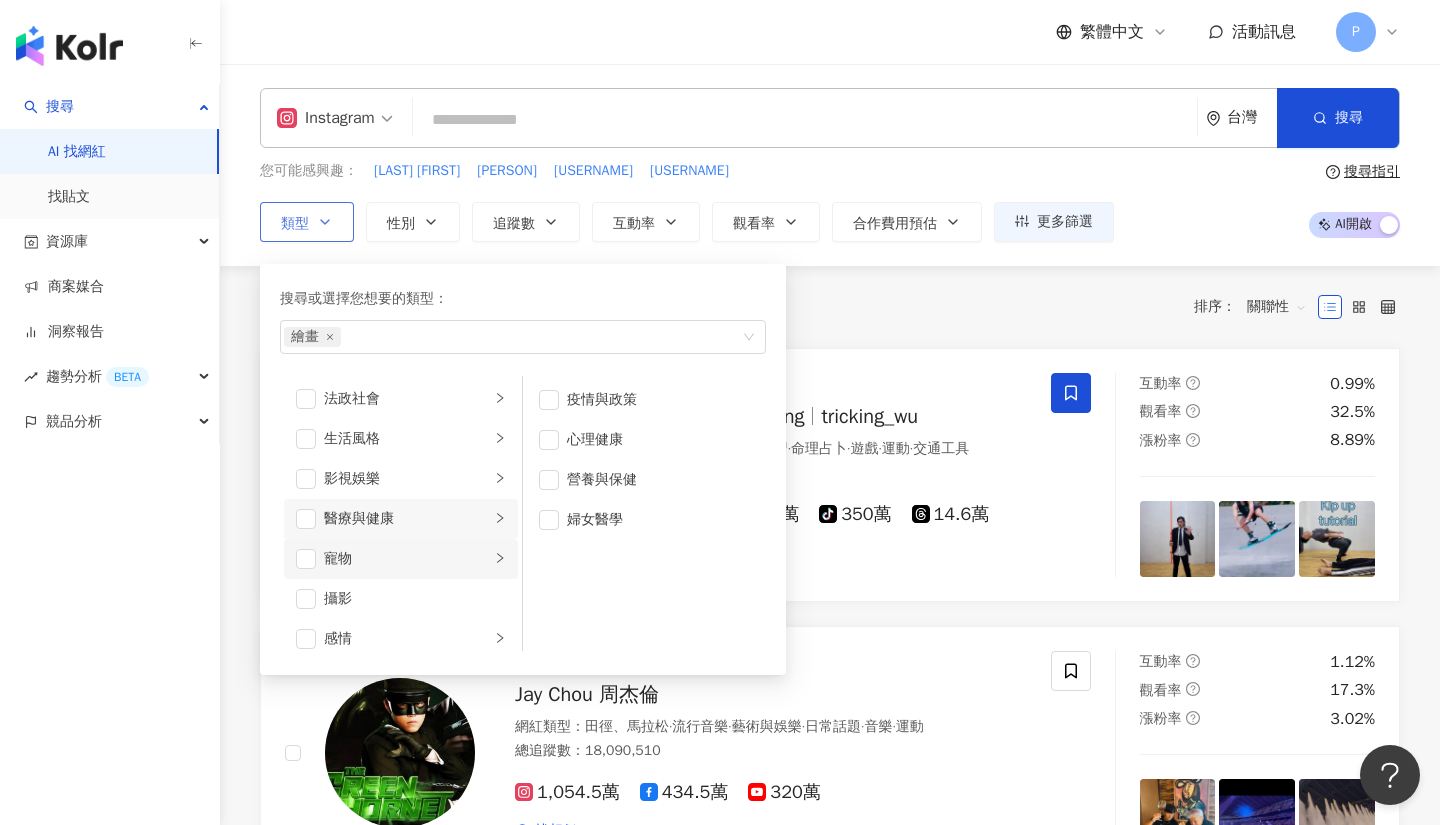 click on "寵物" at bounding box center (407, 559) 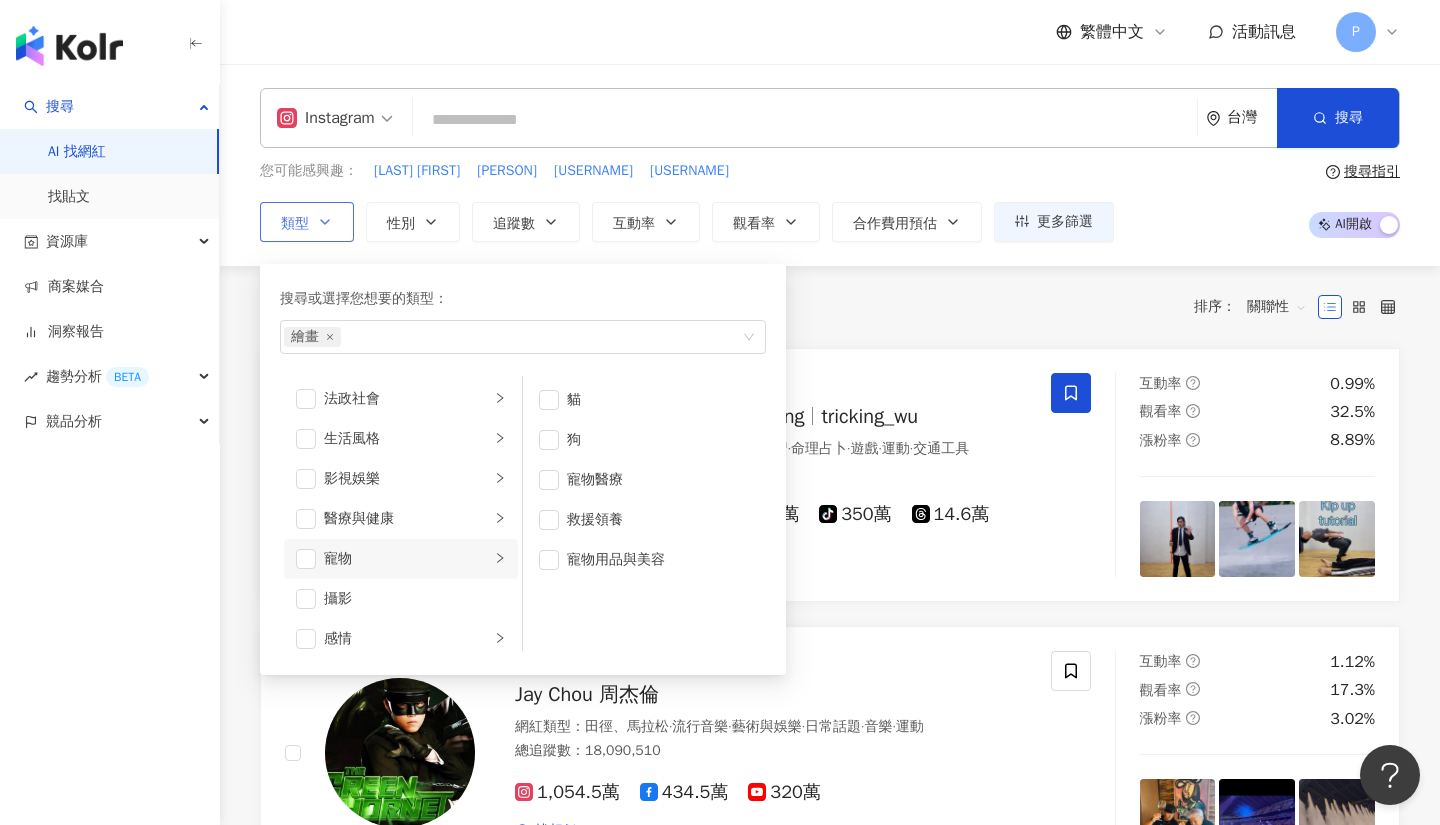 scroll, scrollTop: 533, scrollLeft: 0, axis: vertical 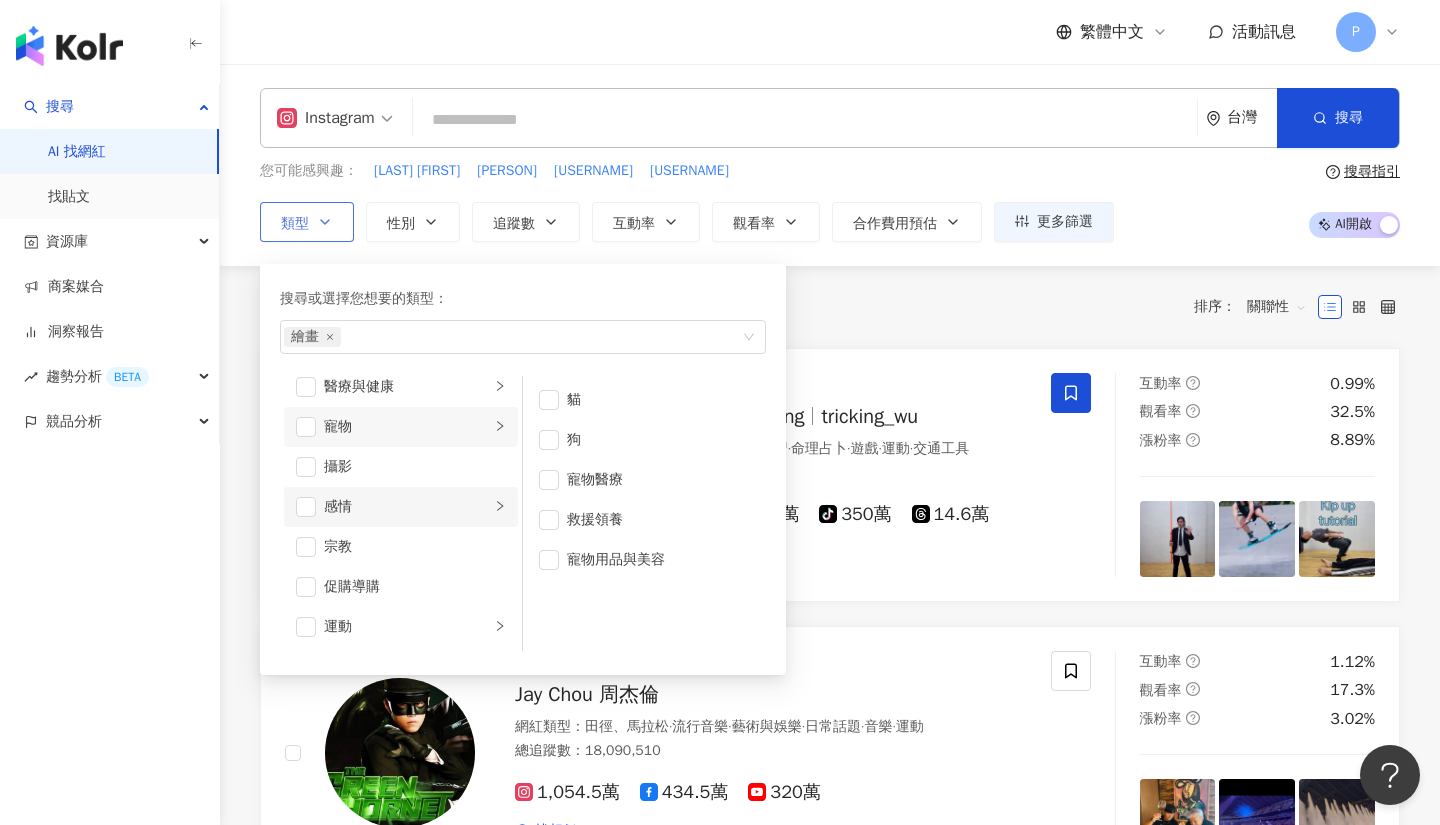 click on "感情" at bounding box center (401, 507) 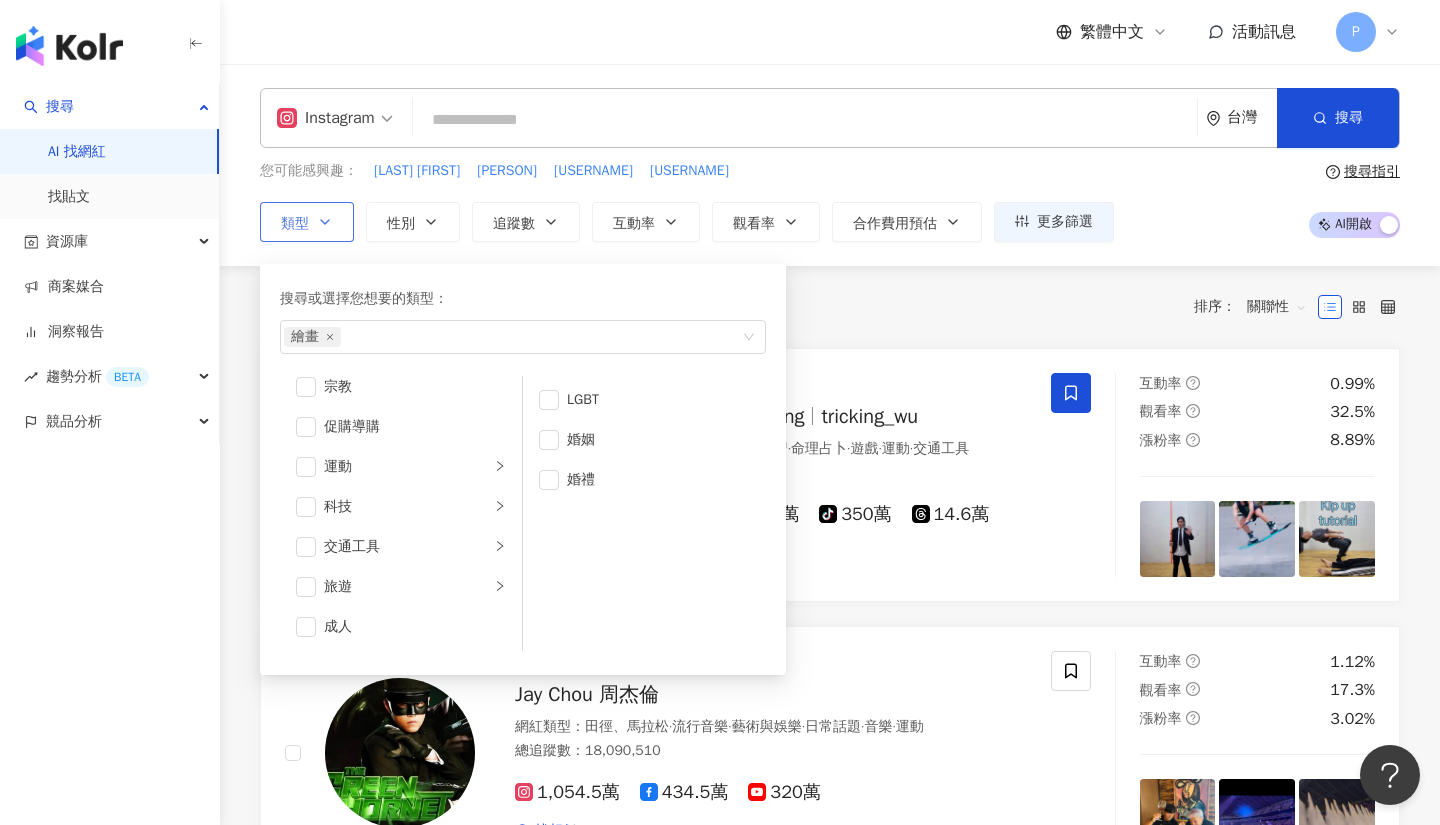scroll, scrollTop: 693, scrollLeft: 0, axis: vertical 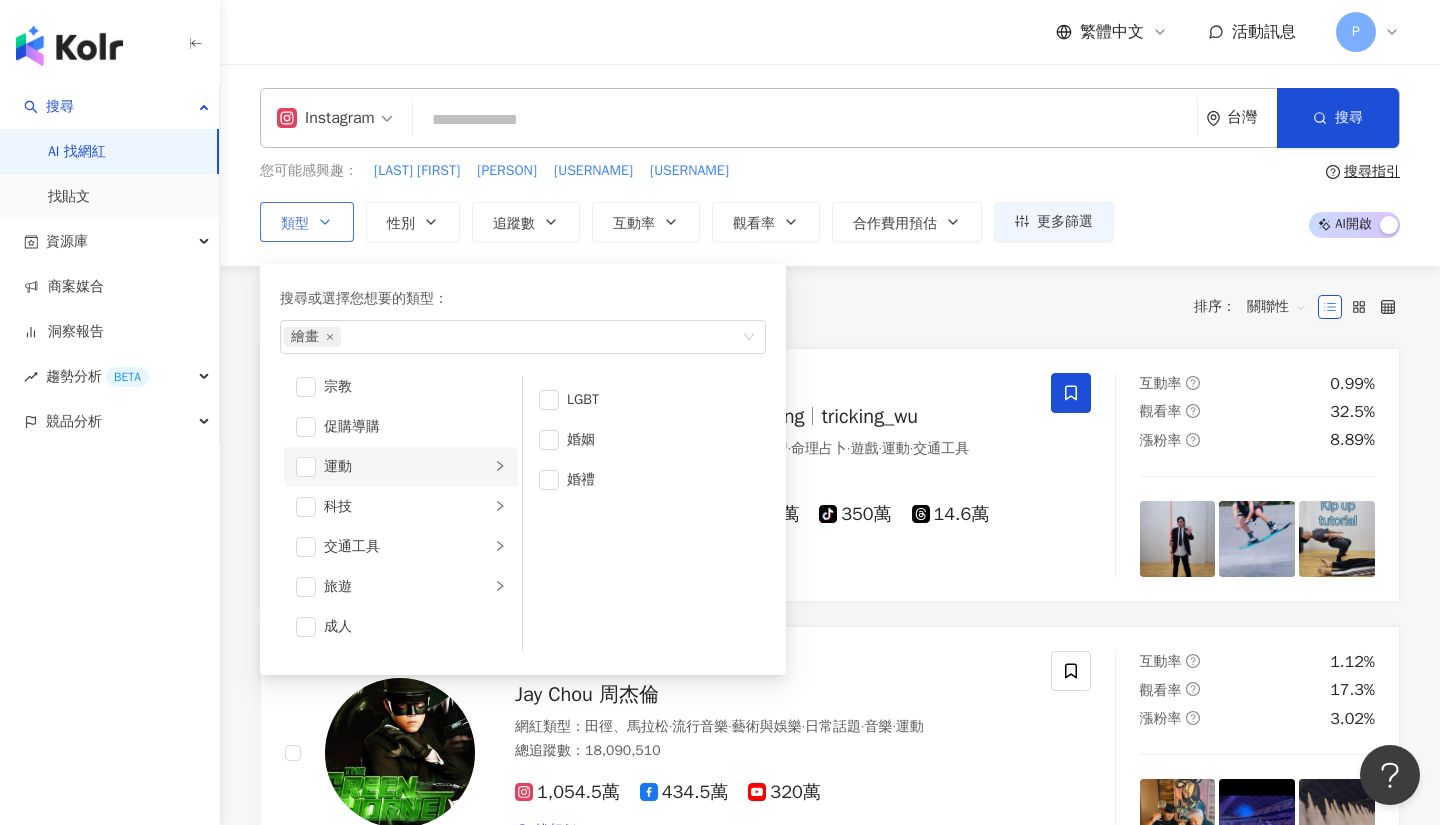 click on "運動" at bounding box center [401, 467] 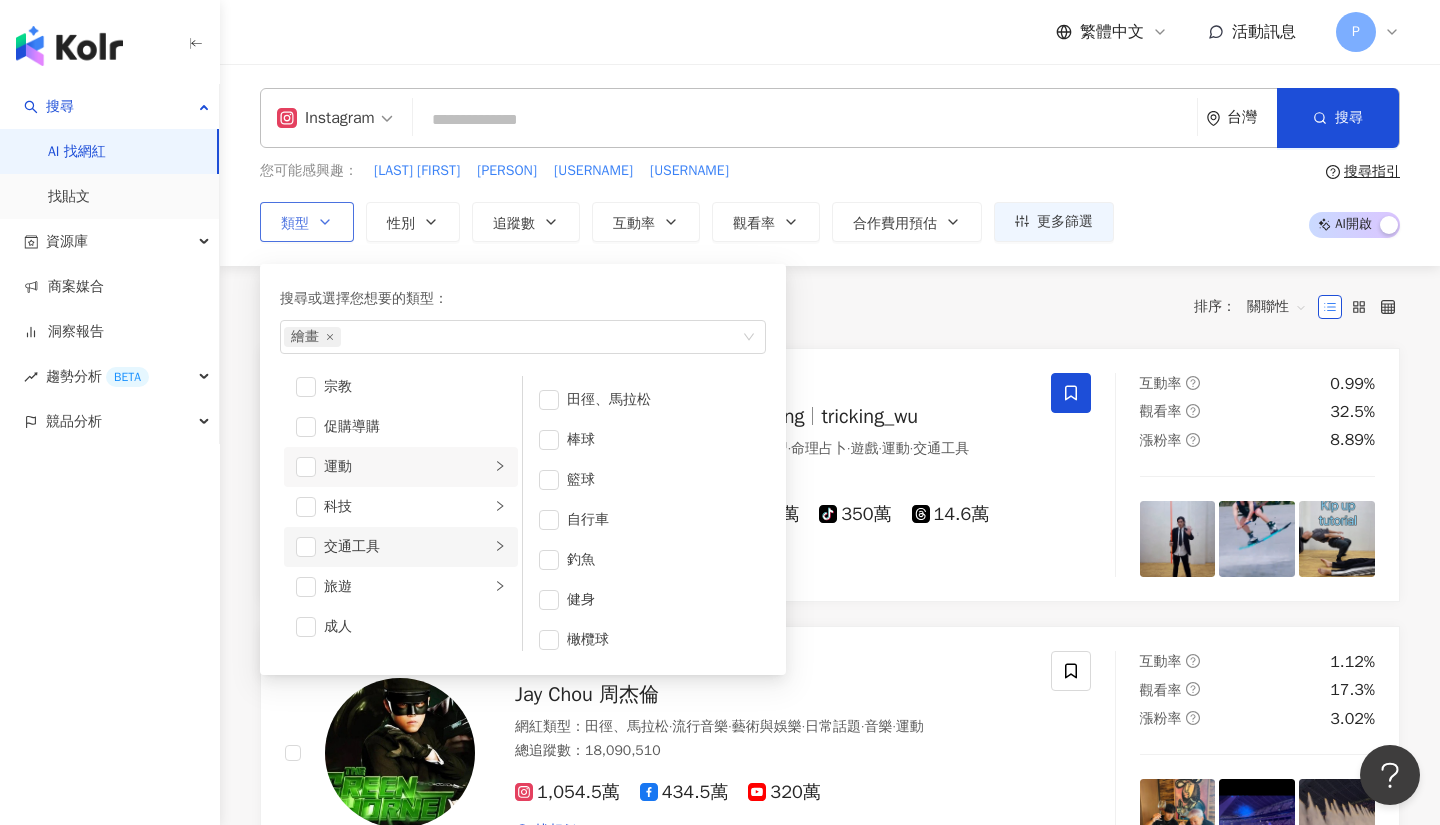 click on "交通工具" at bounding box center [407, 547] 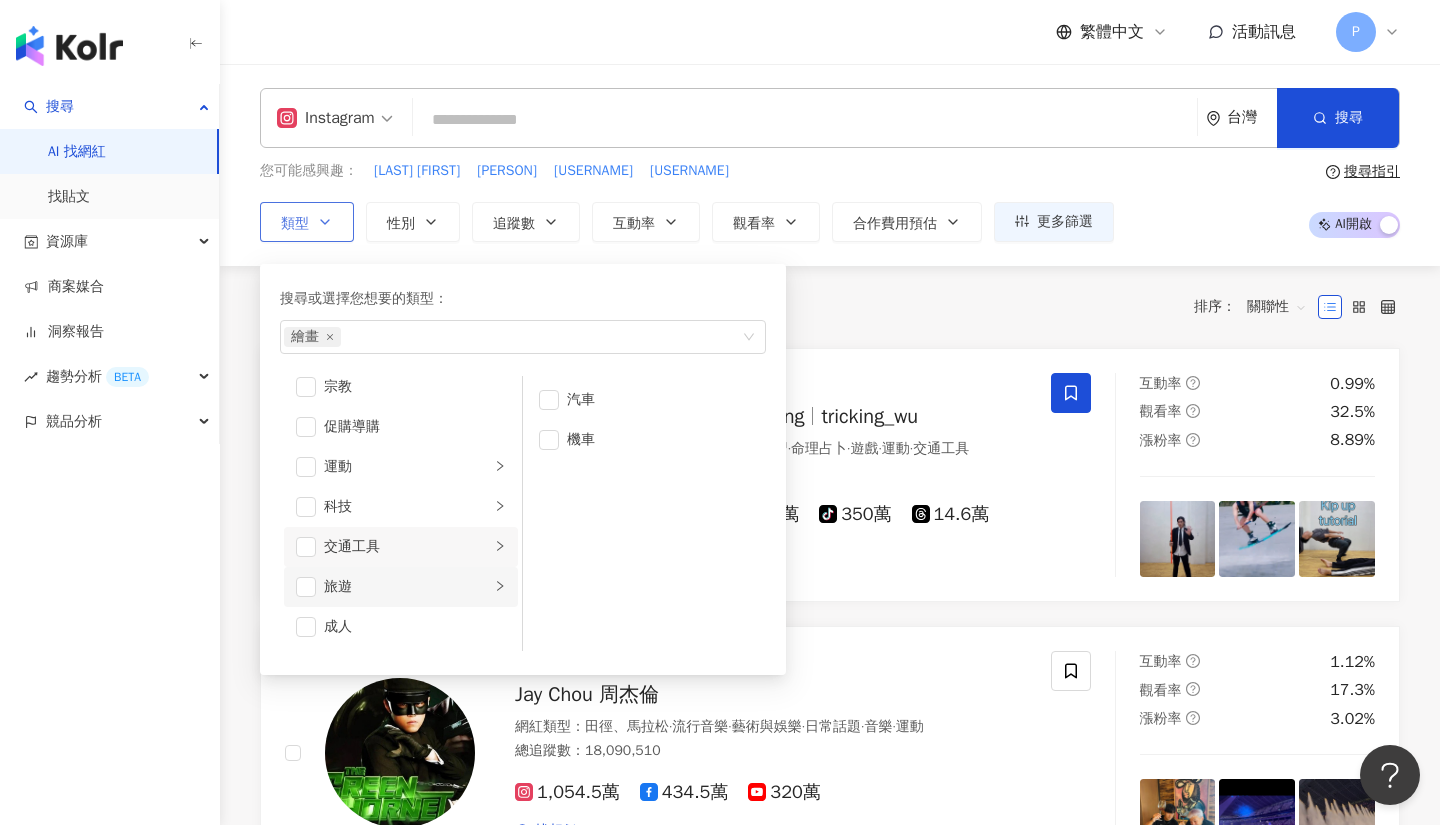 click on "旅遊" at bounding box center (401, 587) 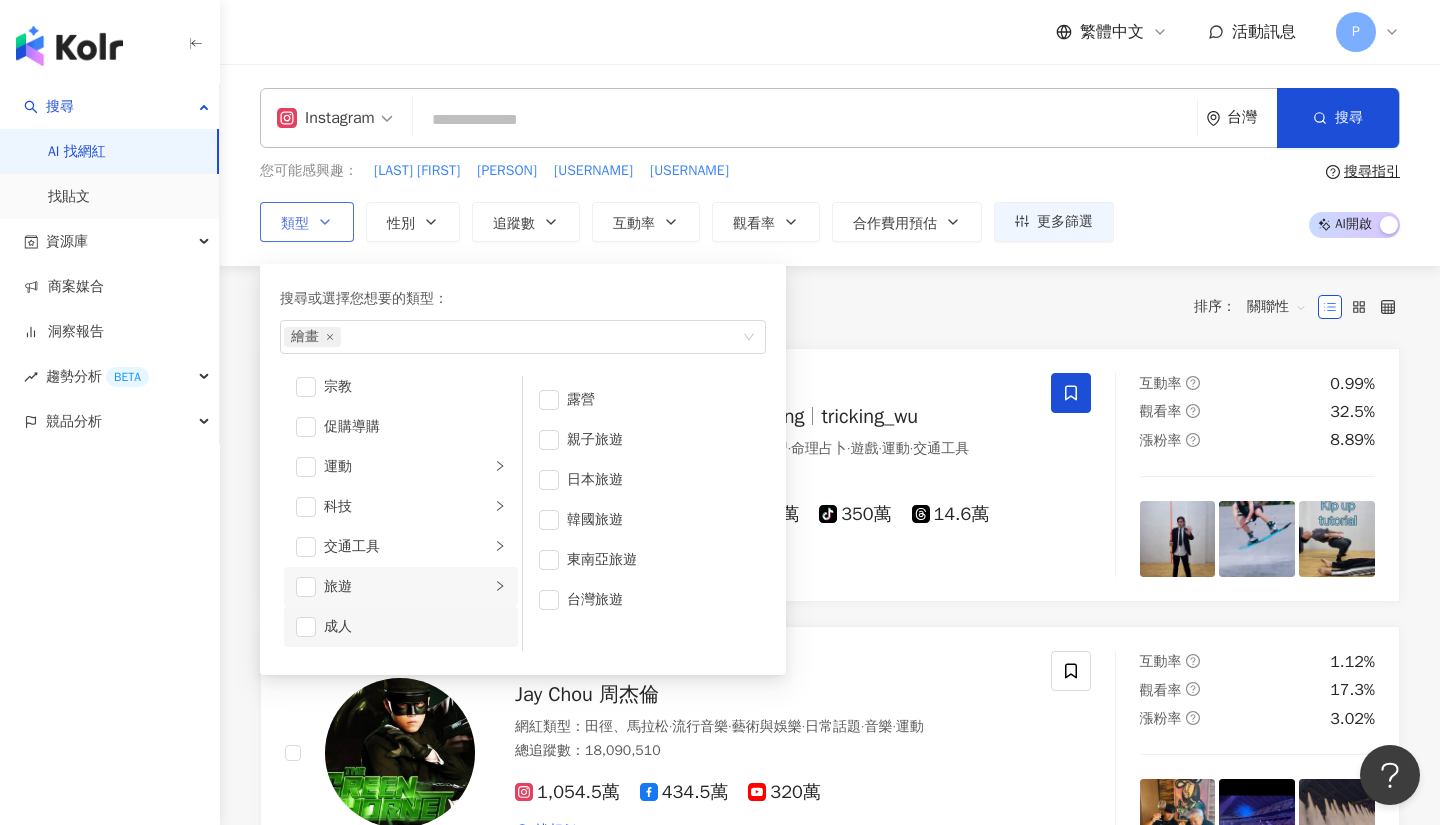 click on "成人" at bounding box center [401, 627] 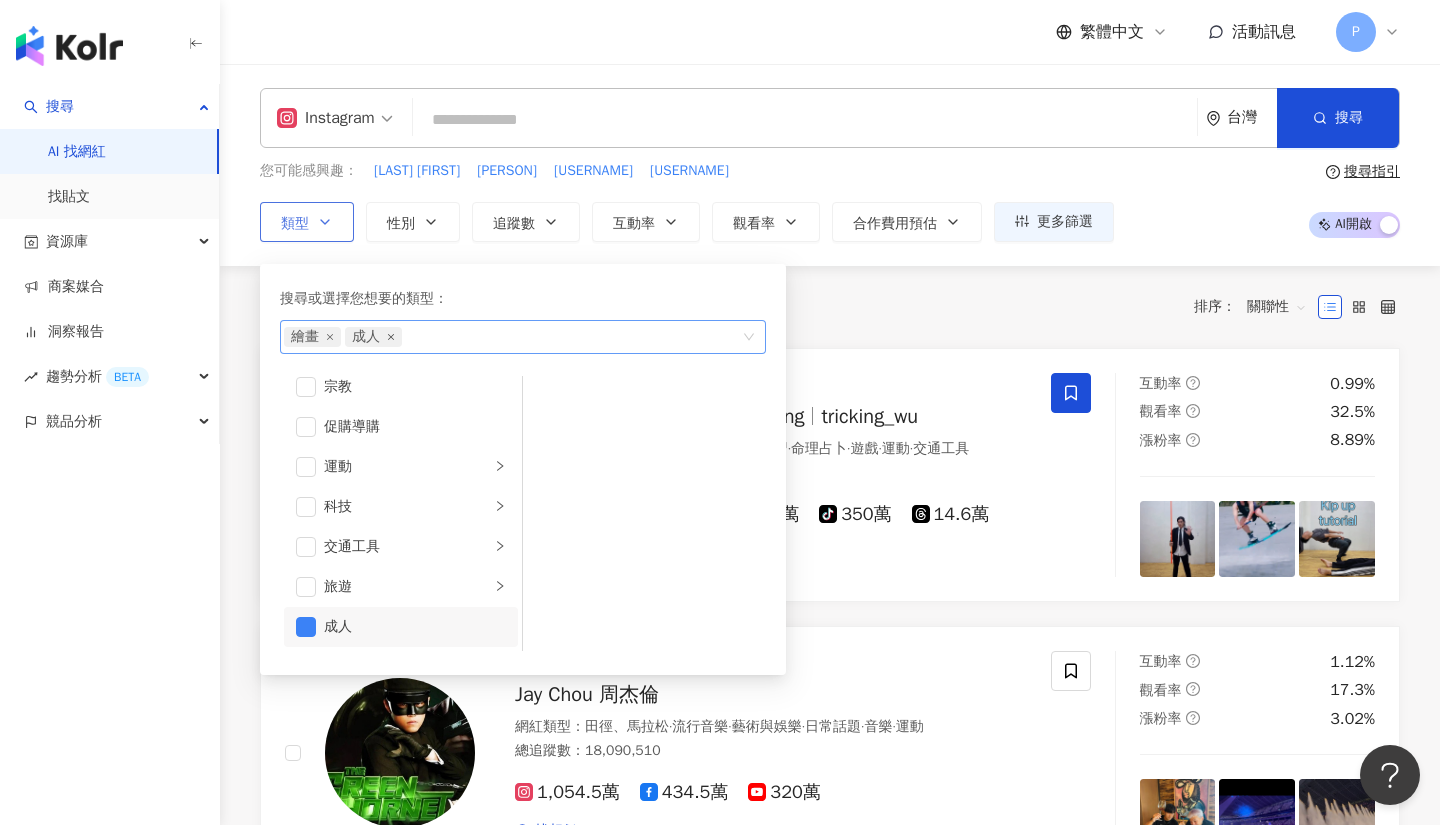 click 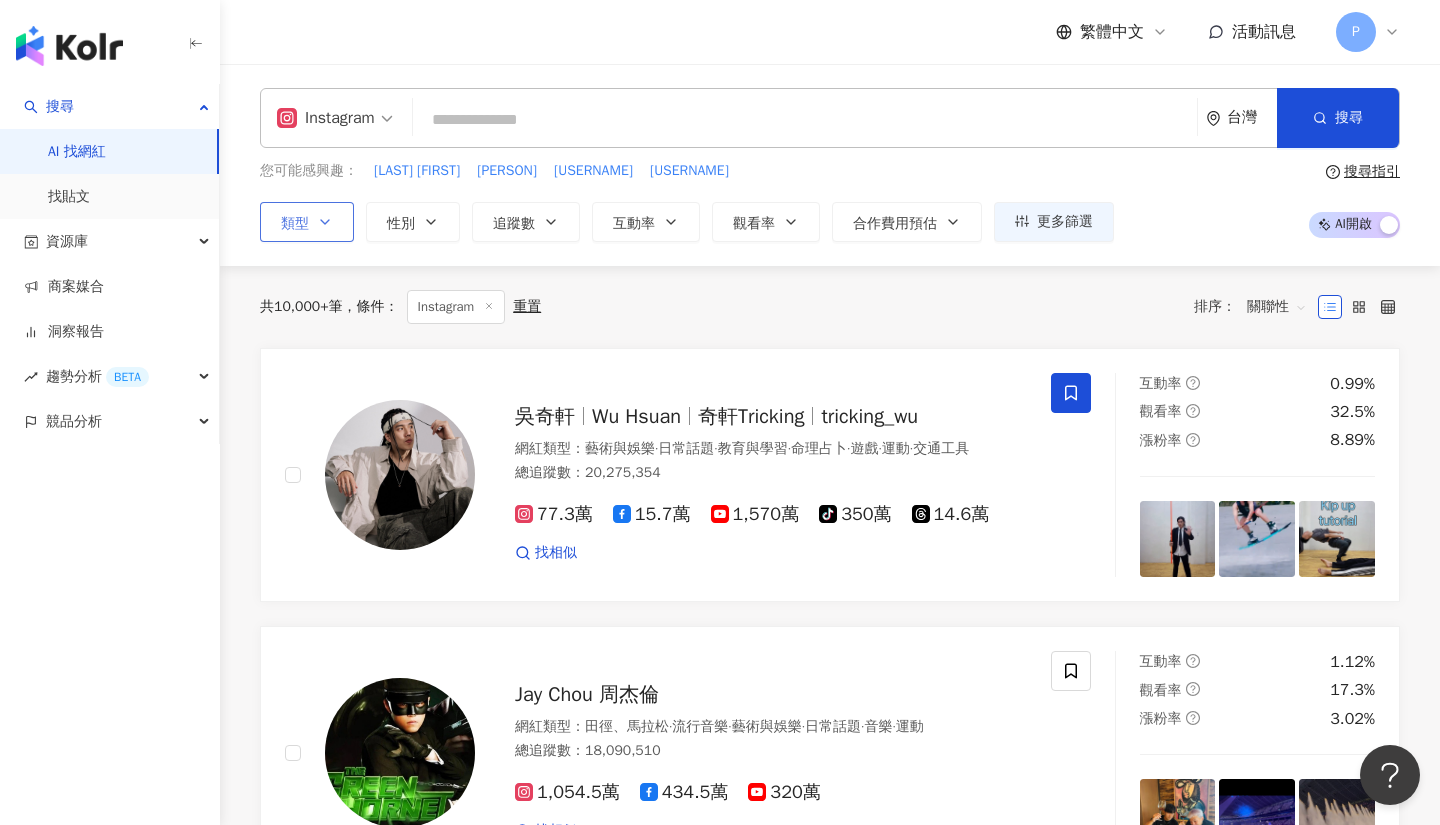 click on "共  10,000+  筆 條件 ： Instagram 重置 排序： 關聯性" at bounding box center [830, 307] 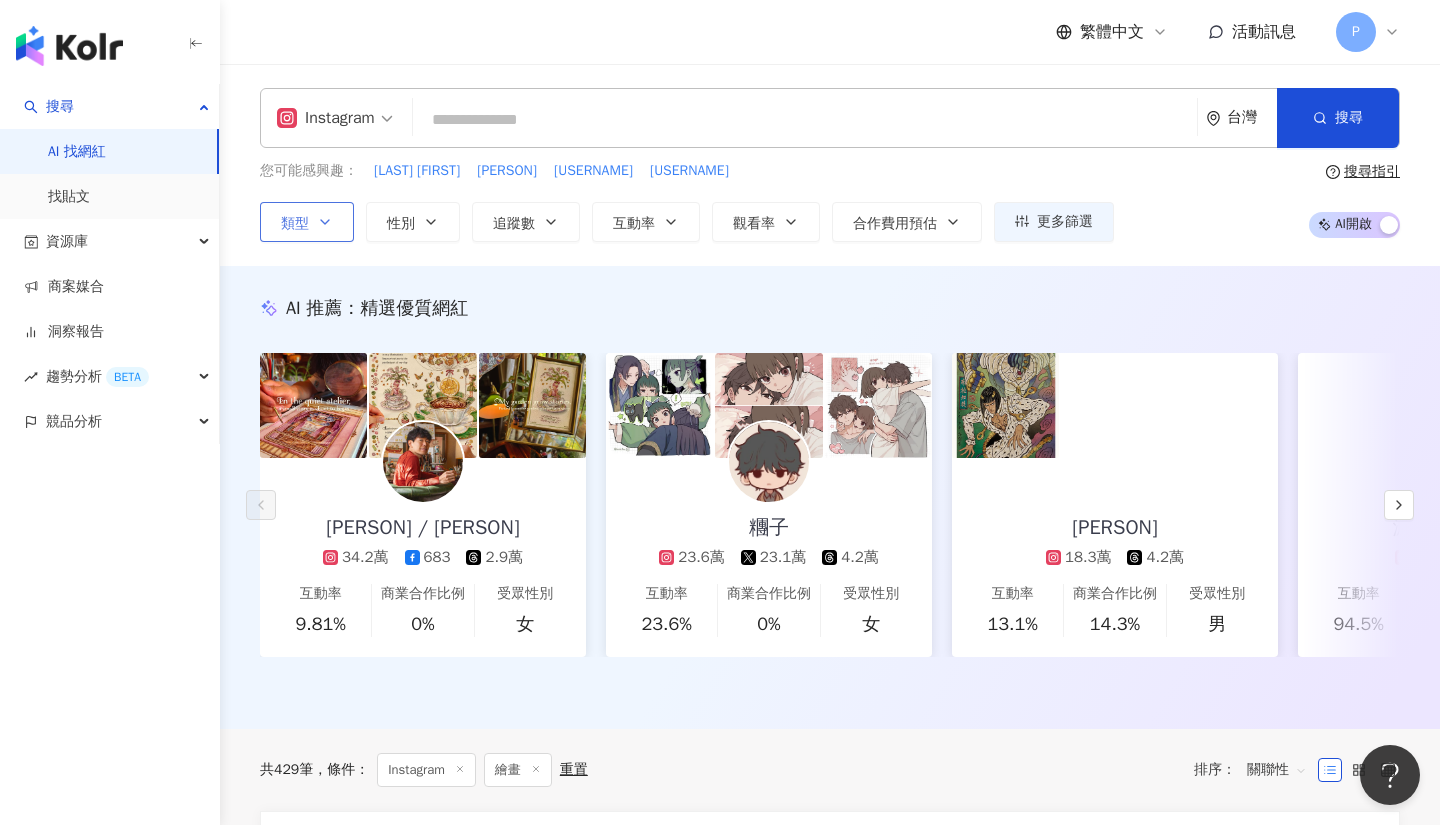 click 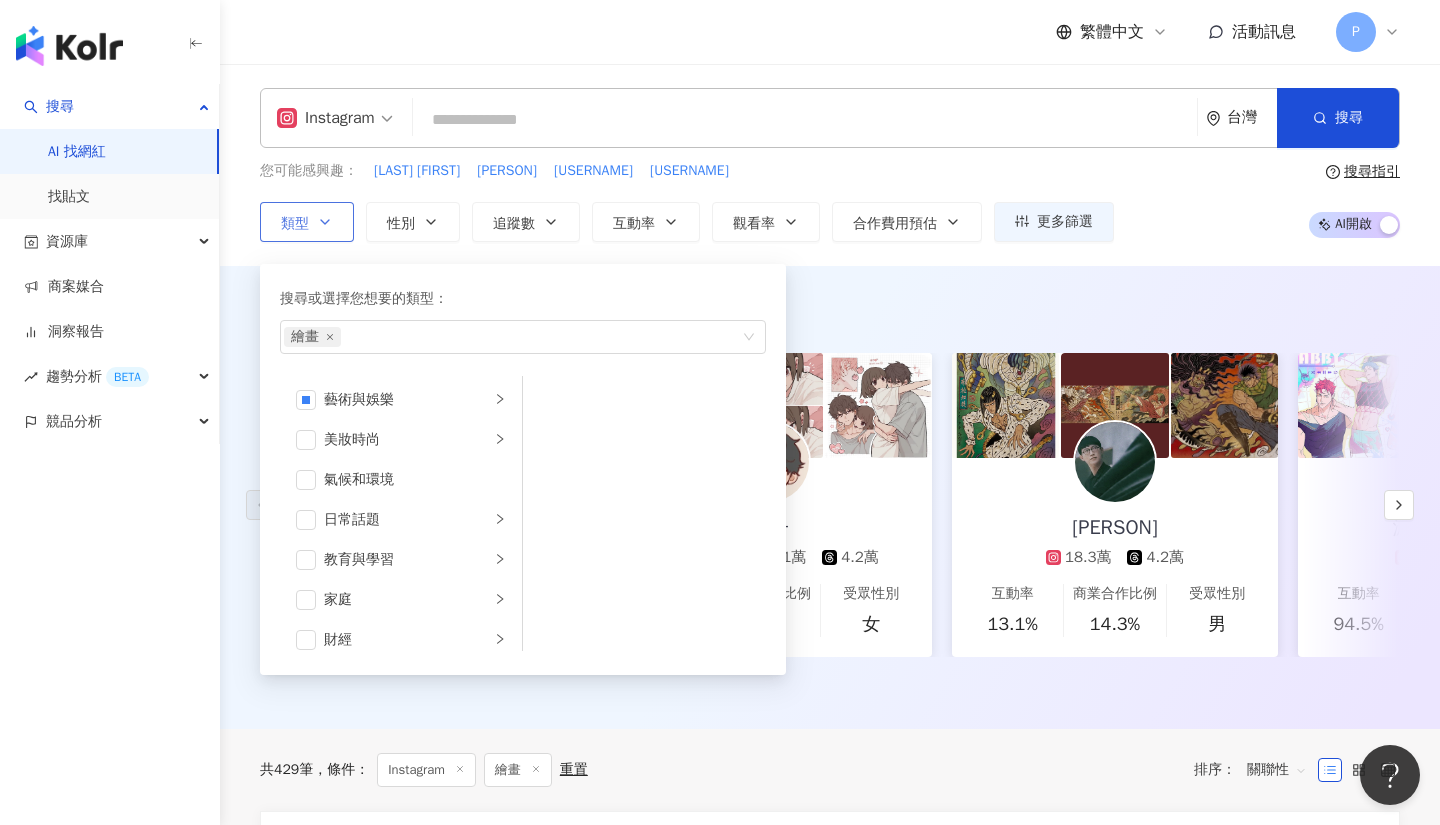 click 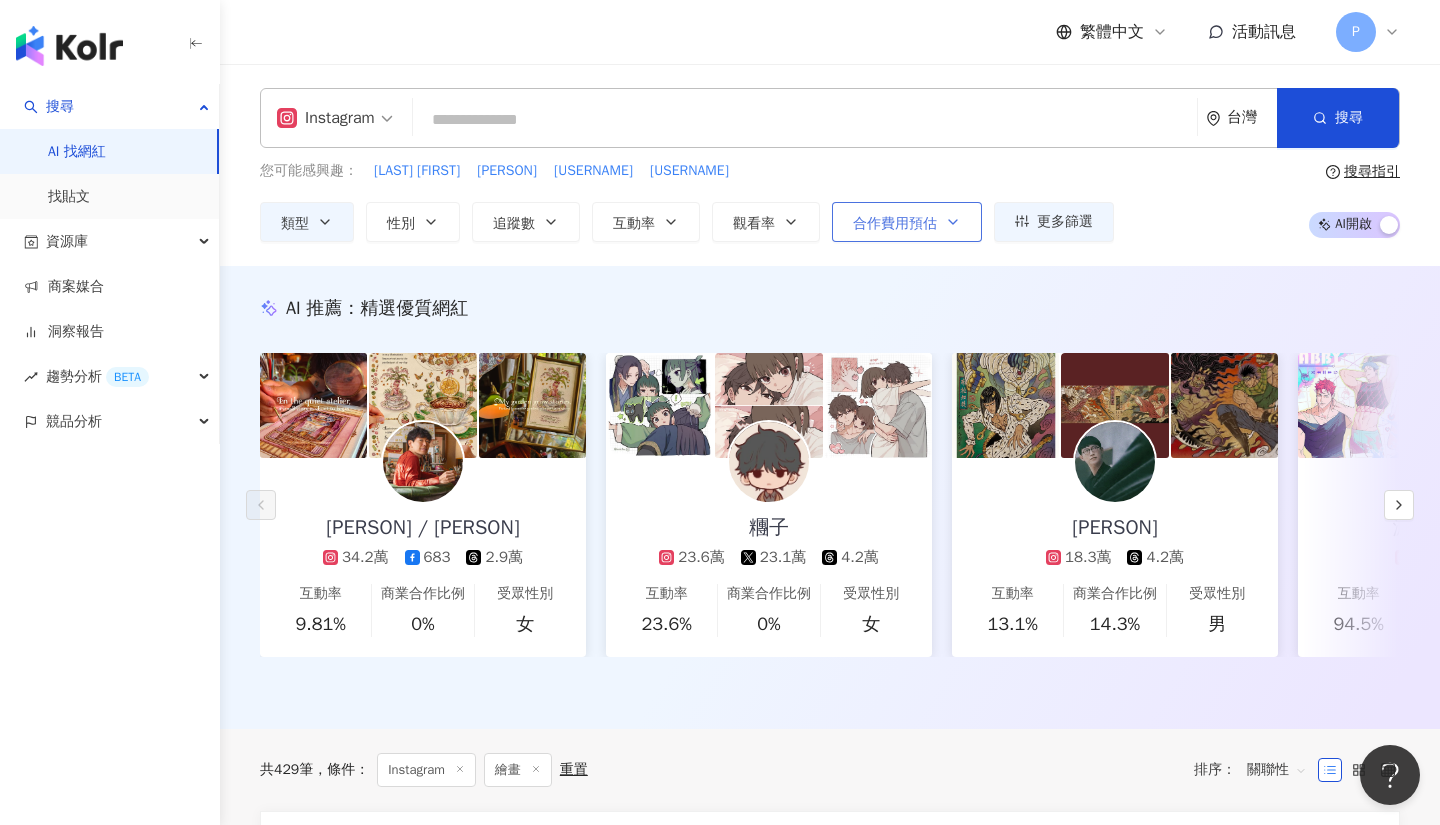 click on "合作費用預估" at bounding box center (907, 222) 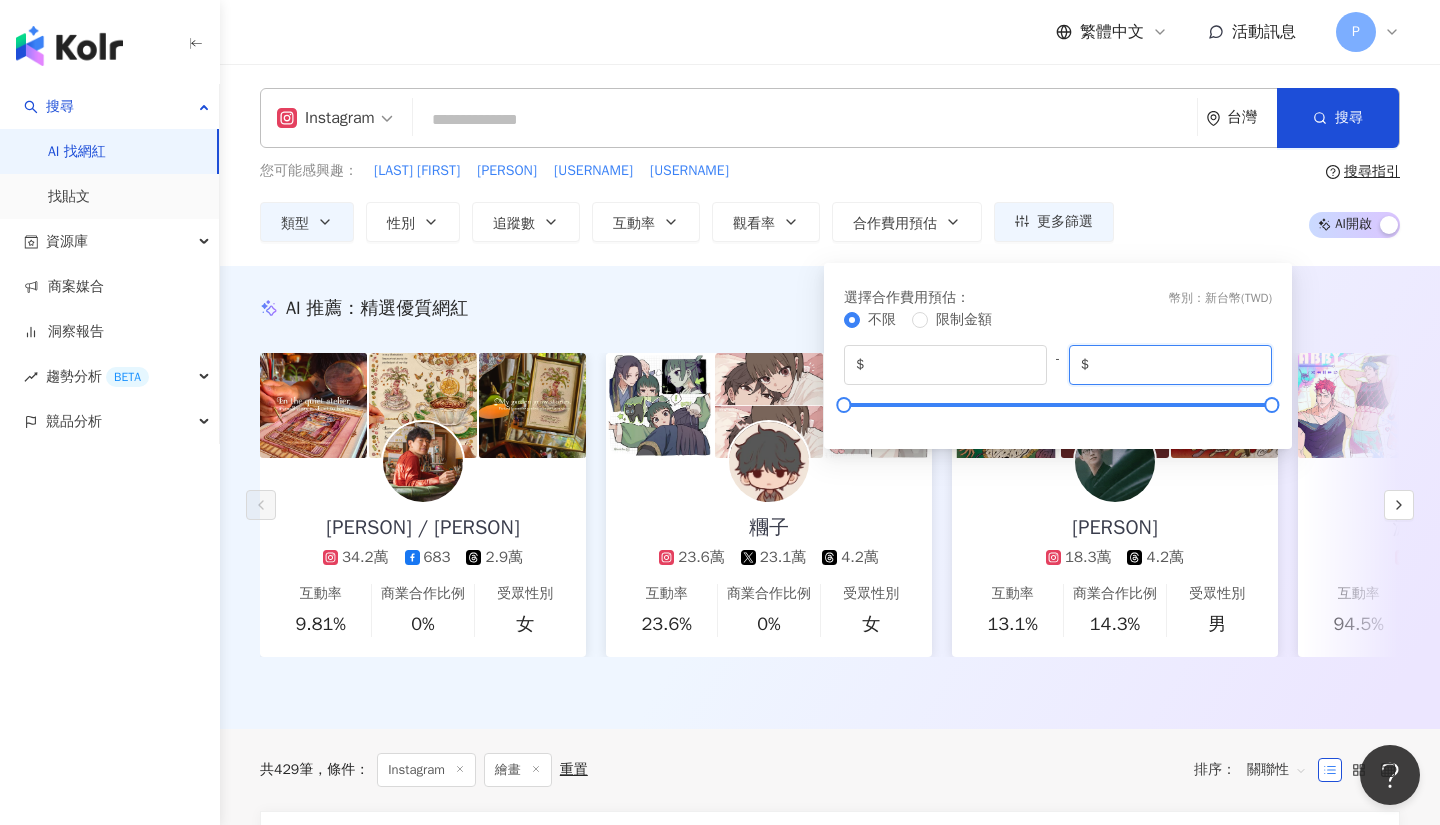 click on "*******" at bounding box center (1176, 365) 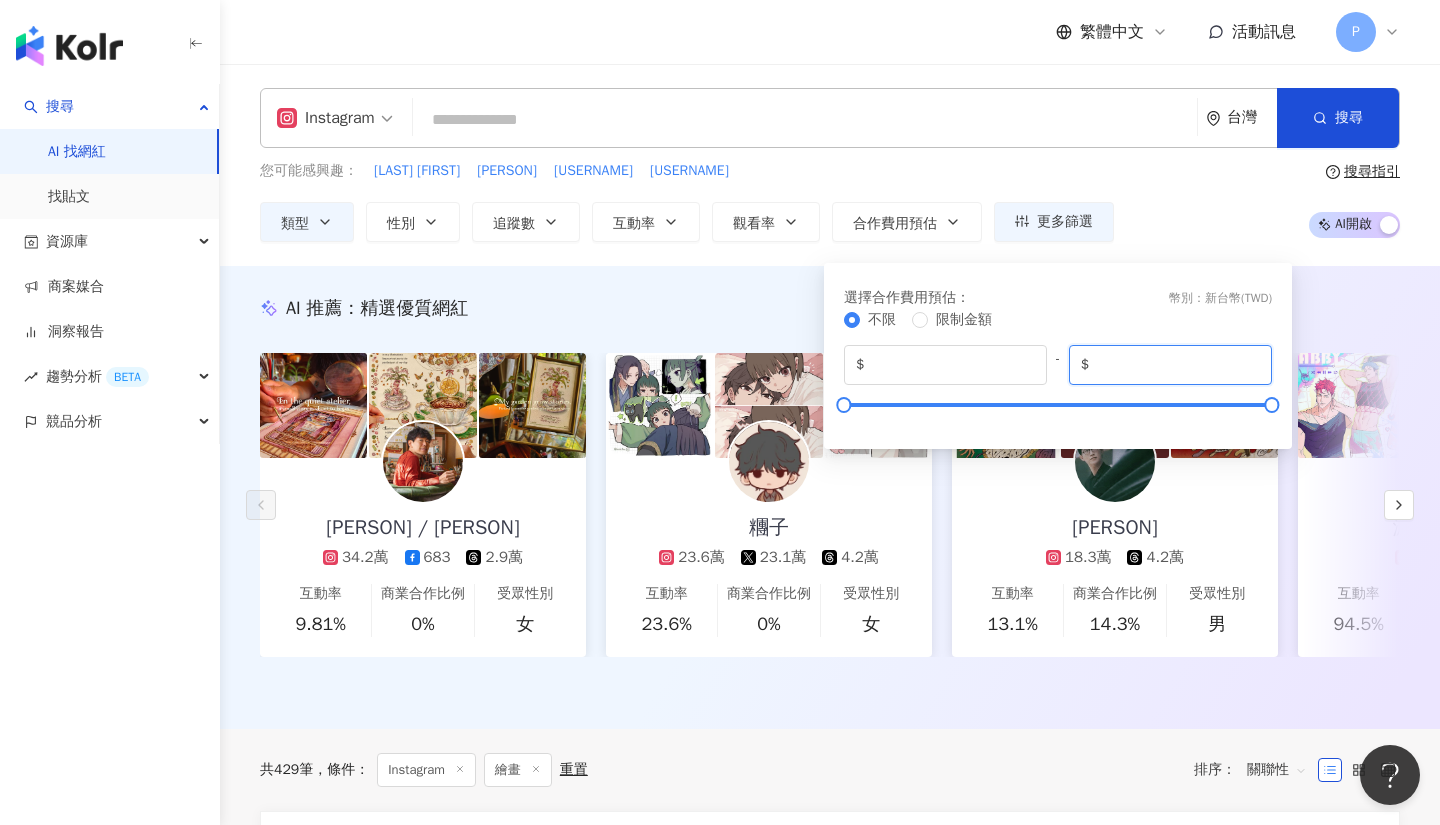 drag, startPoint x: 1221, startPoint y: 365, endPoint x: 1071, endPoint y: 365, distance: 150 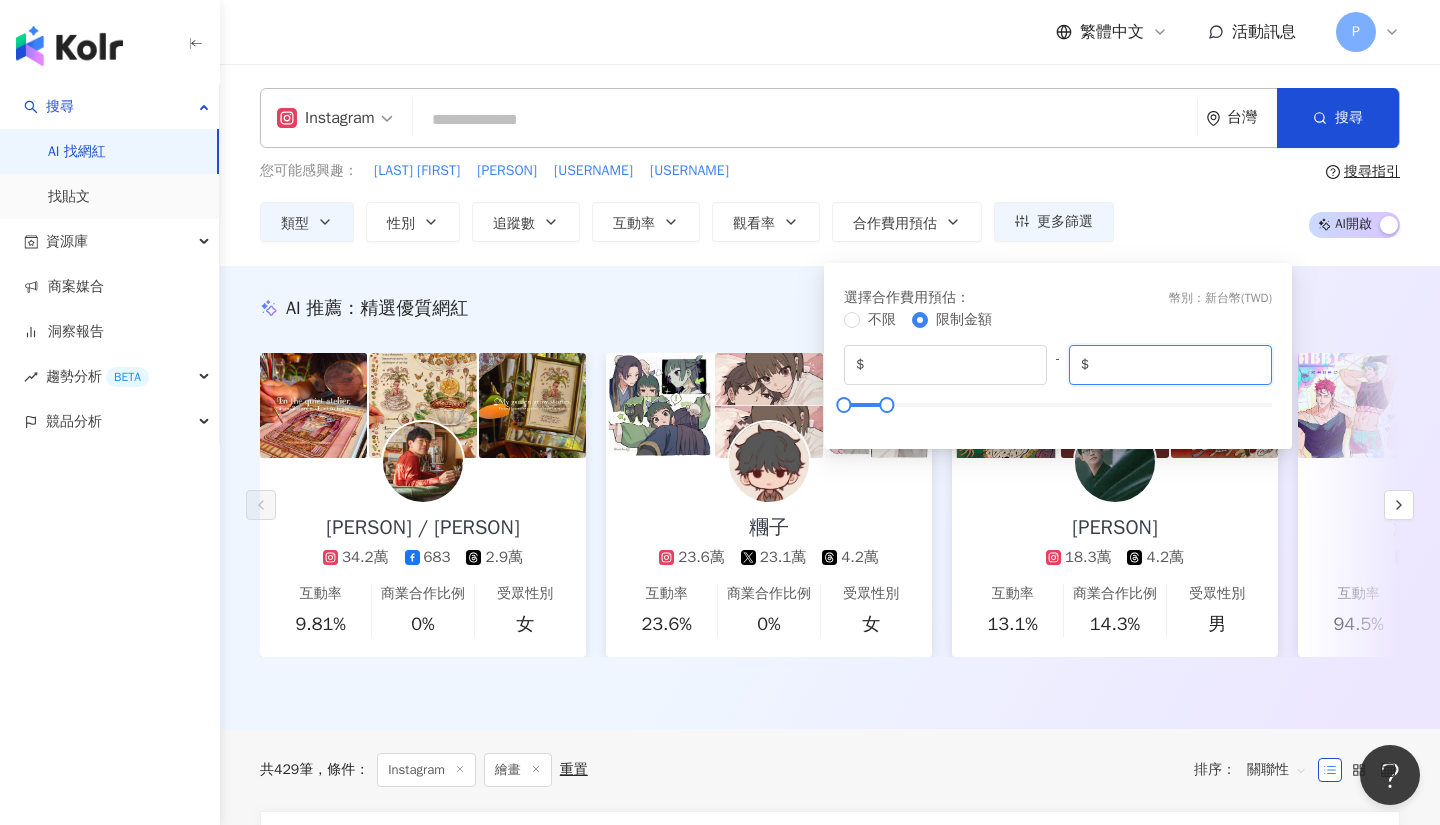 type on "******" 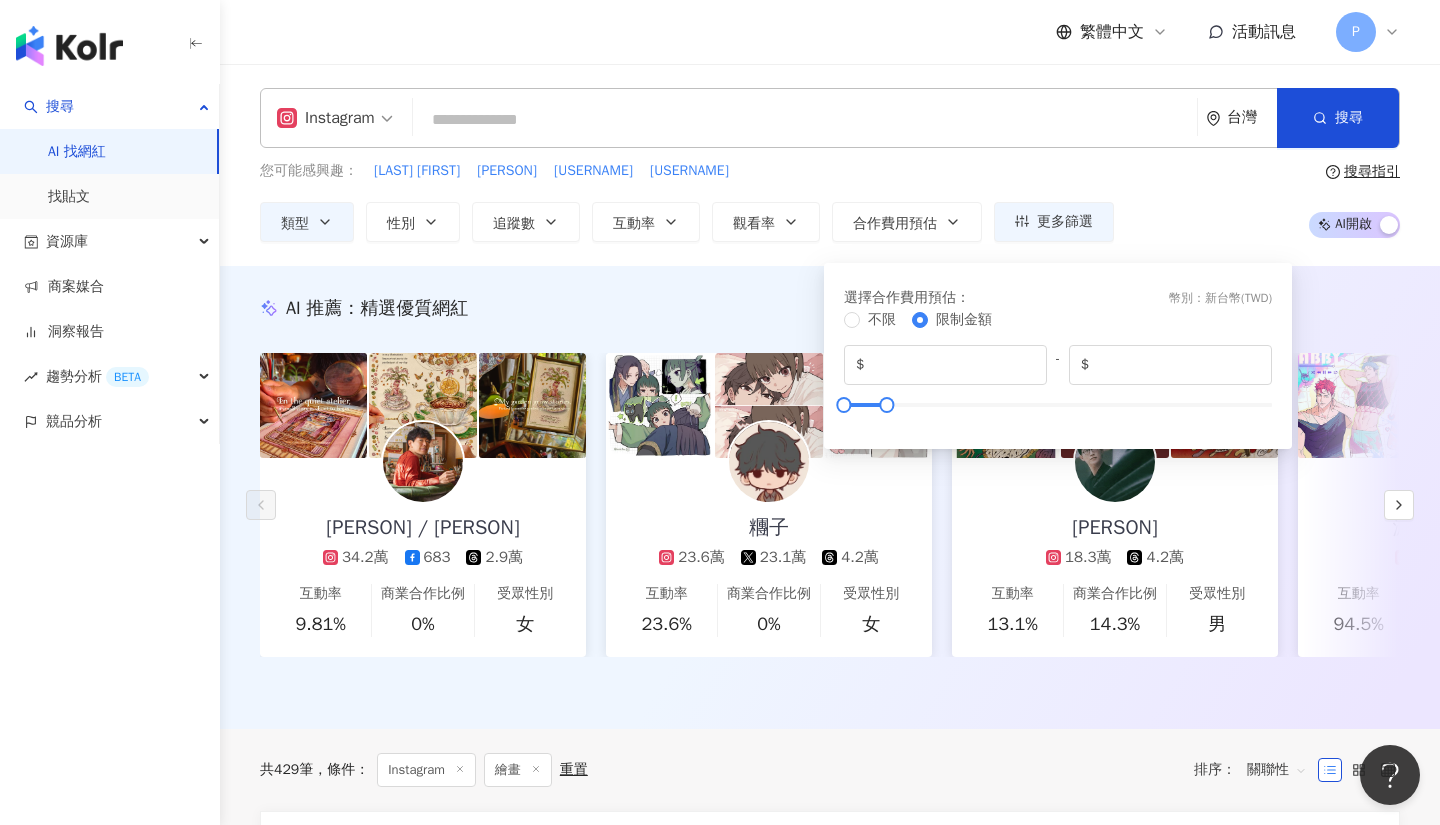 click on "您可能感興趣： 林思宏  乃菁  孕婦書籍  懷孕反應  類型 性別 追蹤數 互動率 觀看率 合作費用預估  更多篩選 選擇合作費用預估  ： 幣別 ： 新台幣 ( TWD ) 不限 限制金額 $ *  -  $ ****** 搜尋指引 AI  開啟 AI  關閉" at bounding box center [830, 201] 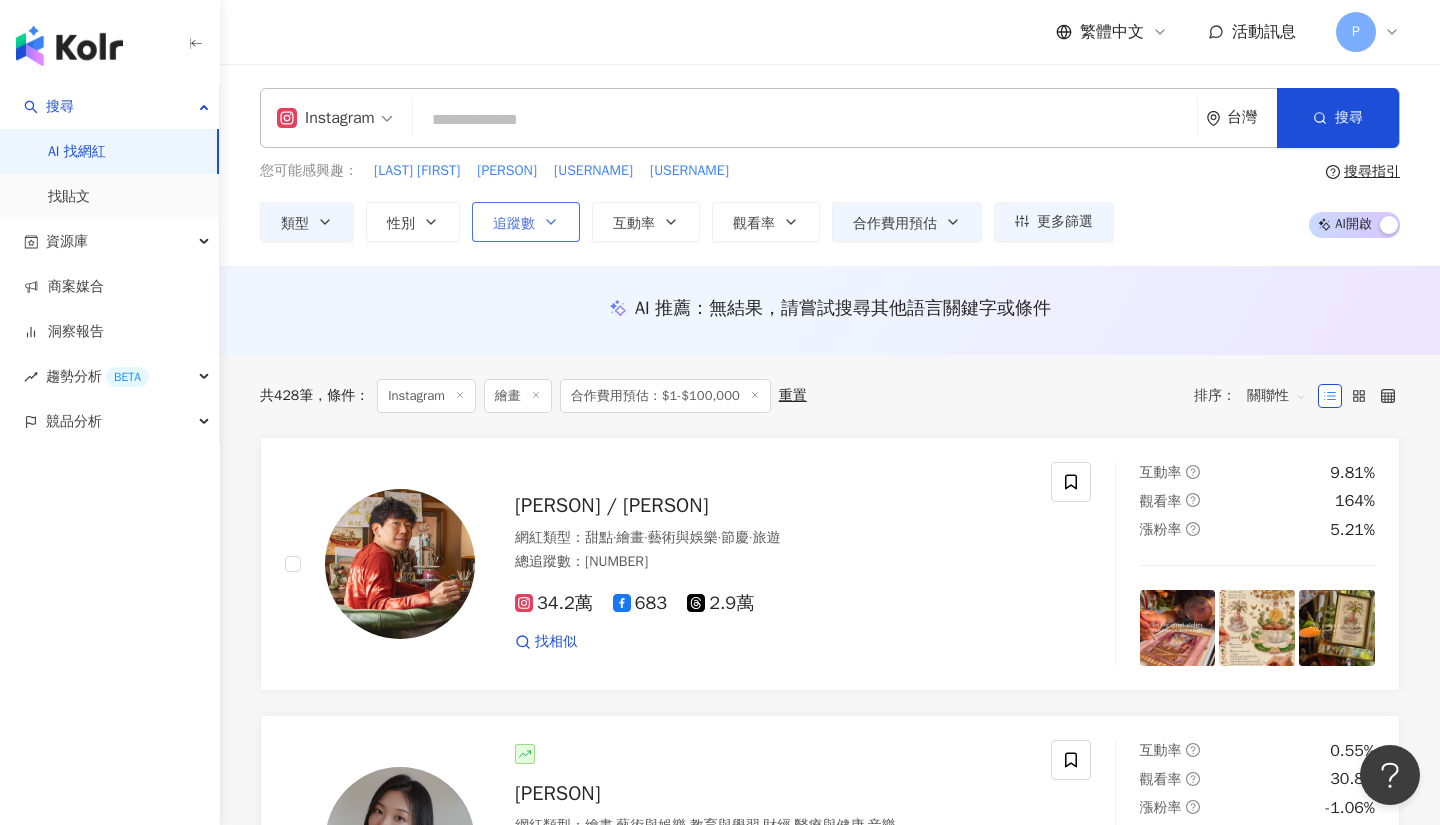 click on "追蹤數" at bounding box center [514, 224] 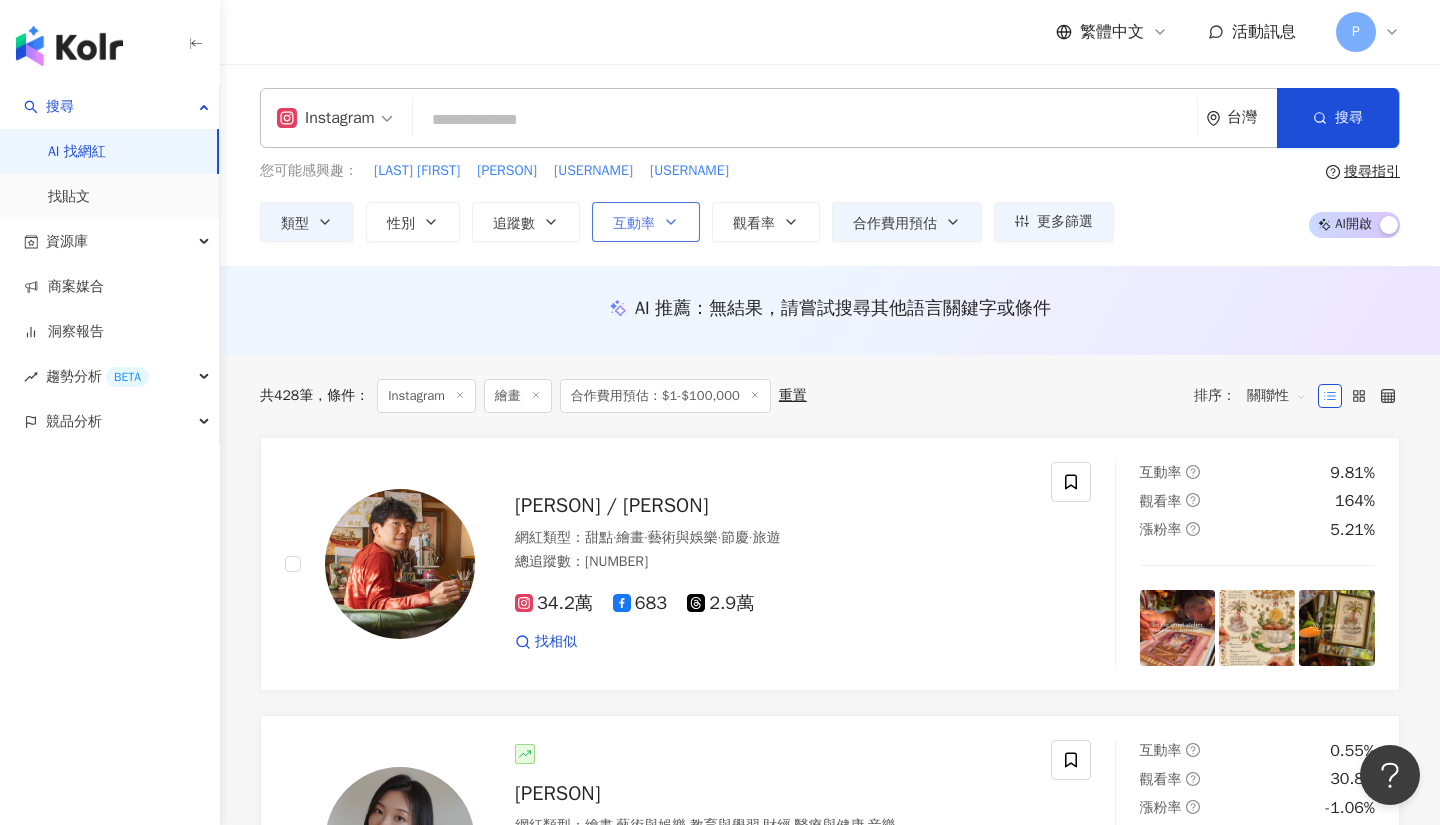click on "互動率" at bounding box center (634, 224) 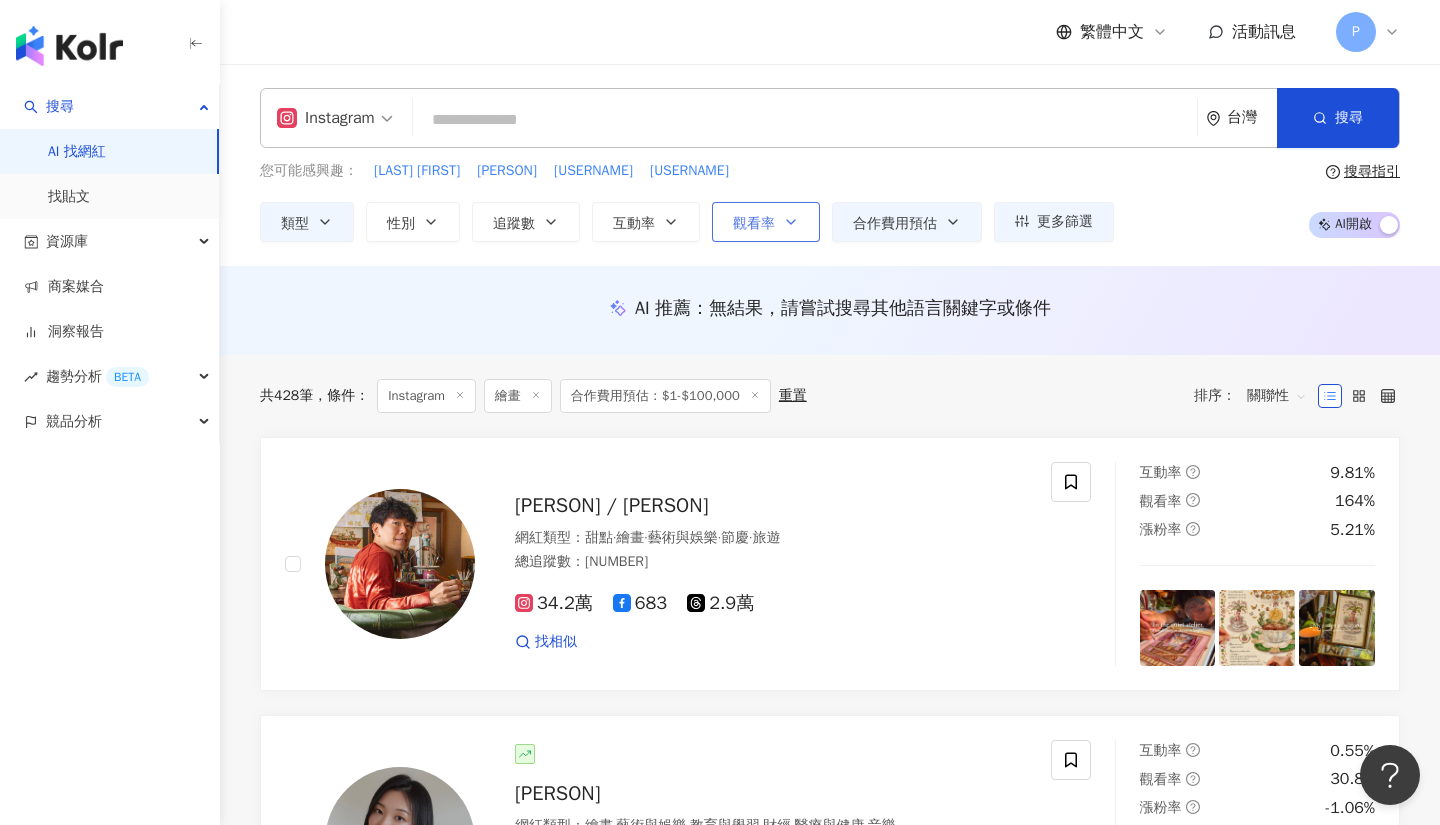 click on "觀看率" at bounding box center [766, 222] 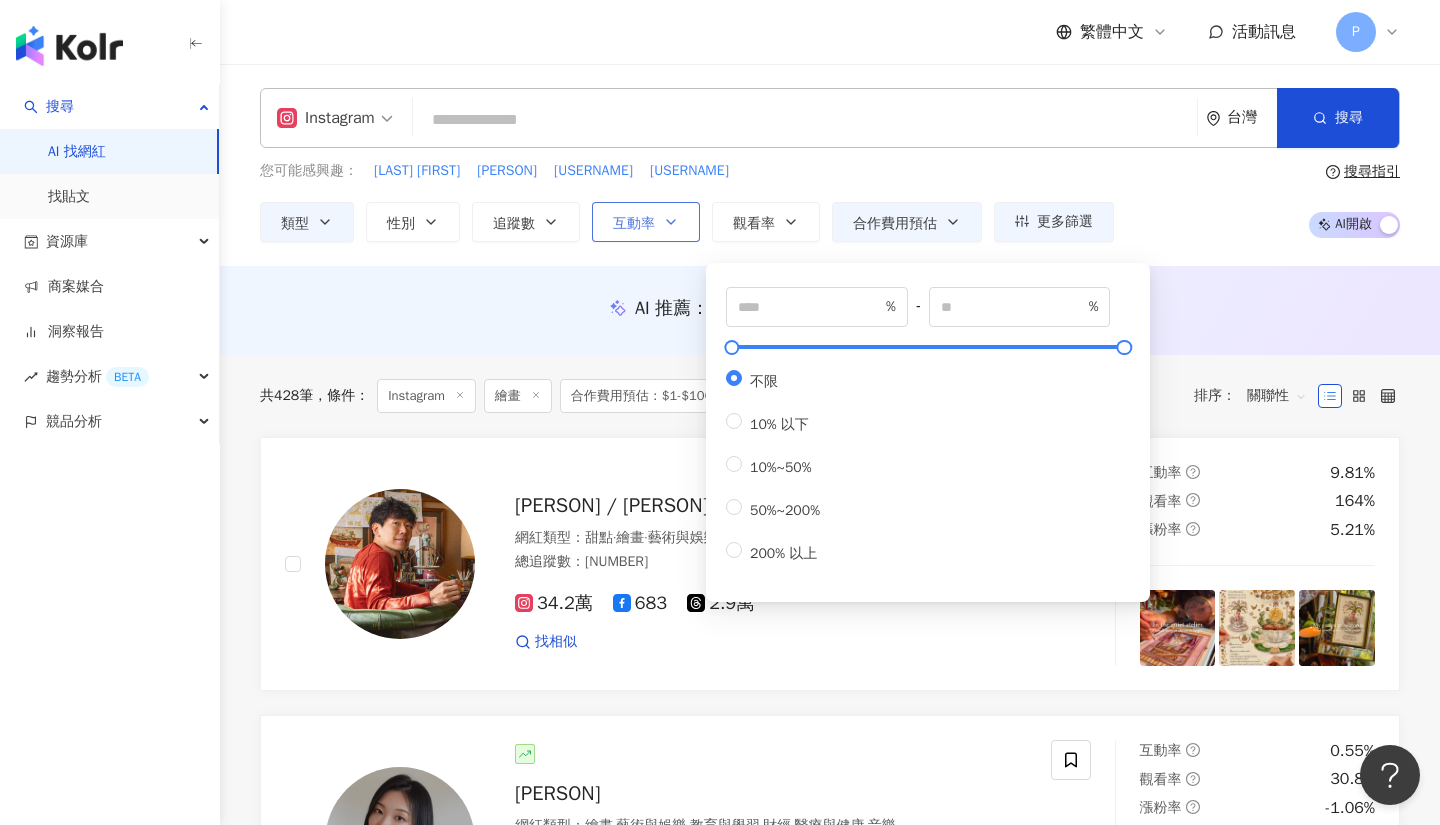click on "互動率" at bounding box center [634, 224] 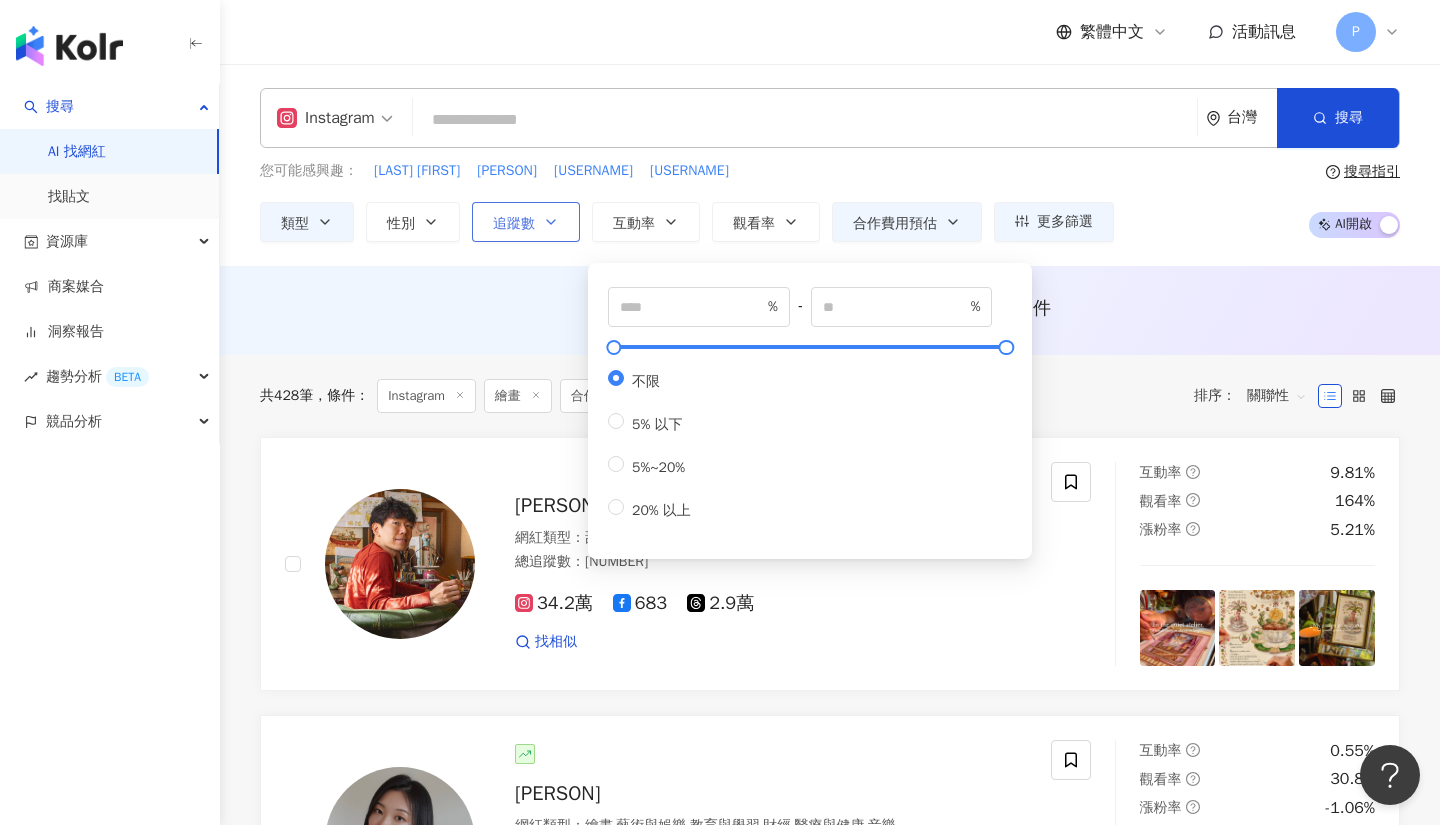 click on "追蹤數" at bounding box center (514, 224) 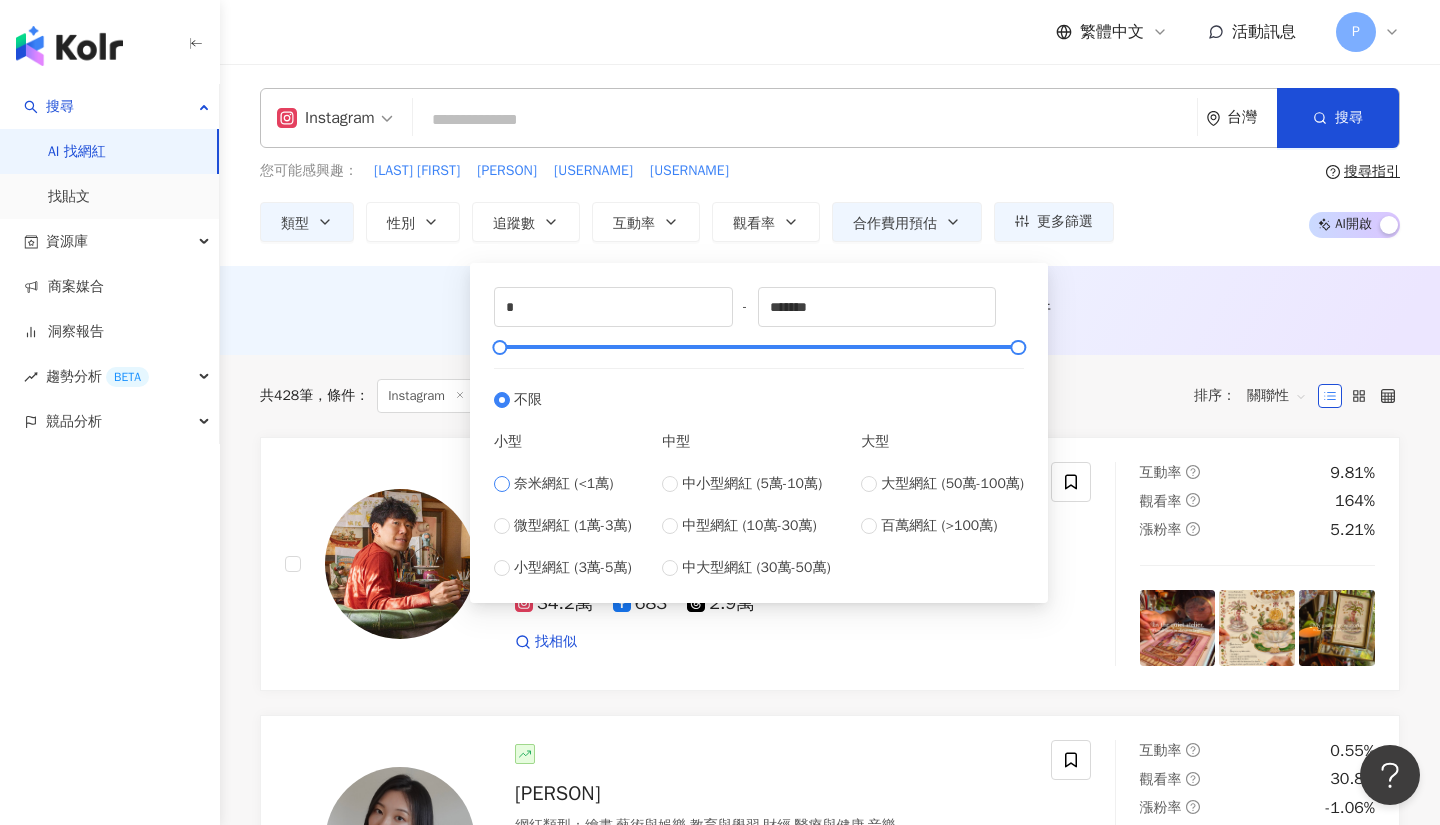 click on "奈米網紅 (<1萬)" at bounding box center [563, 484] 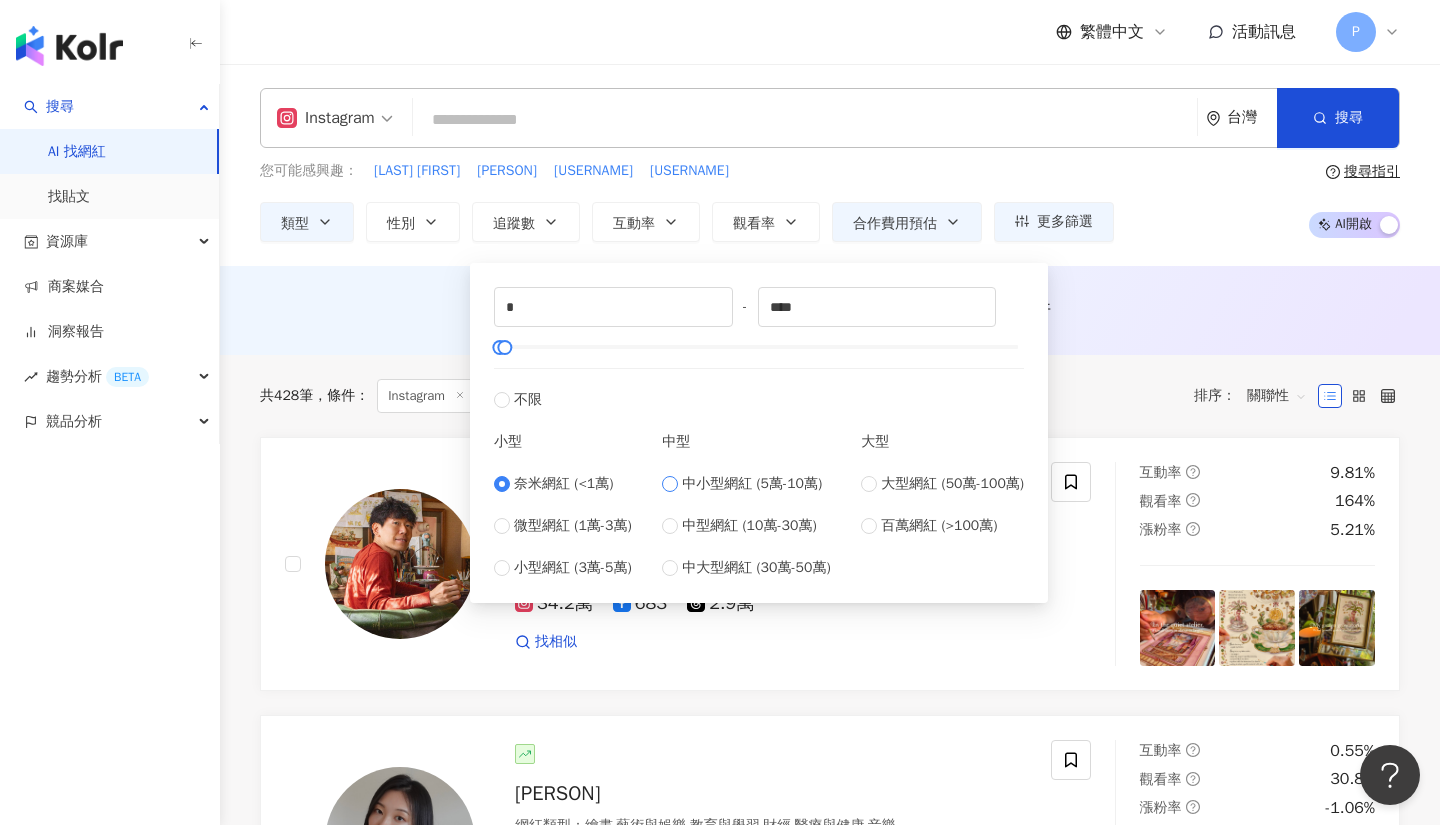 click on "中小型網紅 (5萬-10萬)" at bounding box center [752, 484] 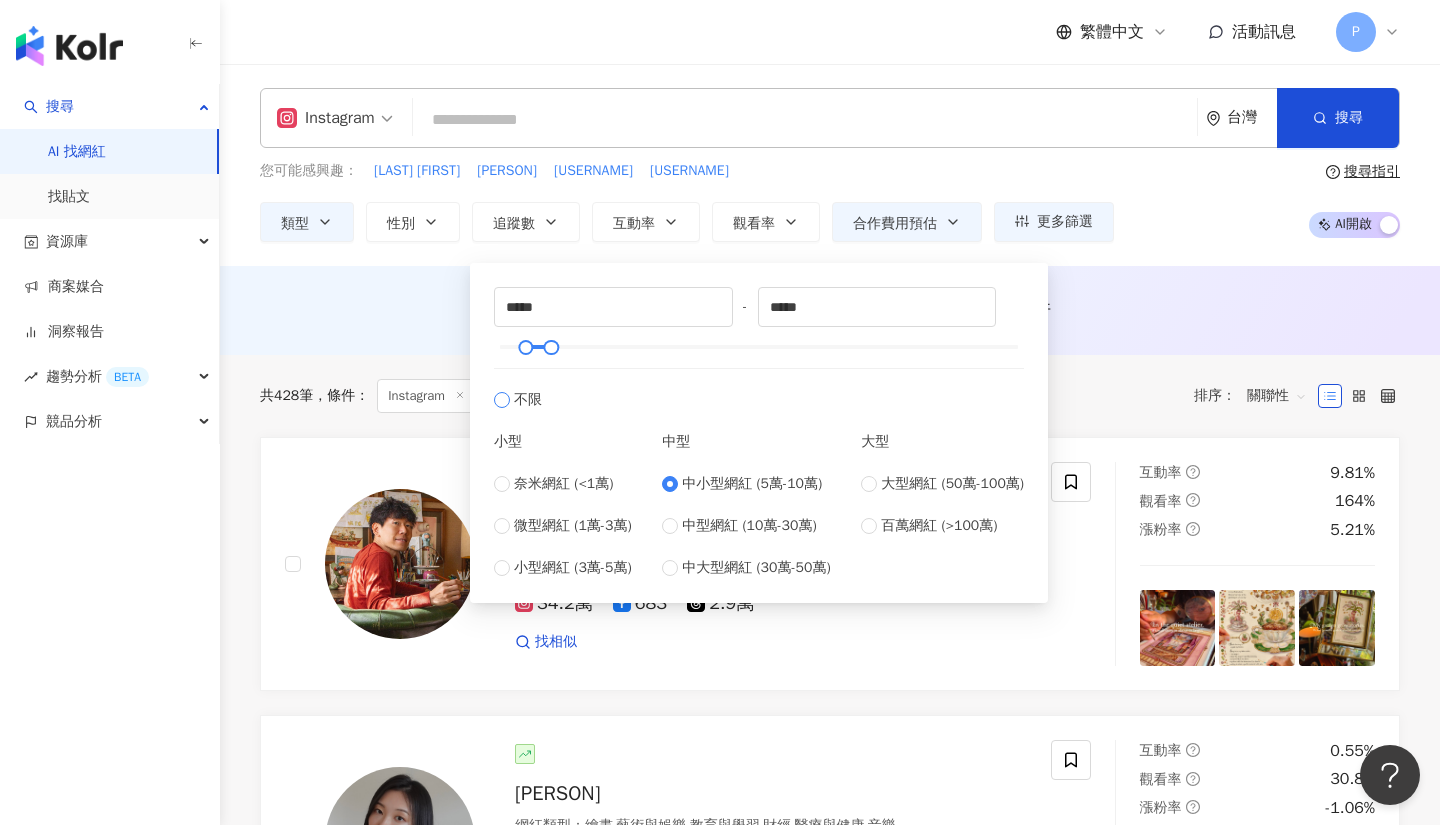 click on "不限" at bounding box center [528, 400] 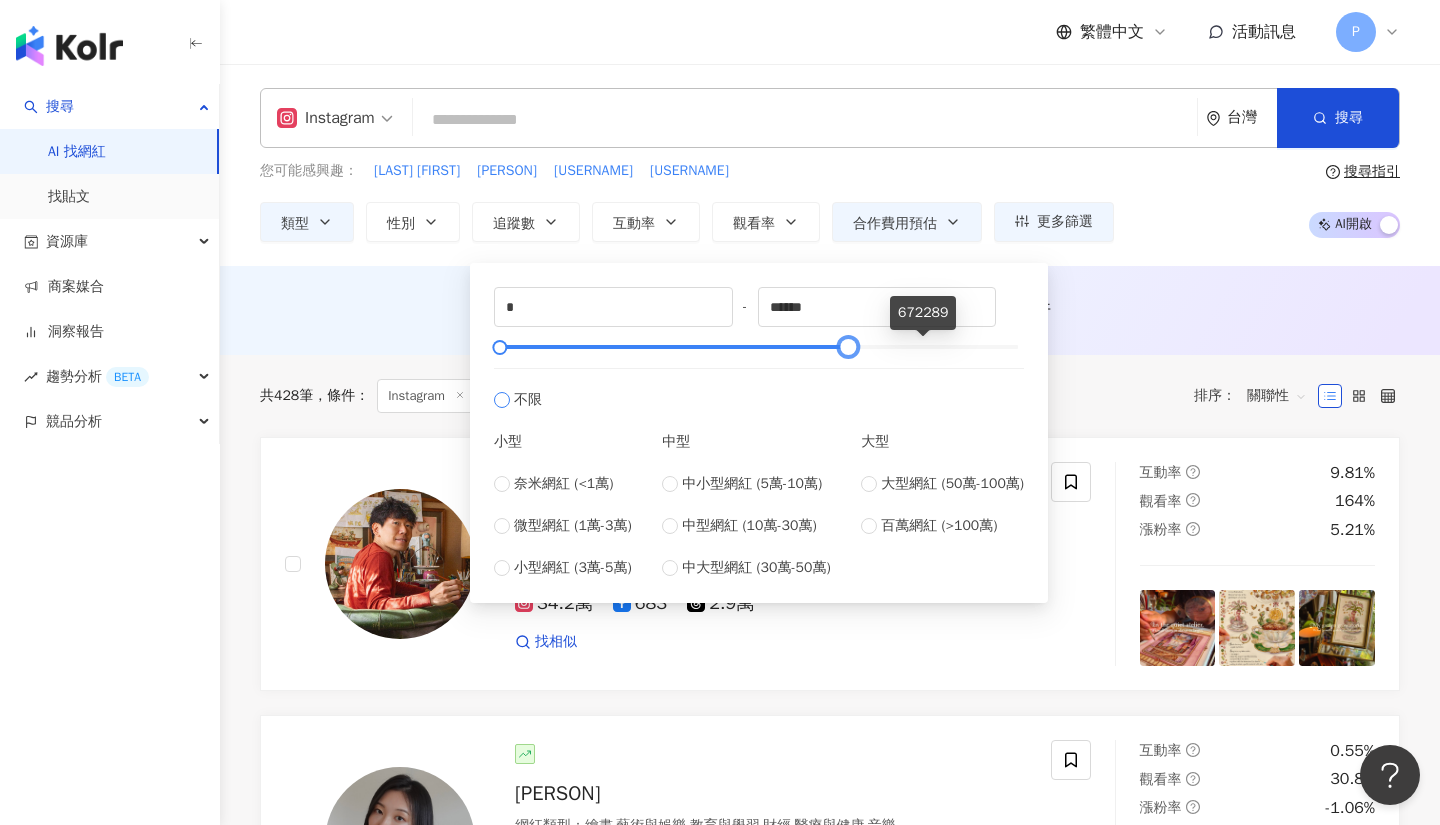 drag, startPoint x: 1010, startPoint y: 349, endPoint x: 764, endPoint y: 369, distance: 246.81168 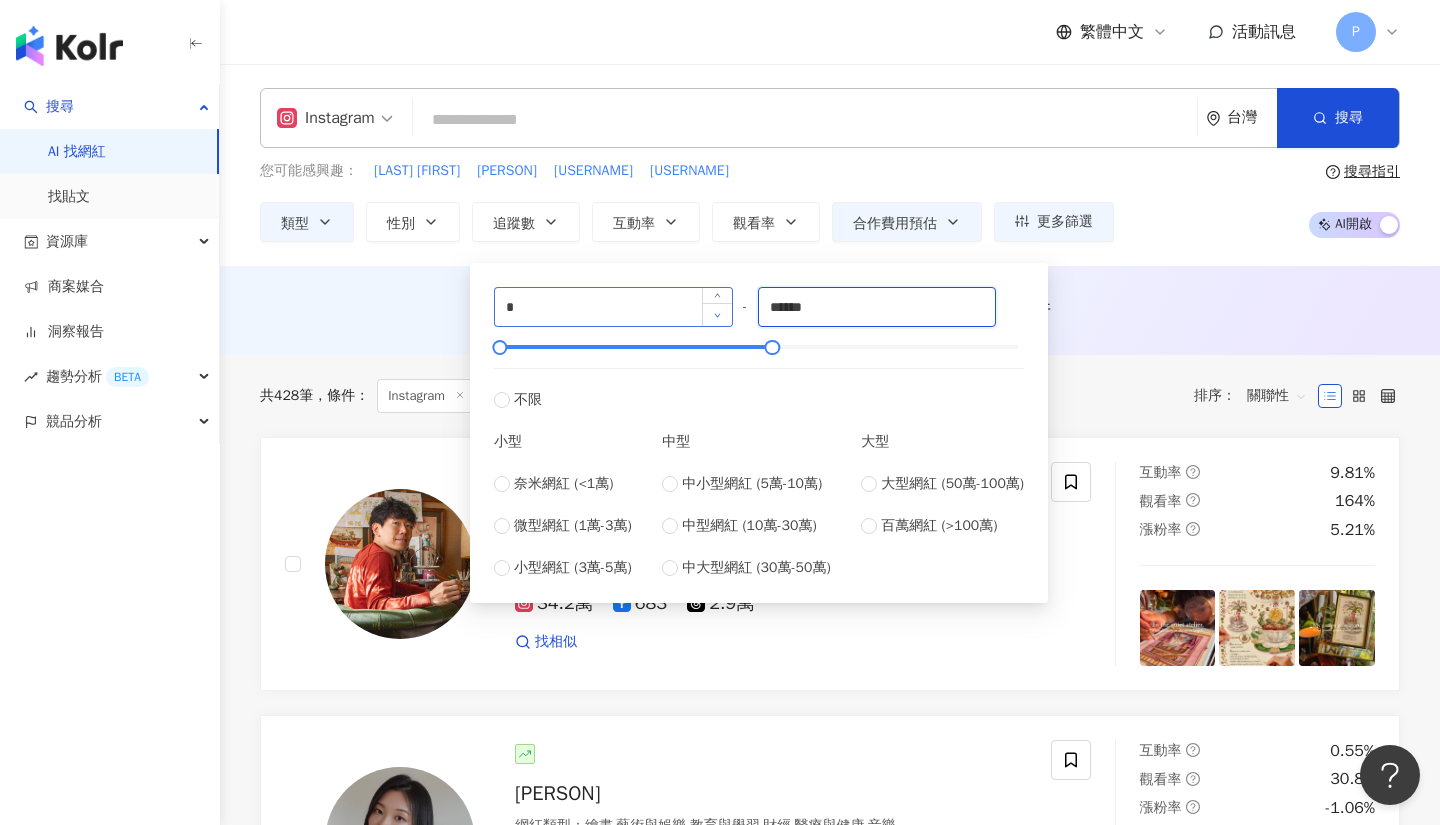 drag, startPoint x: 850, startPoint y: 307, endPoint x: 704, endPoint y: 316, distance: 146.27713 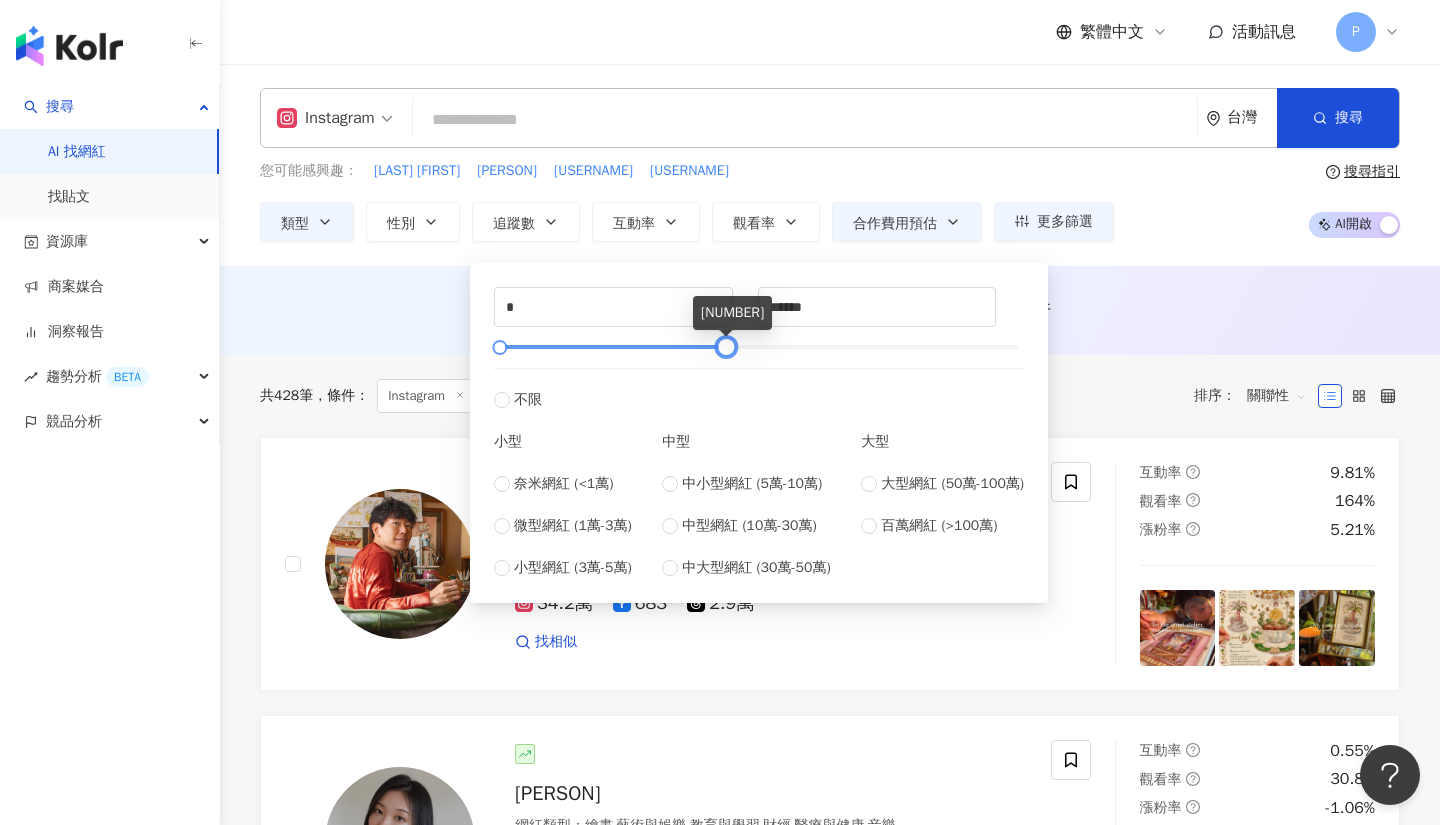 drag, startPoint x: 776, startPoint y: 347, endPoint x: 730, endPoint y: 347, distance: 46 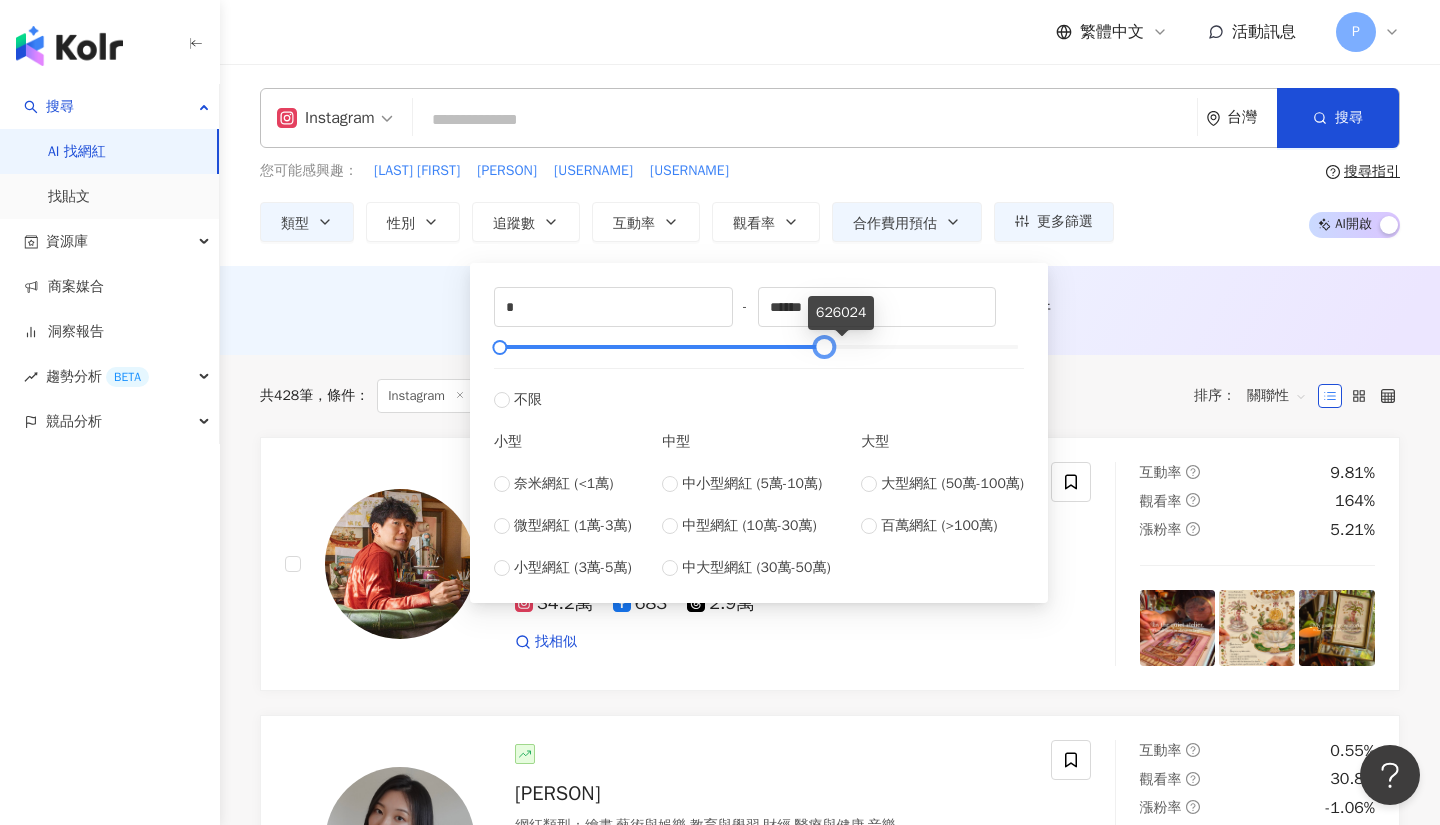 drag, startPoint x: 730, startPoint y: 347, endPoint x: 828, endPoint y: 359, distance: 98.731964 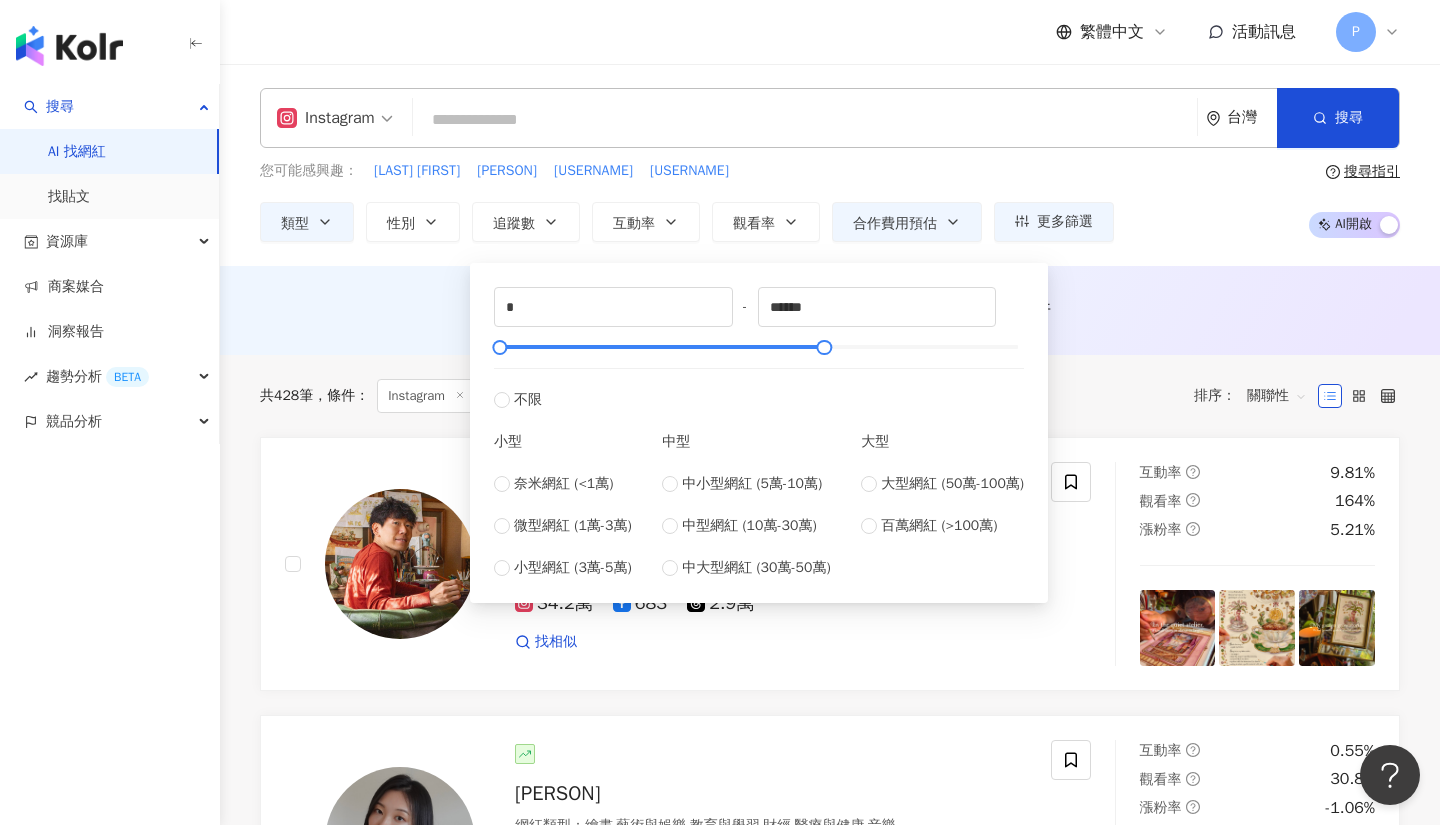 click on "AI 推薦 ： 無結果，請嘗試搜尋其他語言關鍵字或條件" at bounding box center (830, 314) 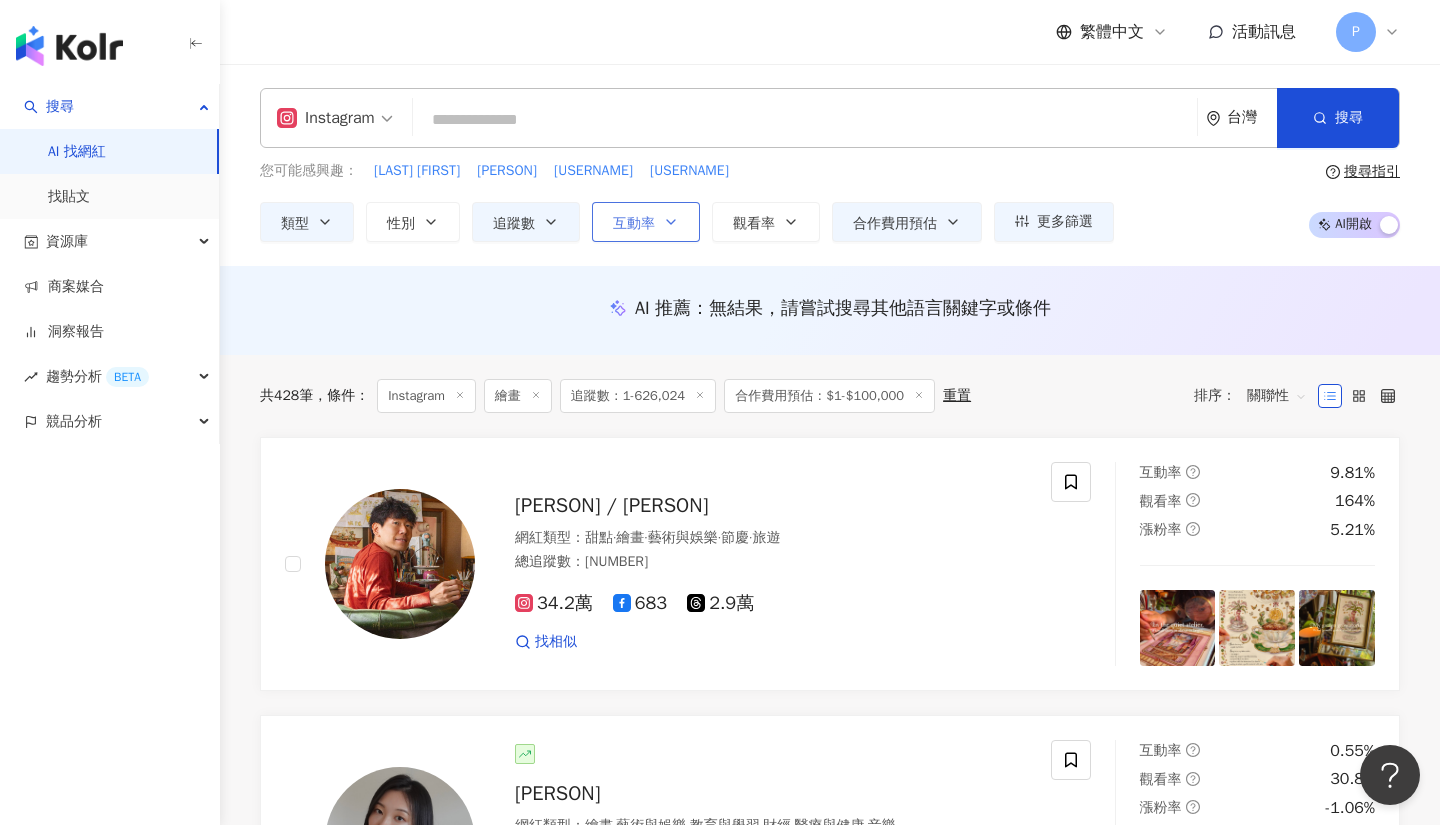 click 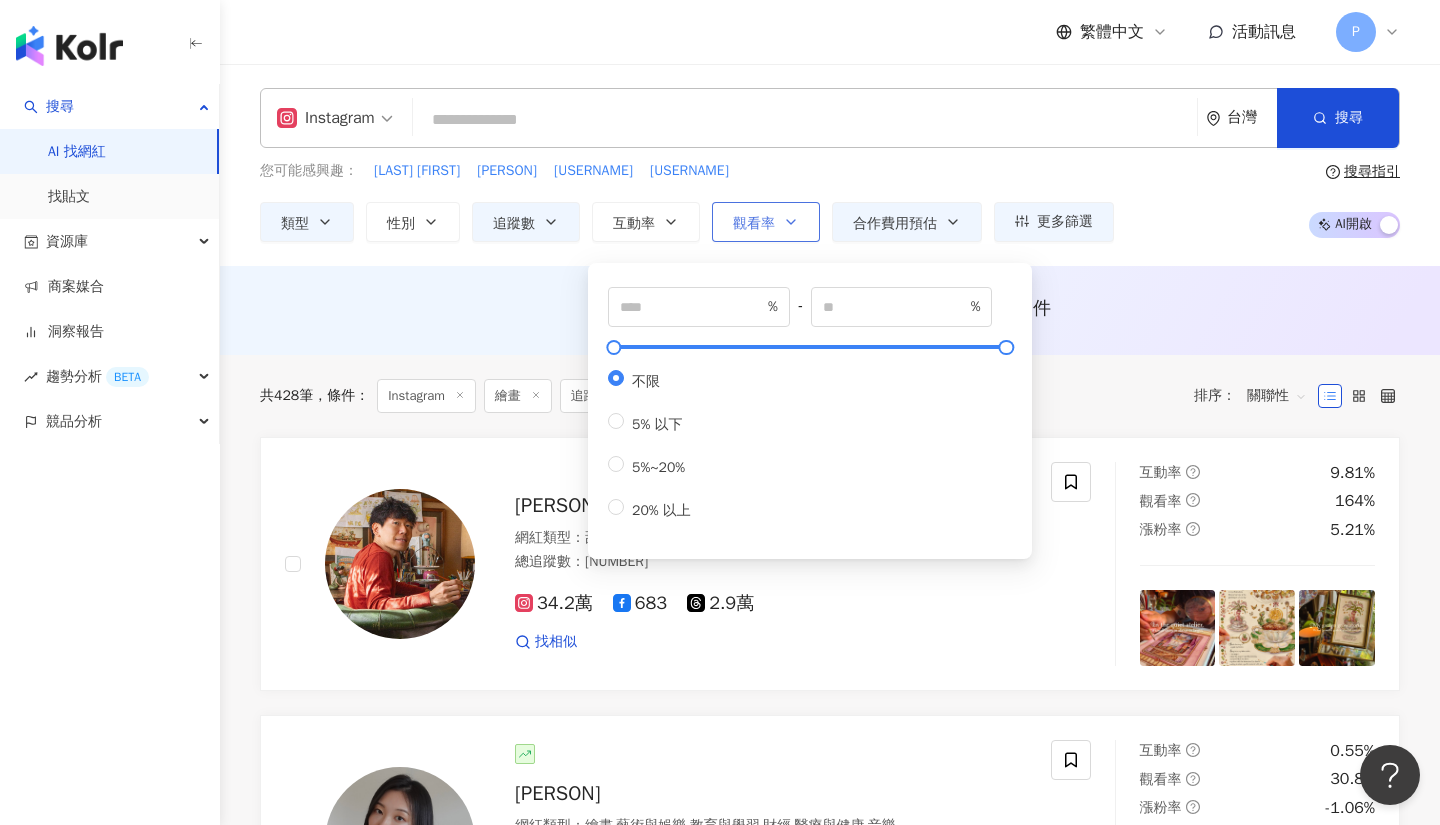 click on "觀看率" at bounding box center (754, 224) 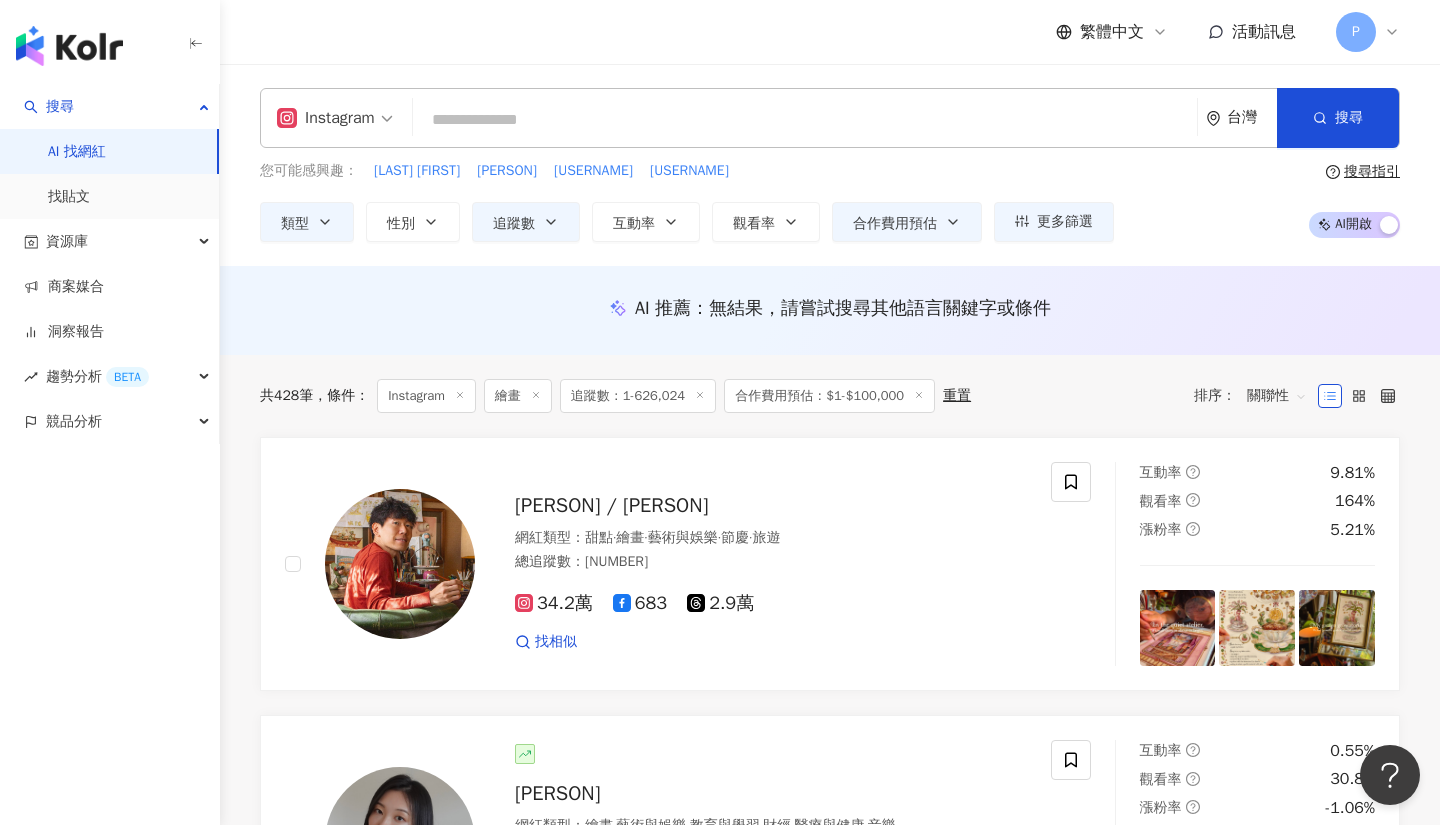 click on "您可能感興趣： 林思宏  乃菁  孕婦書籍  懷孕反應  類型 性別 追蹤數 互動率 觀看率 合作費用預估  更多篩選 選擇合作費用預估  ： 幣別 ： 新台幣 ( TWD ) 不限 限制金額 $ *  -  $ ****** *  -  ****** 不限 小型 奈米網紅 (<1萬) 微型網紅 (1萬-3萬) 小型網紅 (3萬-5萬) 中型 中小型網紅 (5萬-10萬) 中型網紅 (10萬-30萬) 中大型網紅 (30萬-50萬) 大型 大型網紅 (50萬-100萬) 百萬網紅 (>100萬) %  -  % 不限 5% 以下 5%~20% 20% 以上 %  -  % 不限 10% 以下 10%~50% 50%~200% 200% 以上 搜尋指引 AI  開啟 AI  關閉" at bounding box center (830, 201) 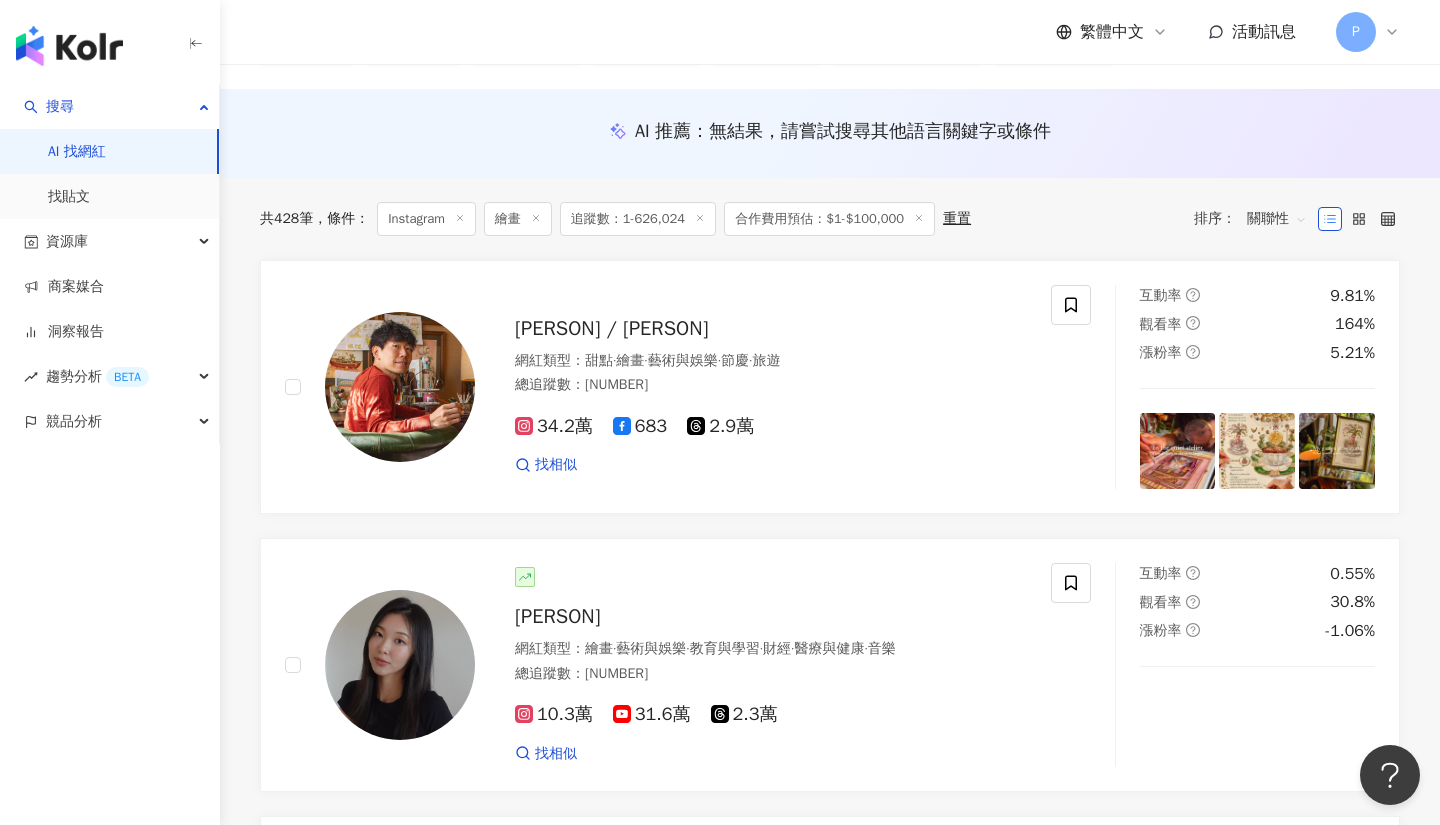 scroll, scrollTop: 182, scrollLeft: 0, axis: vertical 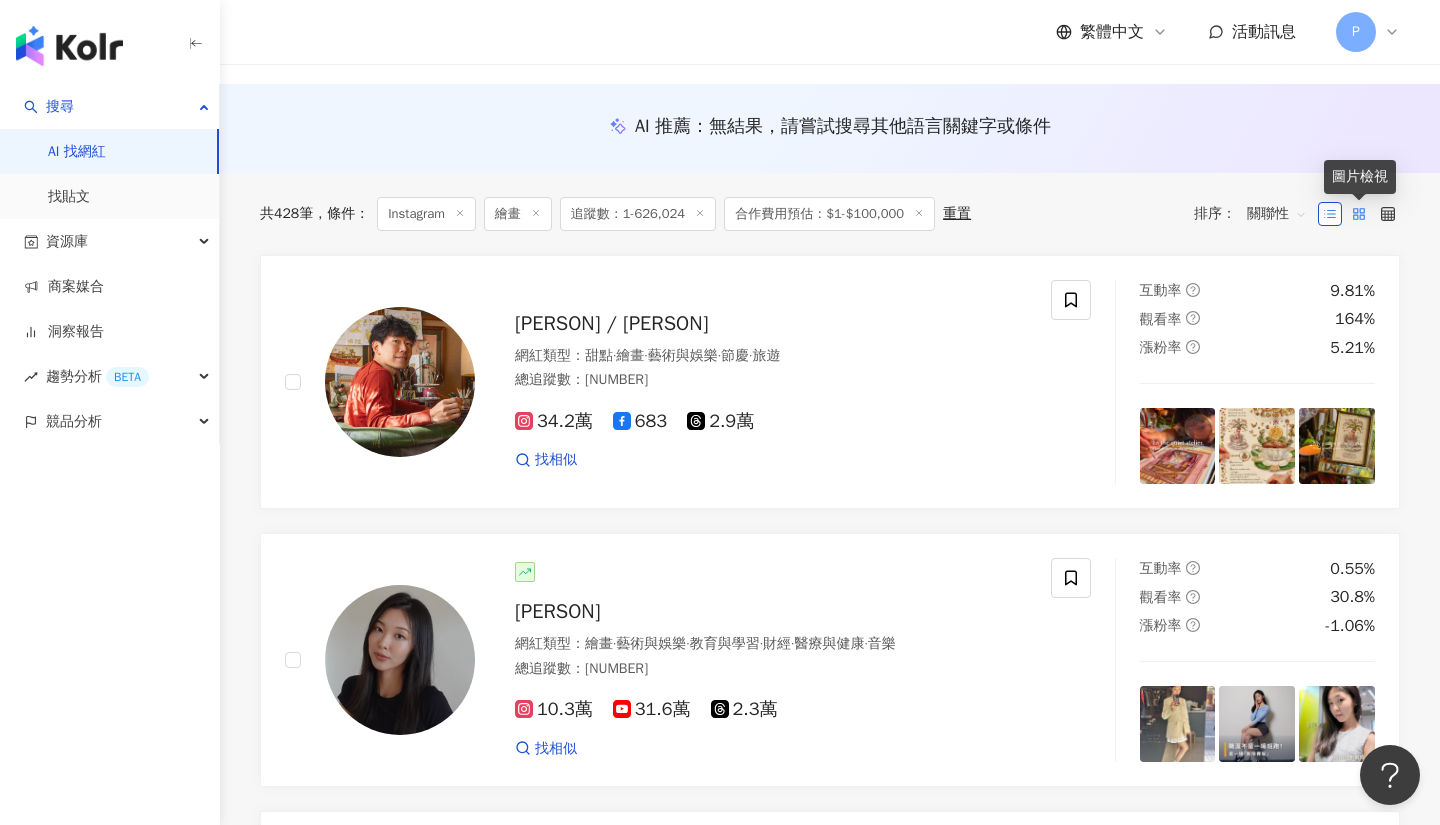 click 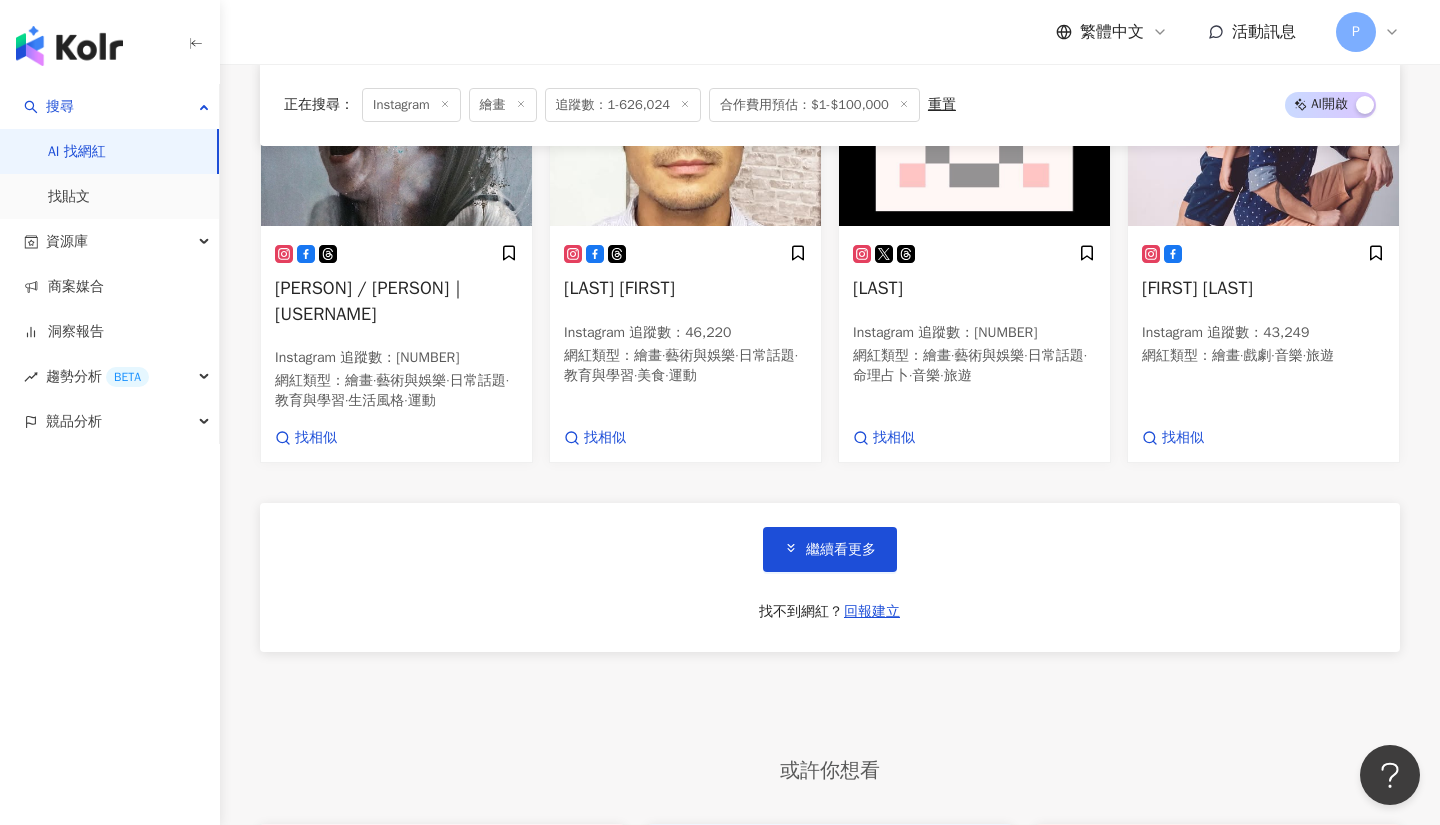 scroll, scrollTop: 1290, scrollLeft: 0, axis: vertical 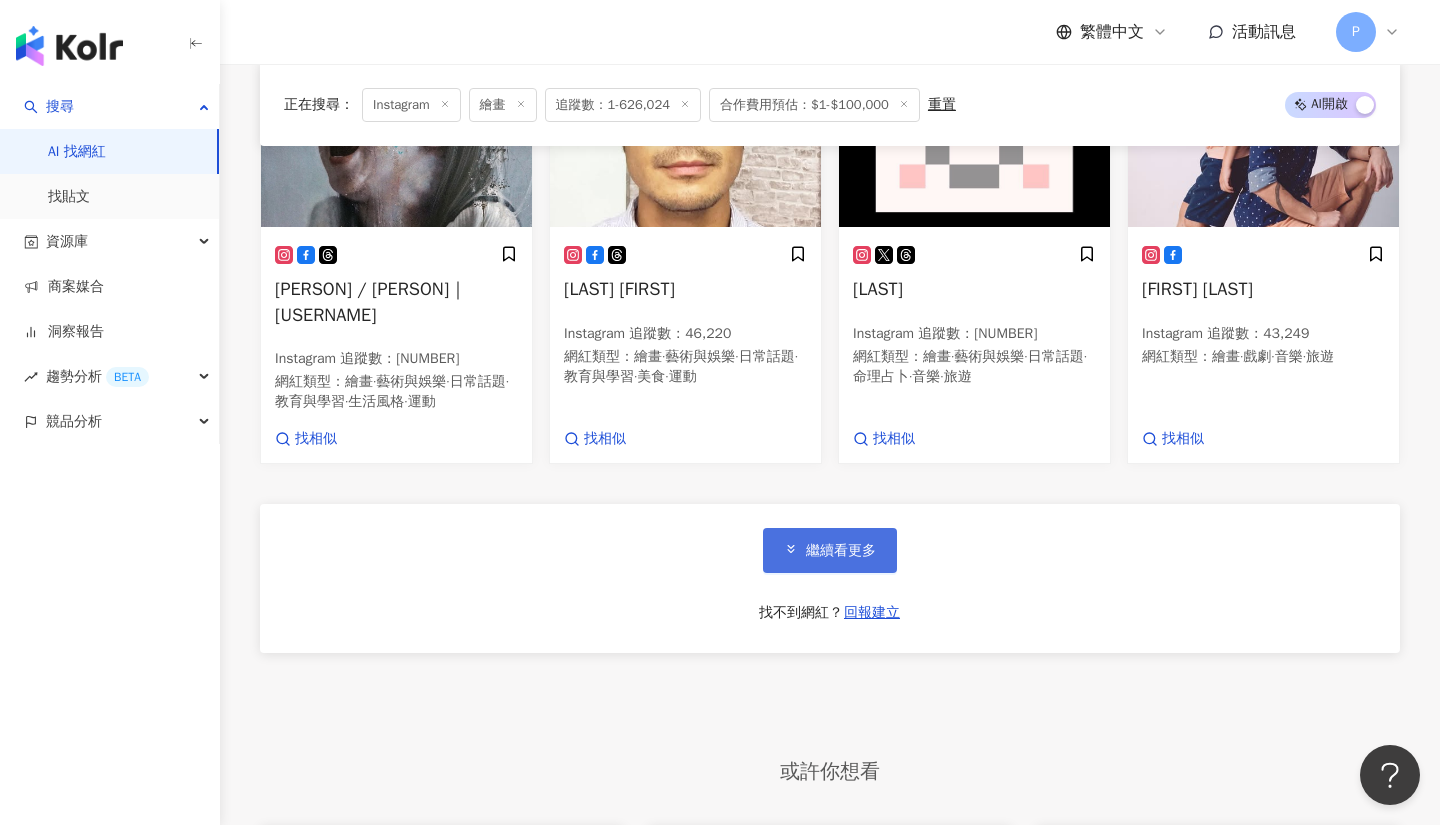 click on "繼續看更多" at bounding box center (841, 551) 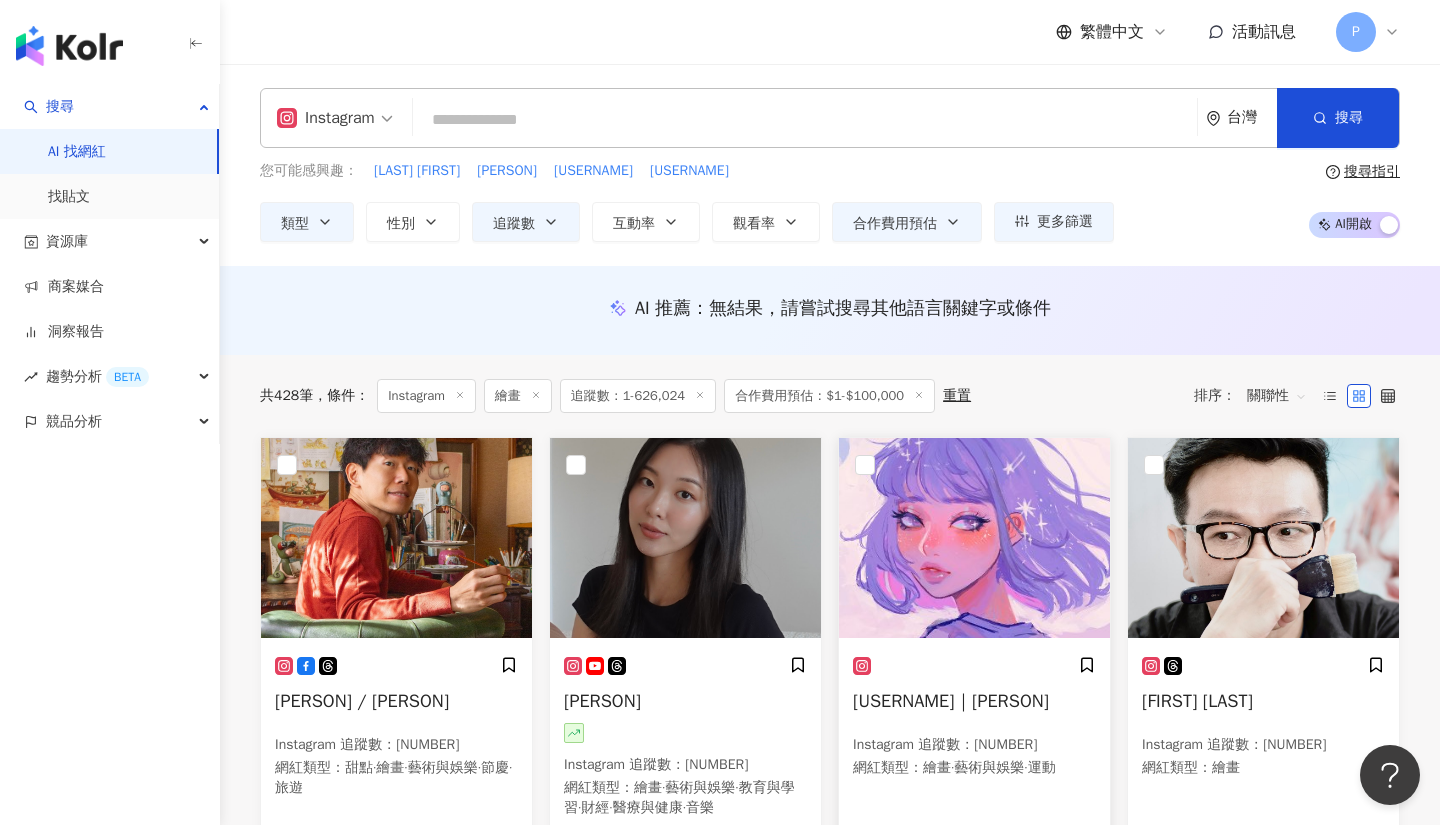 scroll, scrollTop: 0, scrollLeft: 0, axis: both 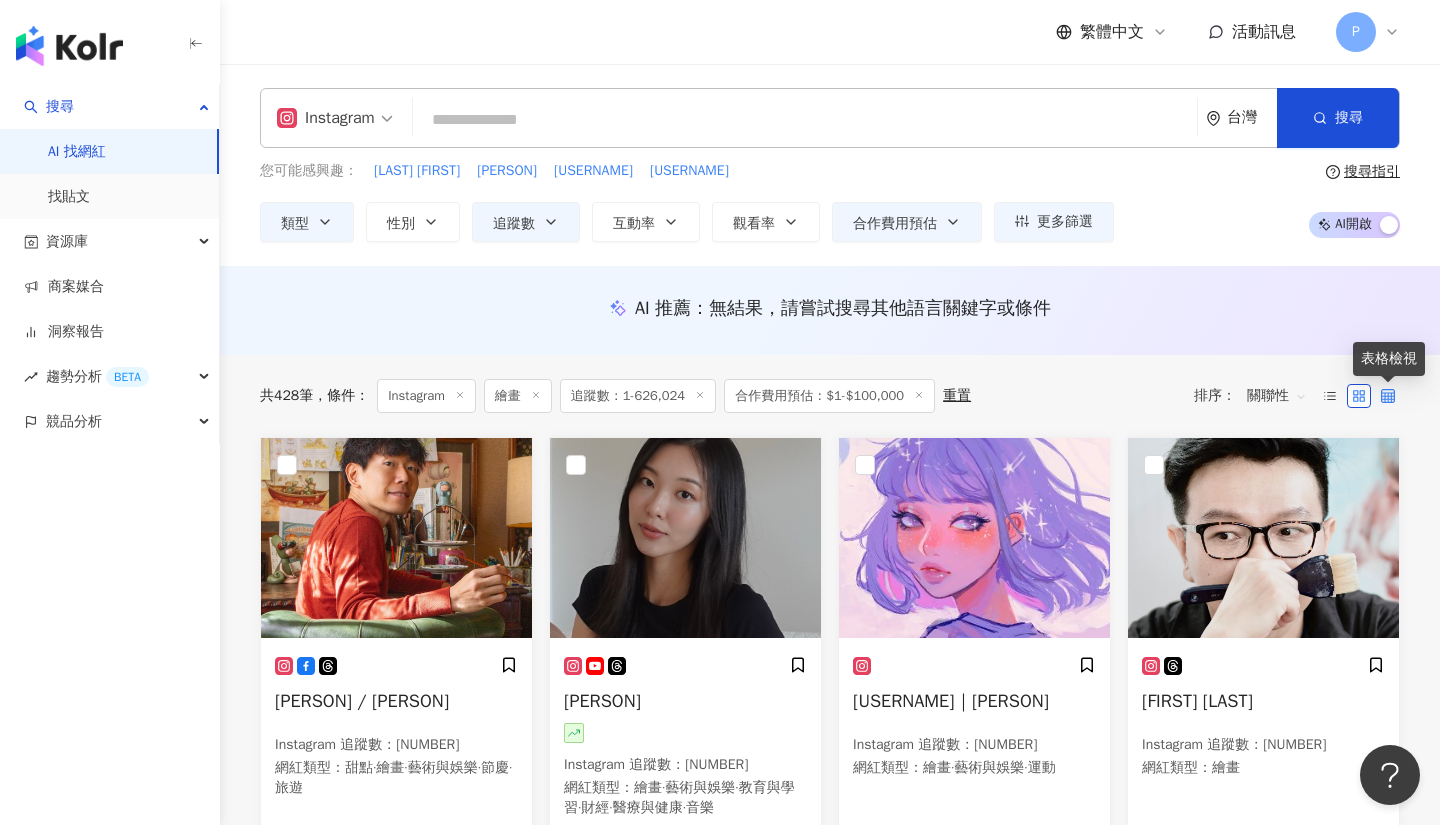 click 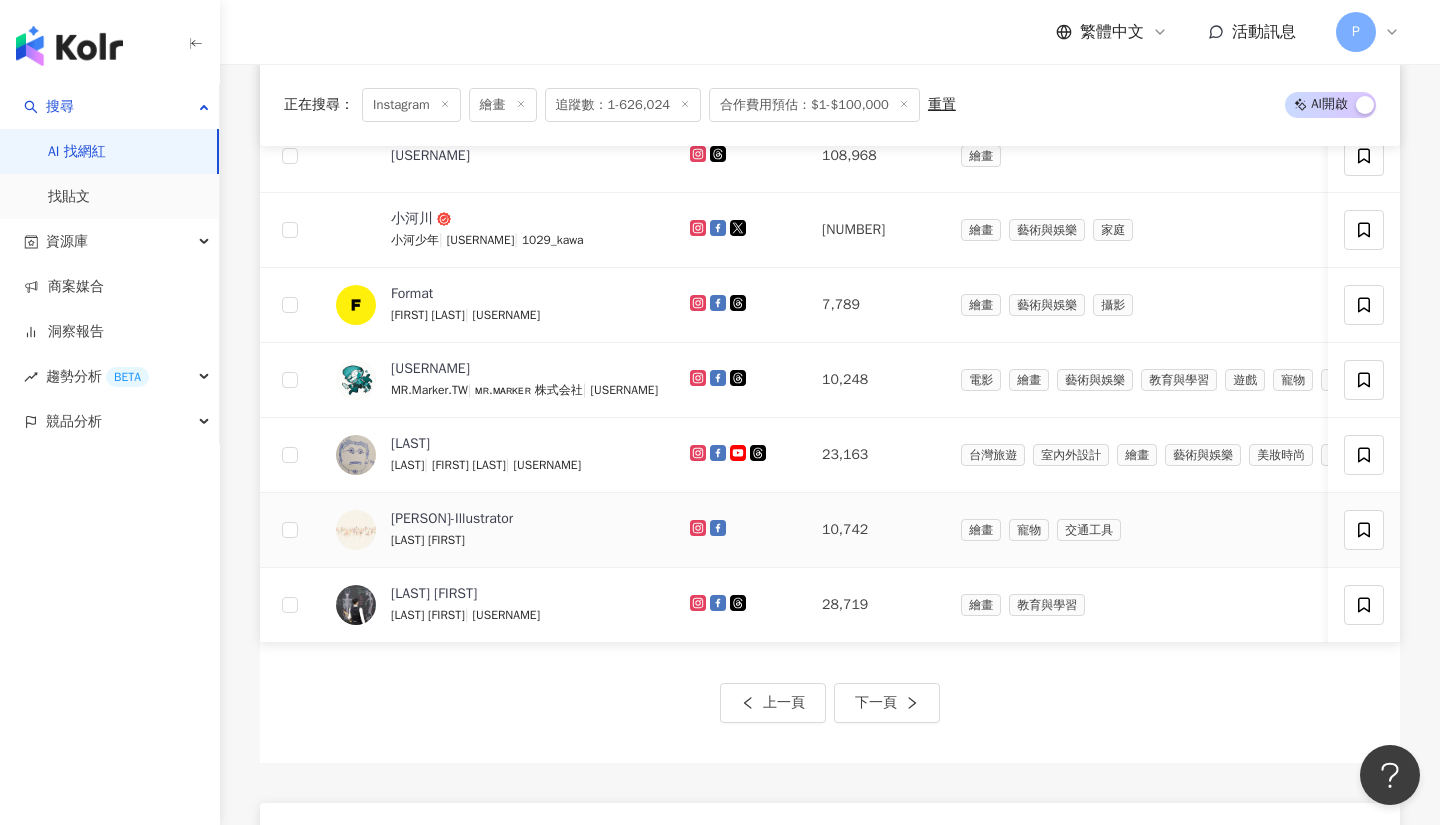 scroll, scrollTop: 758, scrollLeft: 0, axis: vertical 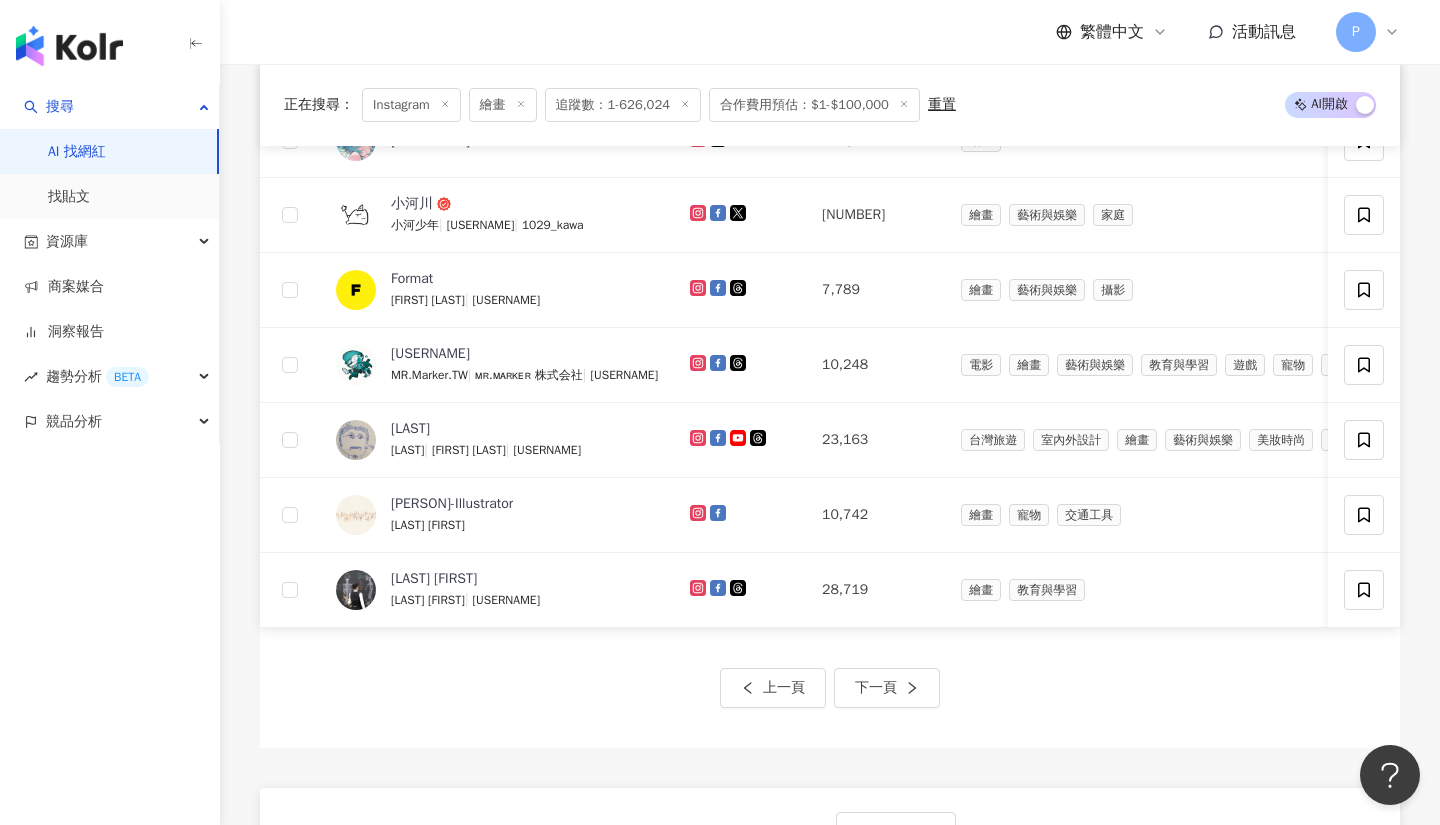 click on "上一頁 下一頁" at bounding box center (830, 688) 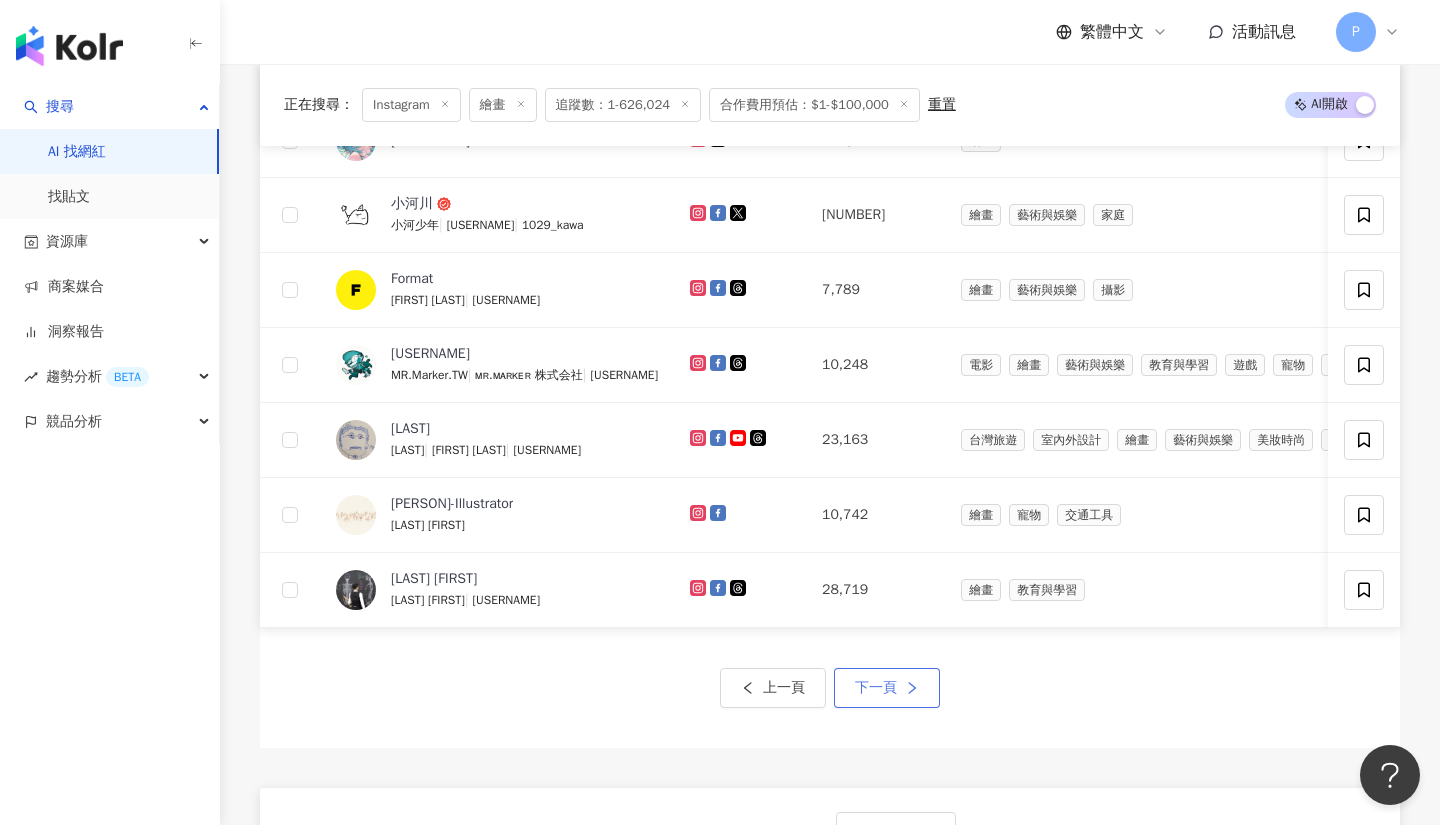 click on "下一頁" at bounding box center (887, 688) 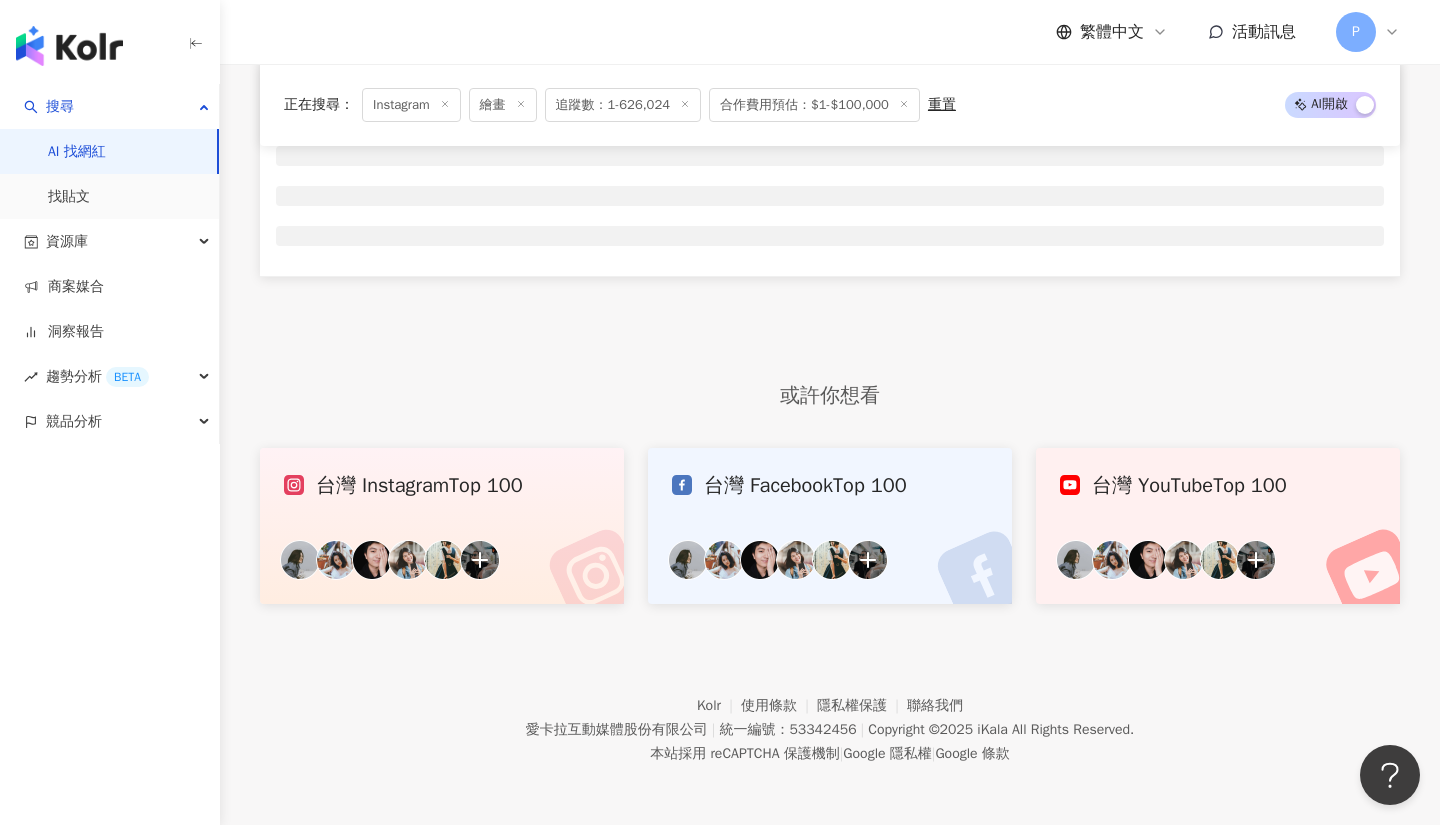 scroll, scrollTop: 43, scrollLeft: 0, axis: vertical 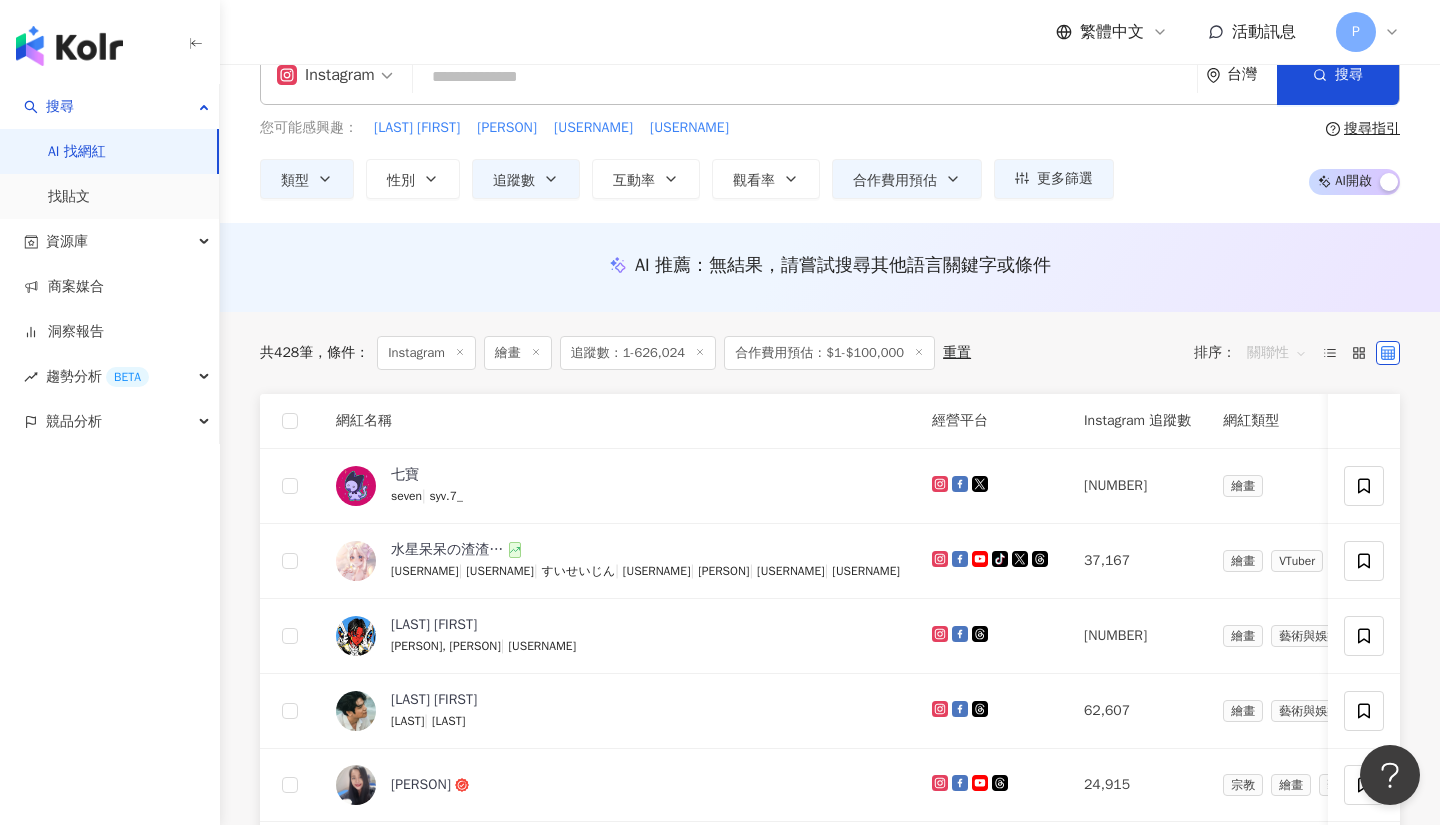 click on "關聯性" at bounding box center [1277, 353] 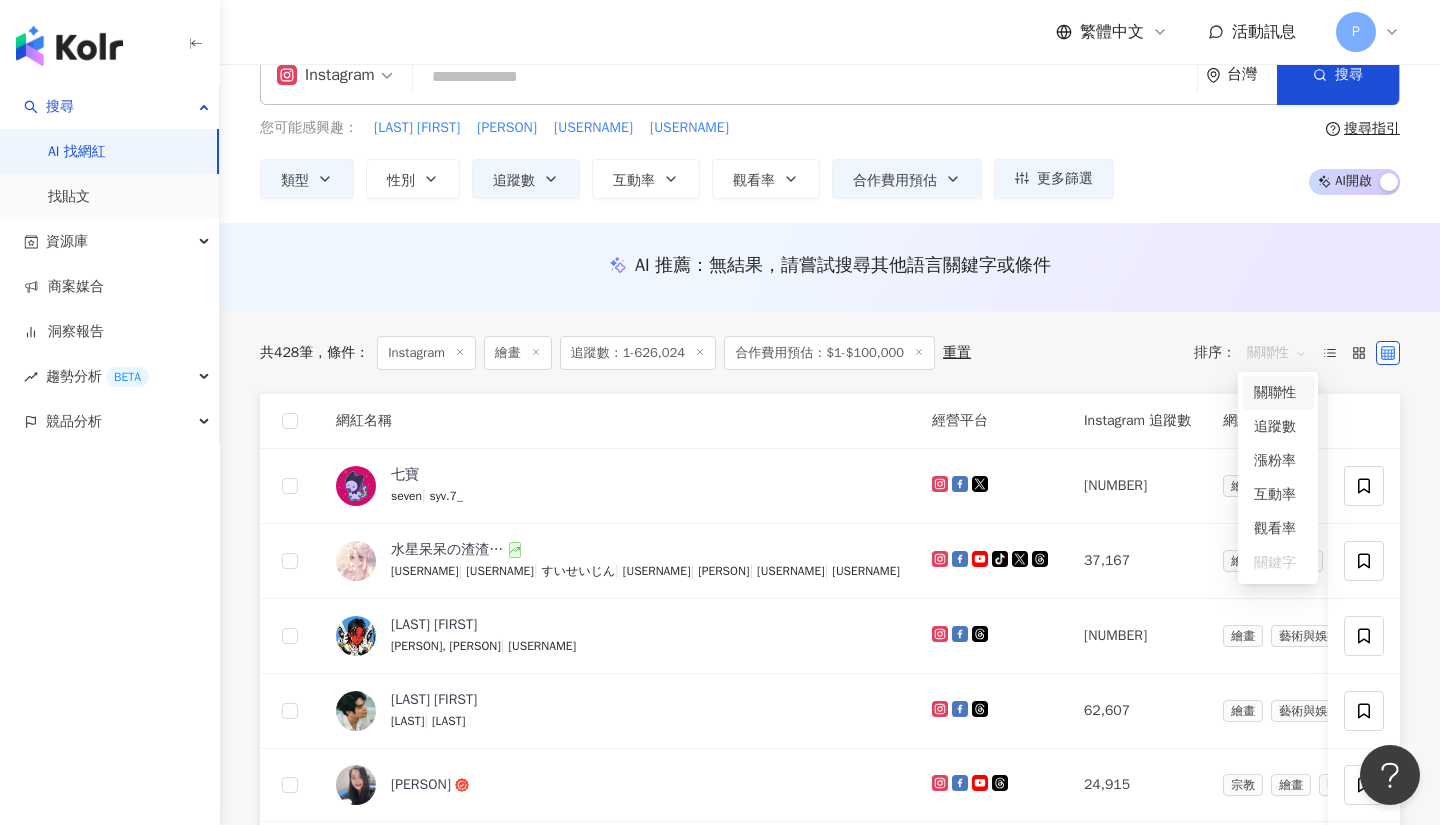 click on "共  428  筆 條件 ： Instagram 繪畫 追蹤數：1-626,024 合作費用預估：$1-$100,000 重置 排序： 關聯性" at bounding box center [830, 353] 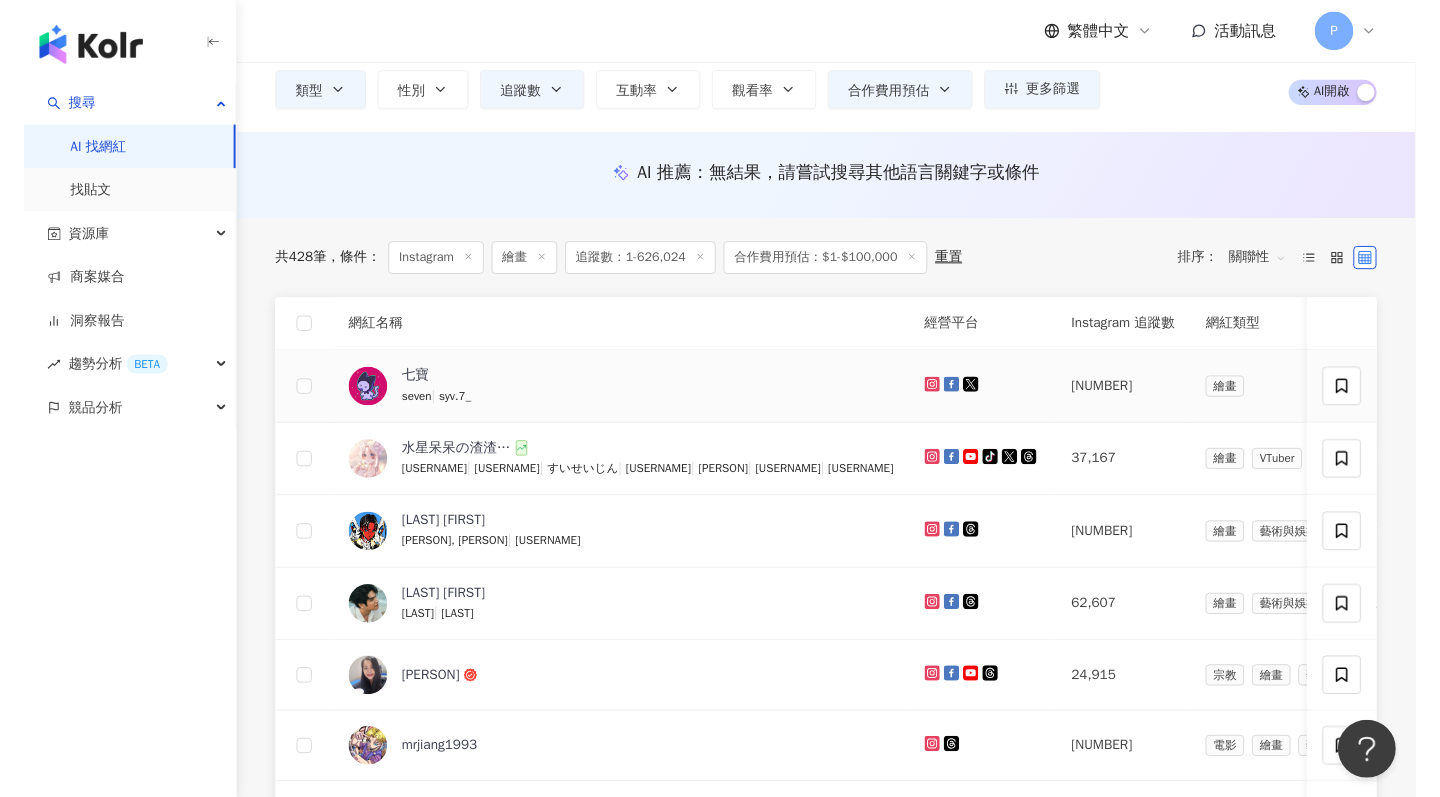 scroll, scrollTop: 131, scrollLeft: 0, axis: vertical 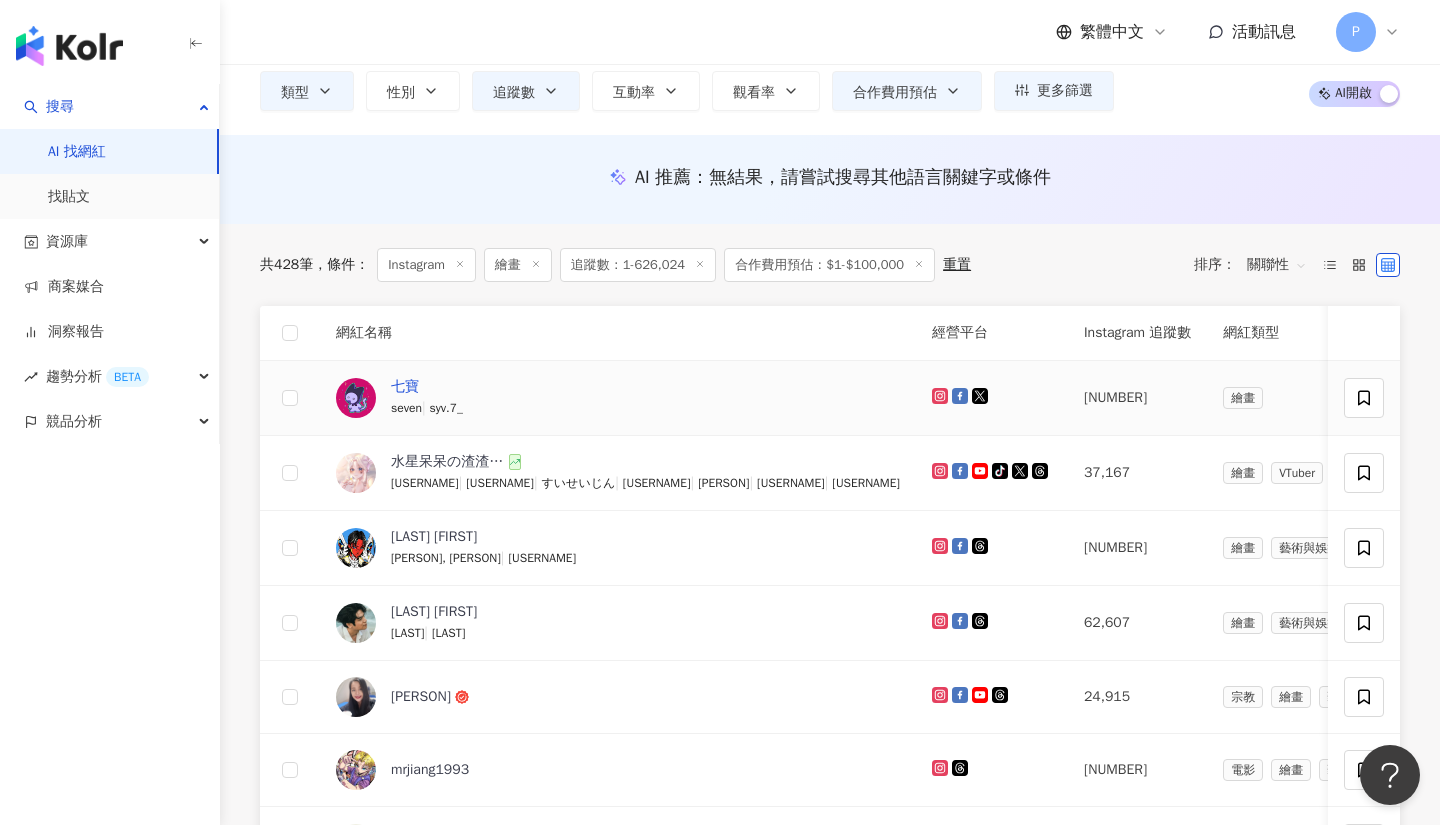 click on "七寶" at bounding box center [405, 387] 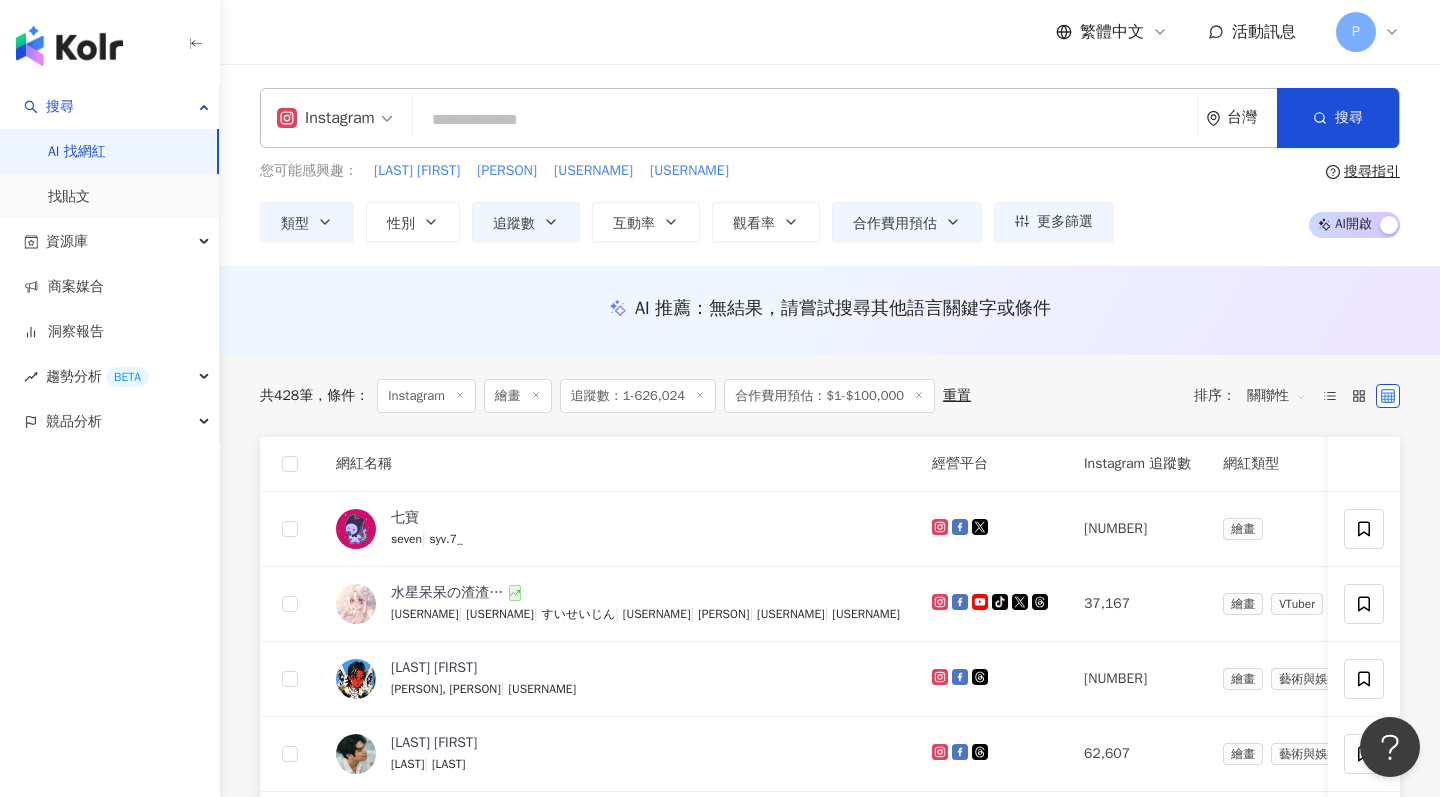 scroll, scrollTop: 0, scrollLeft: 0, axis: both 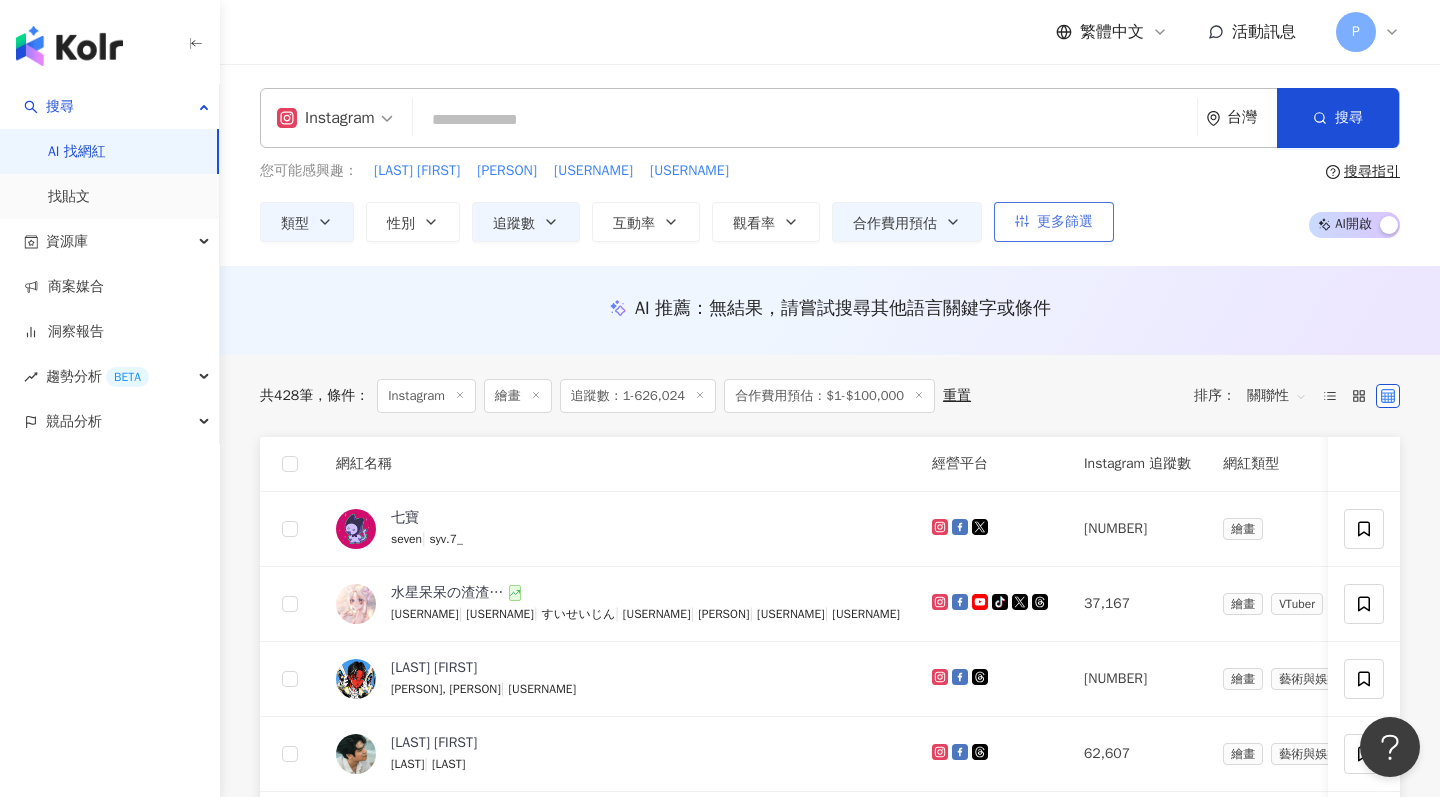 click on "更多篩選" at bounding box center (1065, 222) 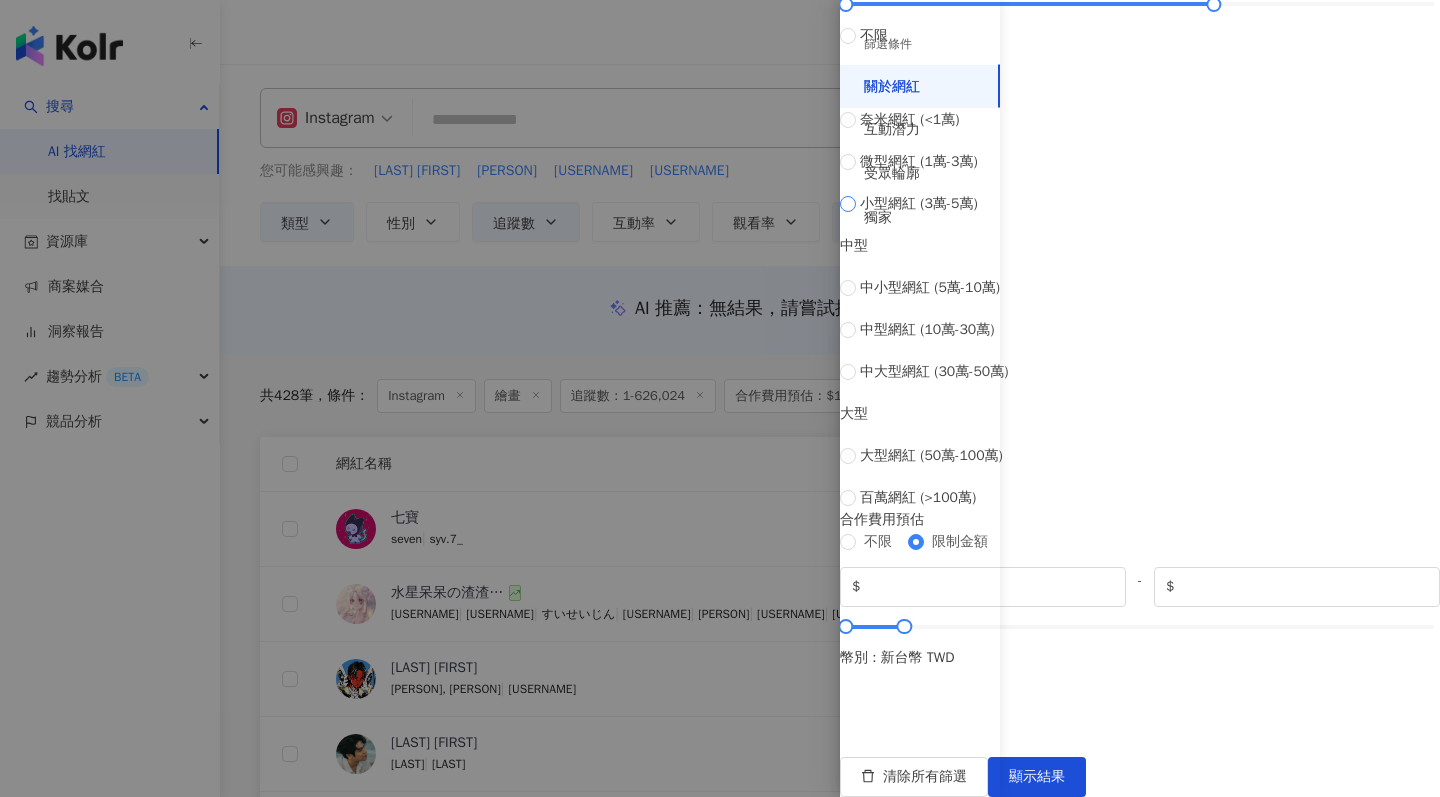 scroll, scrollTop: 435, scrollLeft: 0, axis: vertical 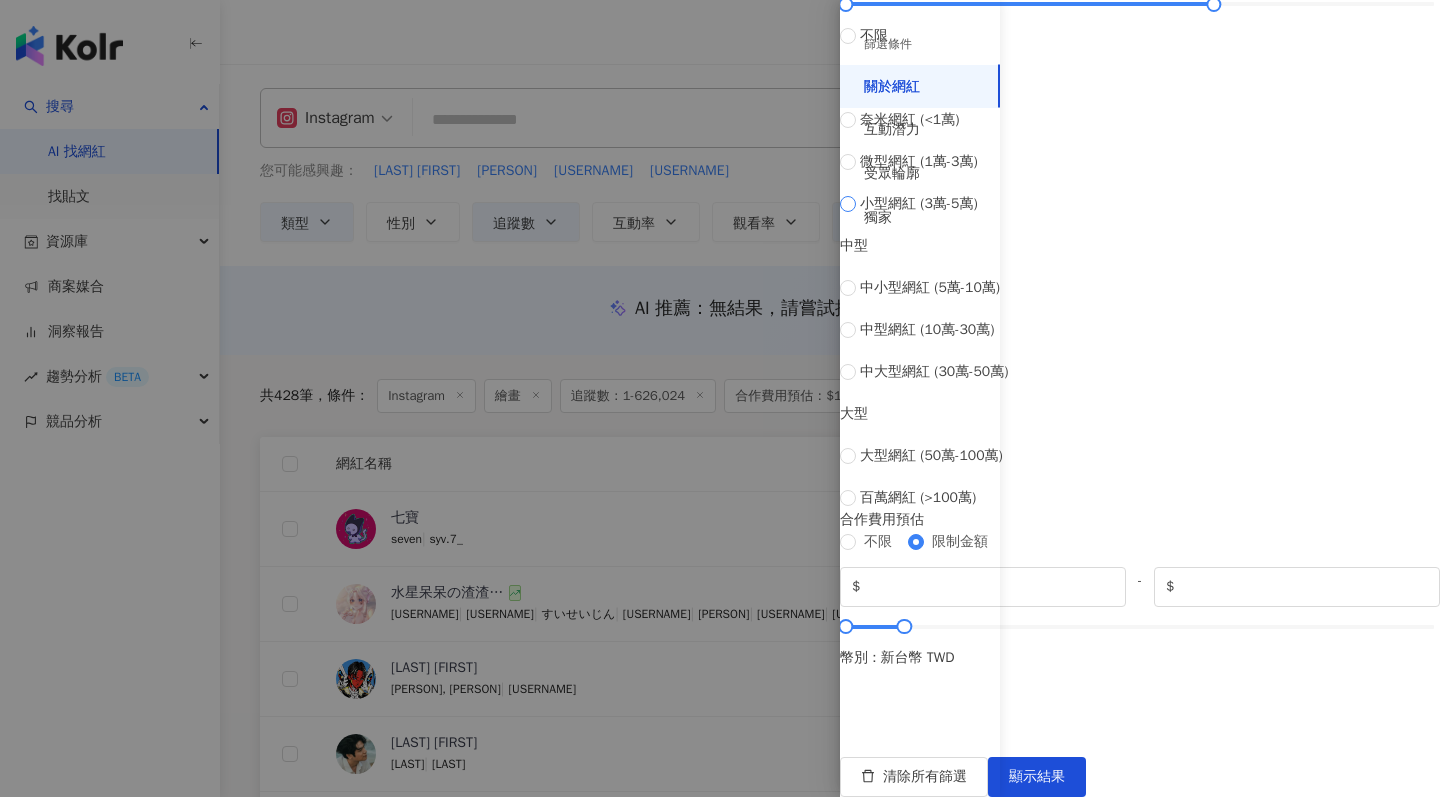 click on "小型網紅 (3萬-5萬)" at bounding box center (919, 204) 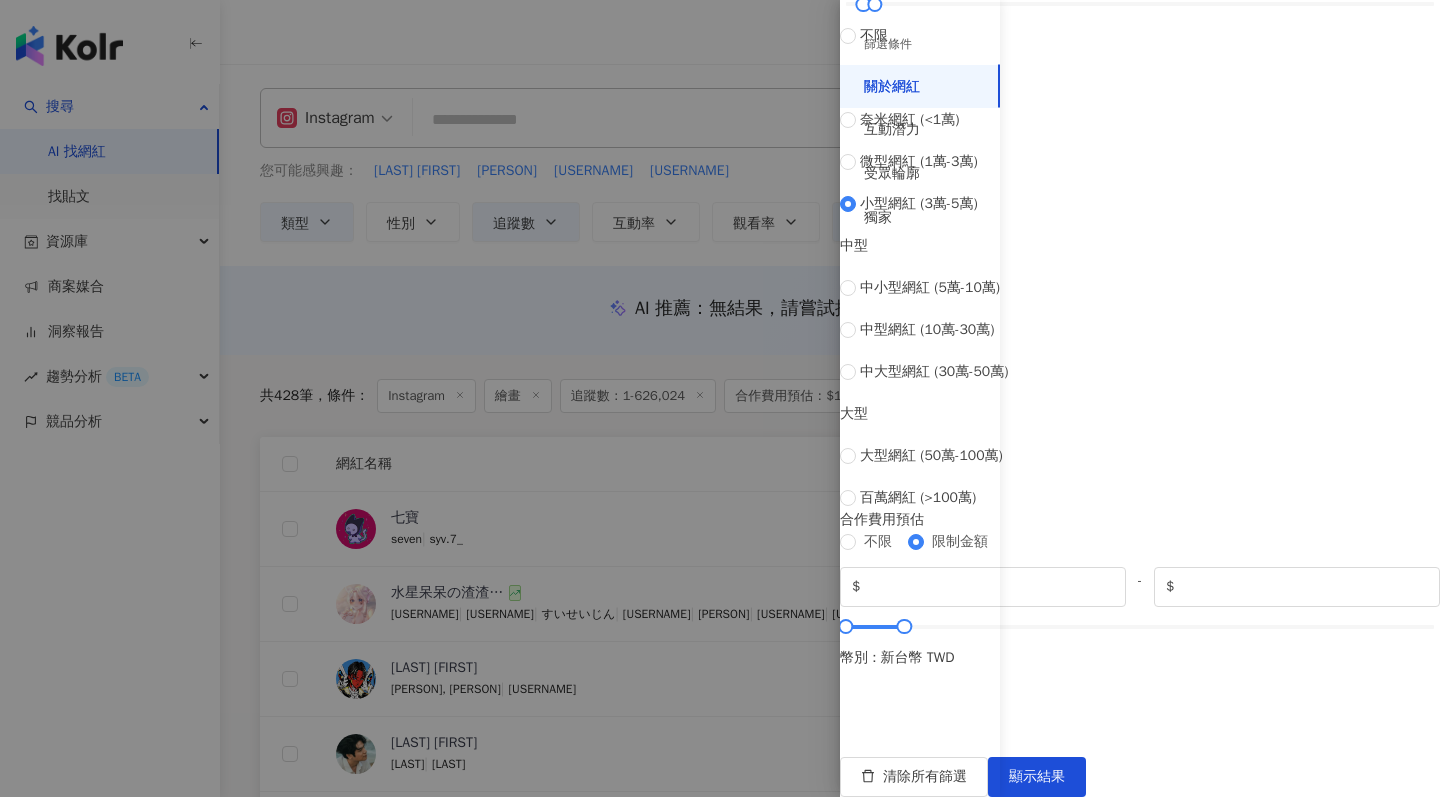 type on "*****" 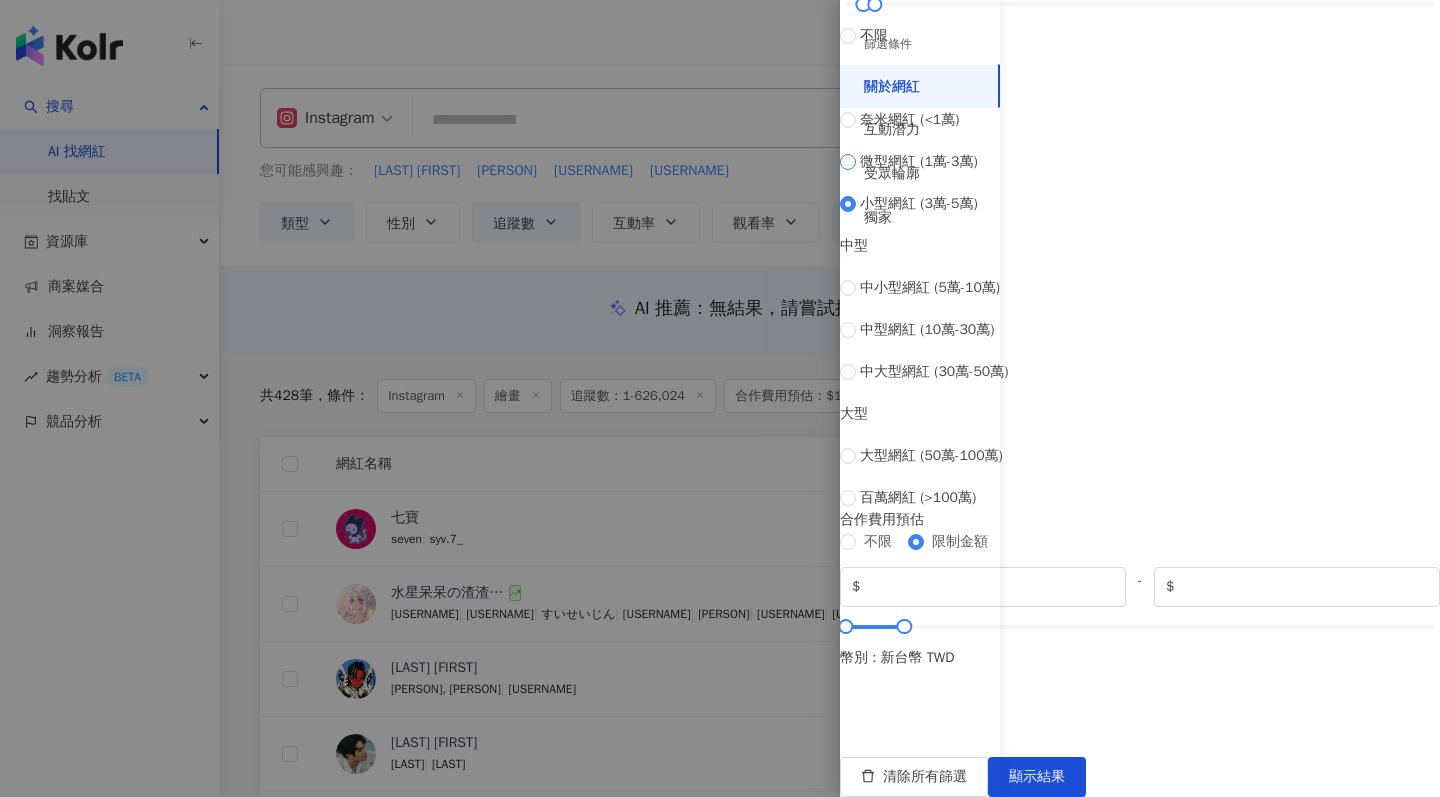 click on "微型網紅 (1萬-3萬)" at bounding box center (919, 162) 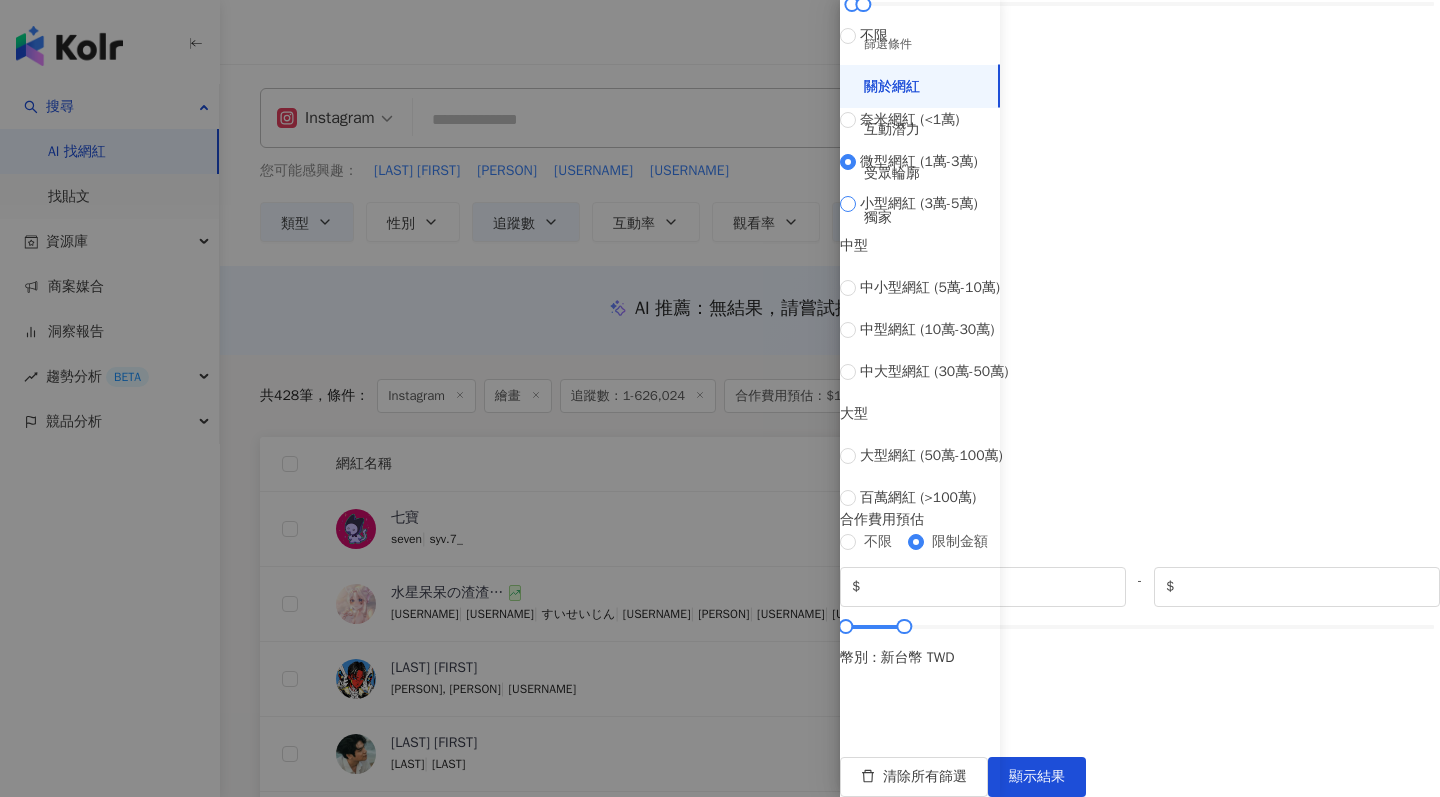 click on "小型網紅 (3萬-5萬)" at bounding box center (919, 204) 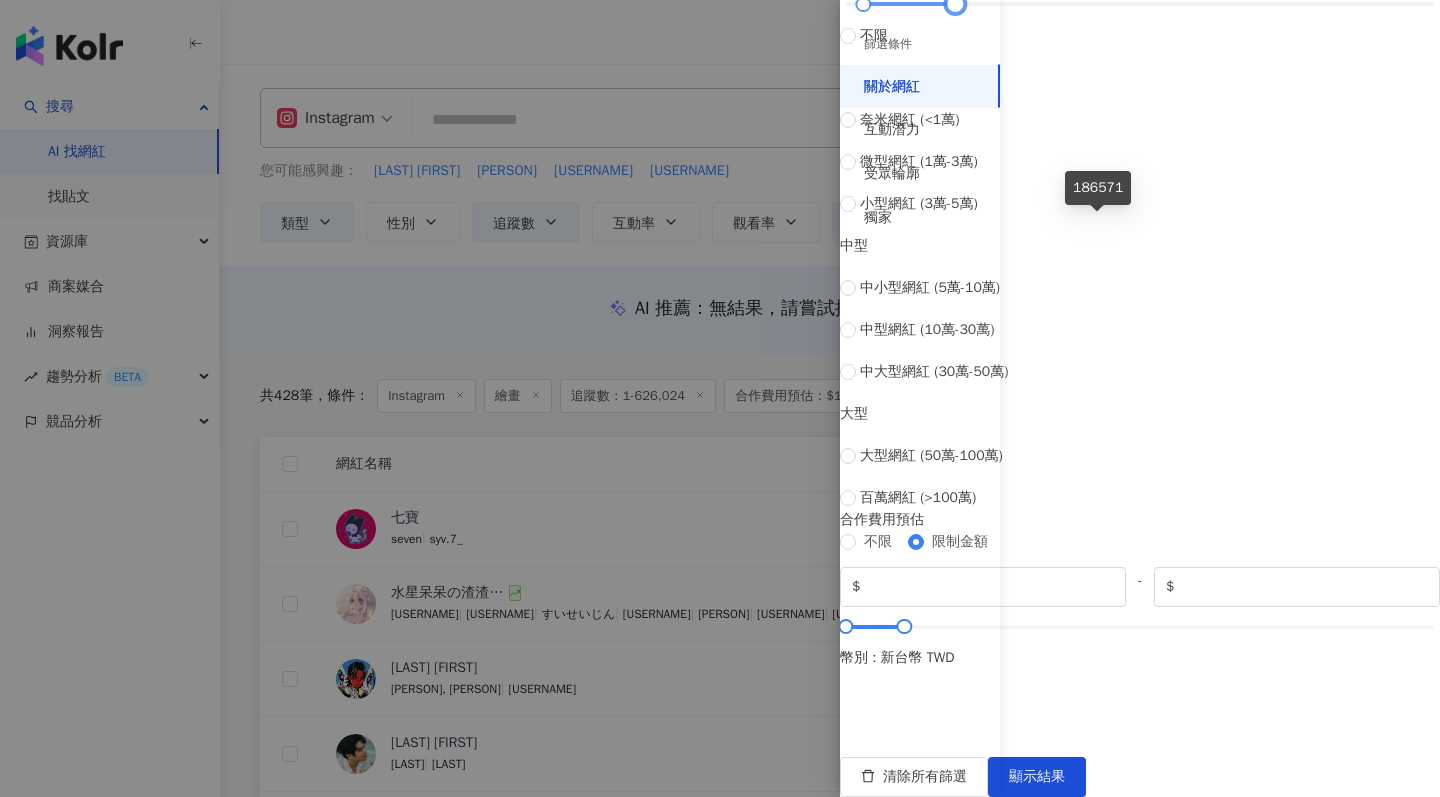 type on "******" 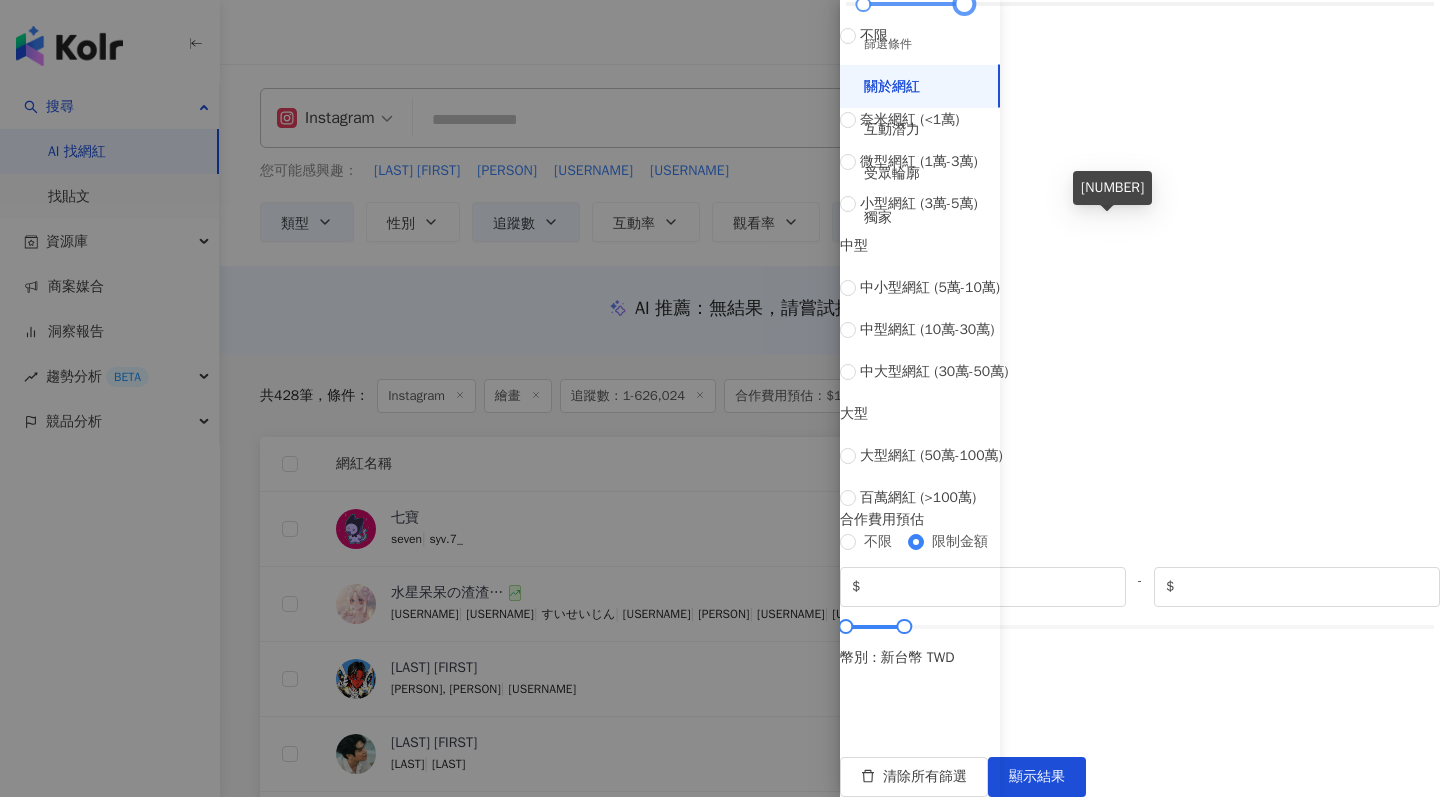 drag, startPoint x: 1043, startPoint y: 224, endPoint x: 1101, endPoint y: 224, distance: 58 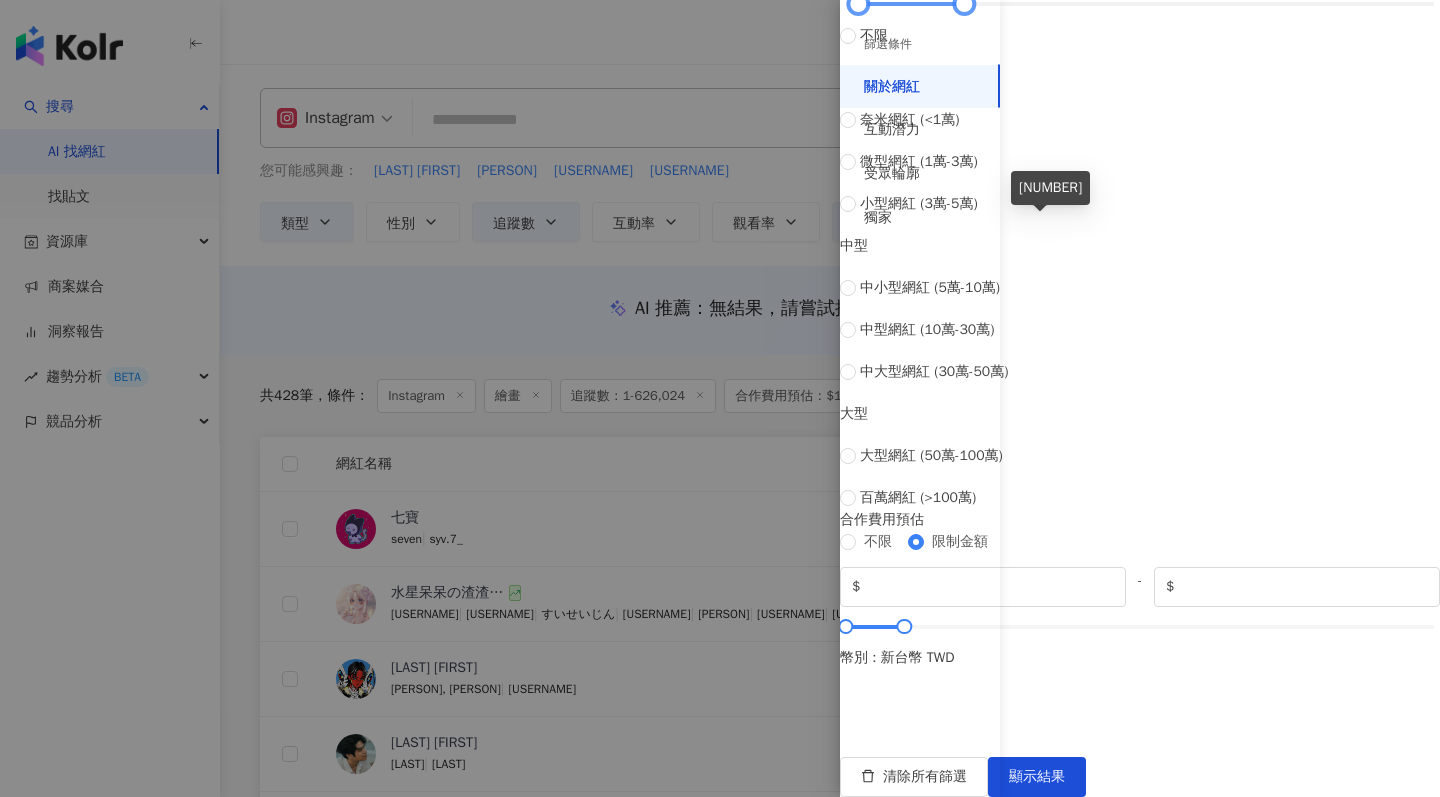 type on "*" 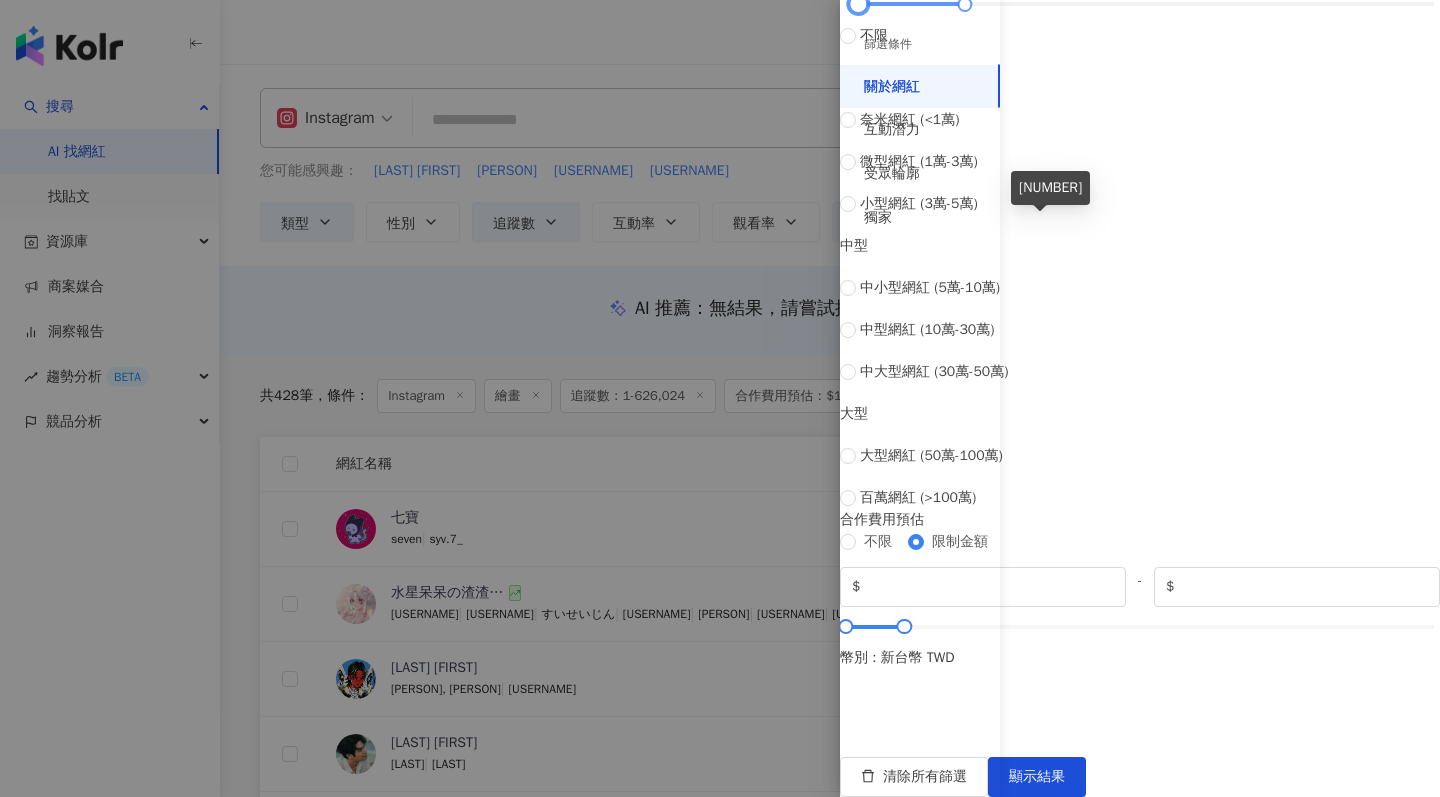 click at bounding box center (1140, 4) 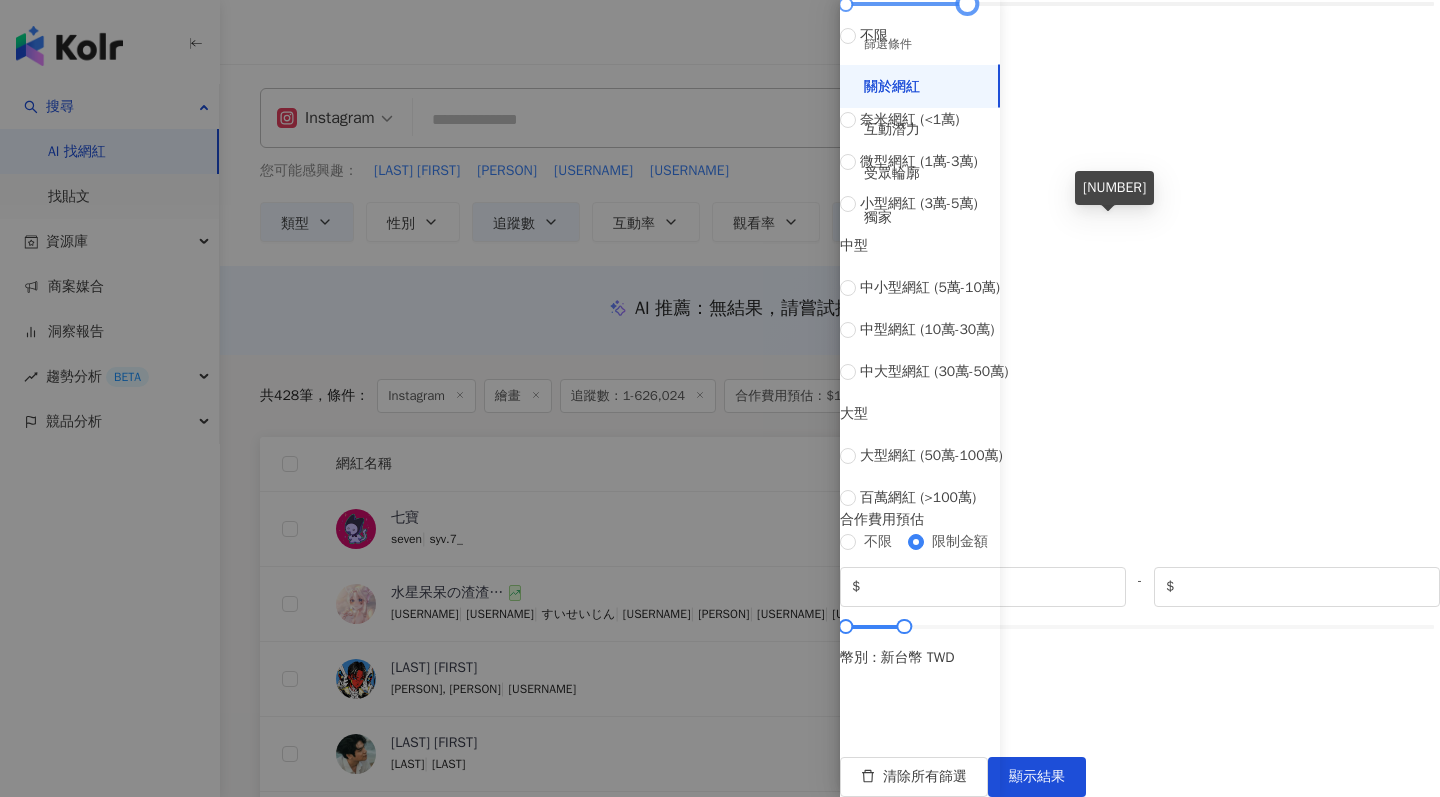 type on "******" 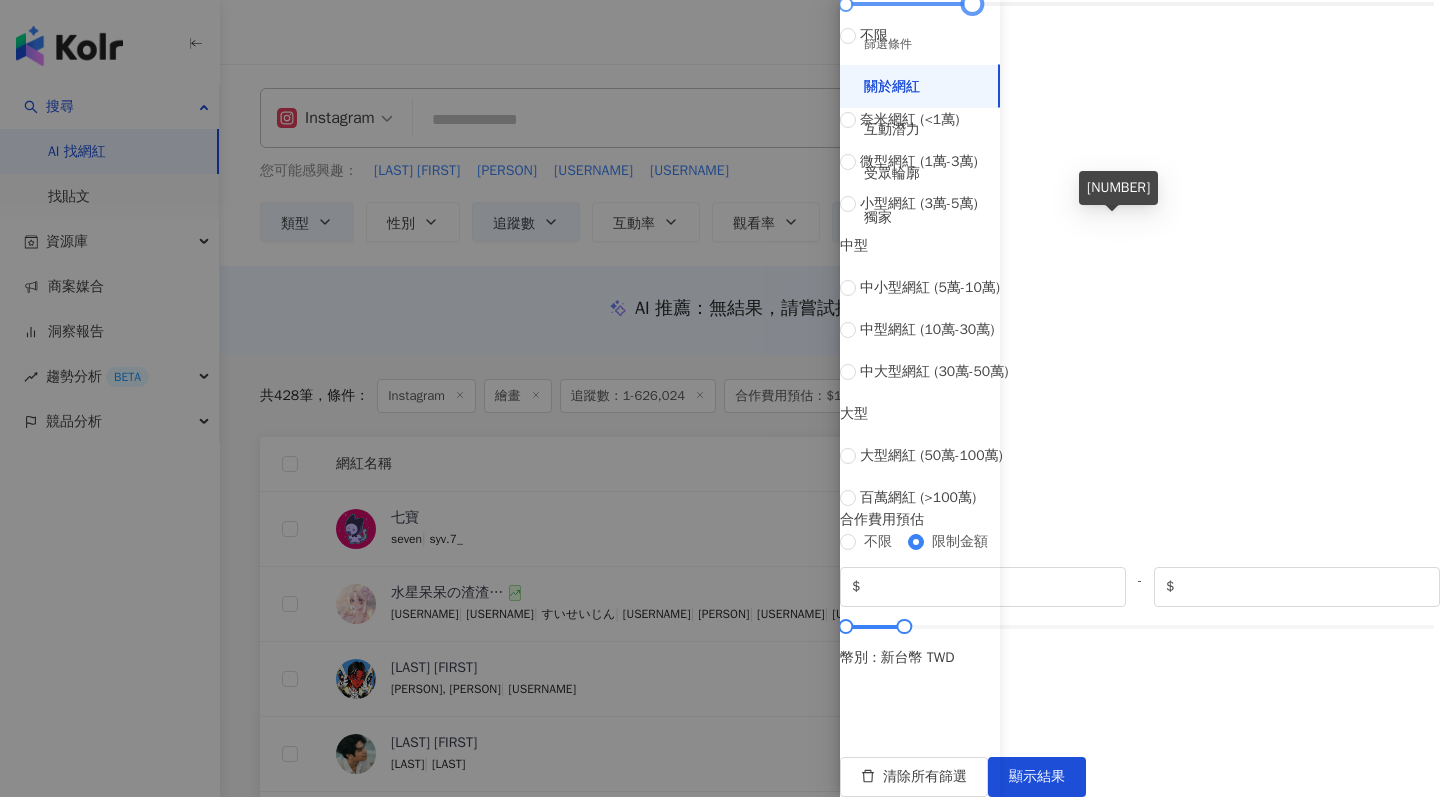 click at bounding box center [972, 4] 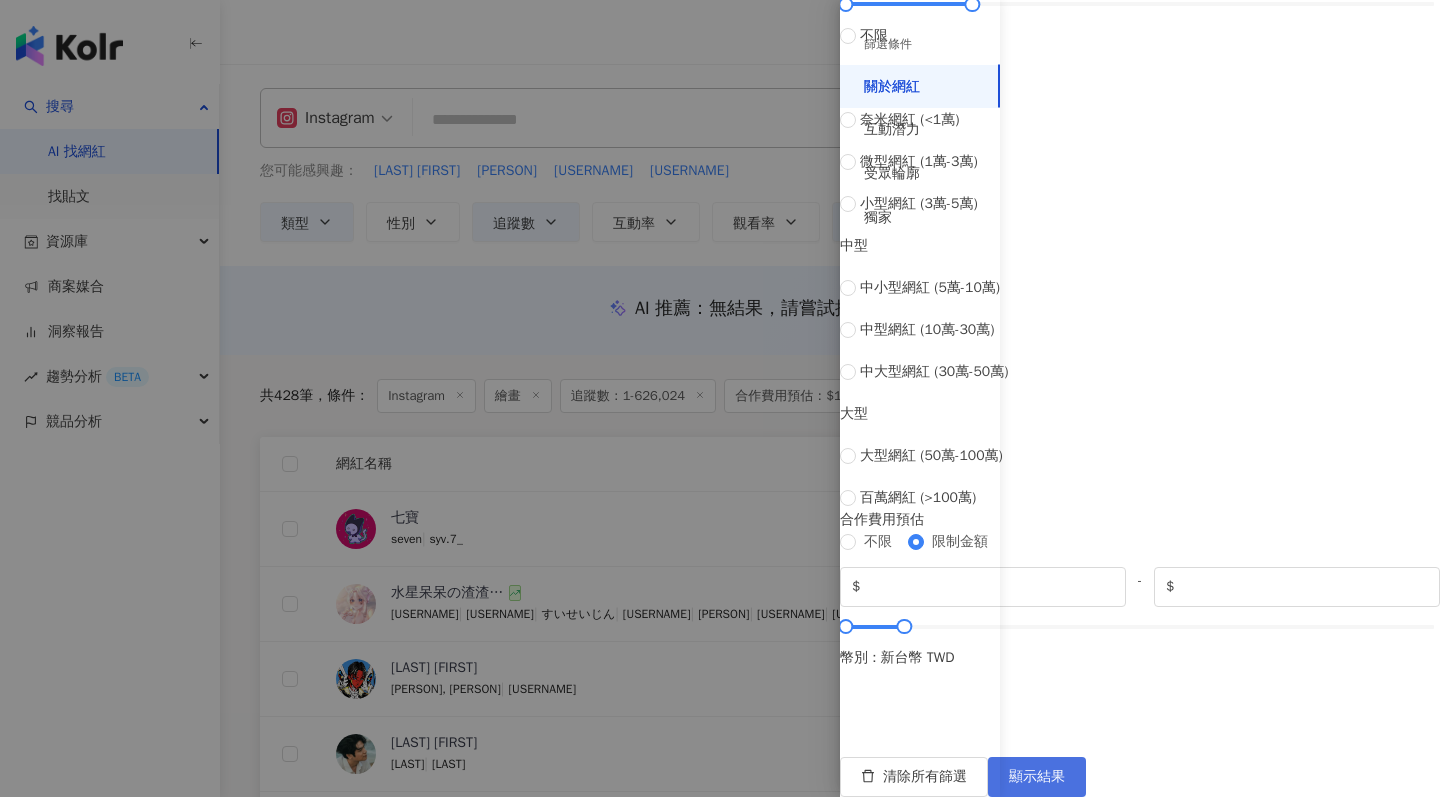click on "顯示結果" at bounding box center [1037, 777] 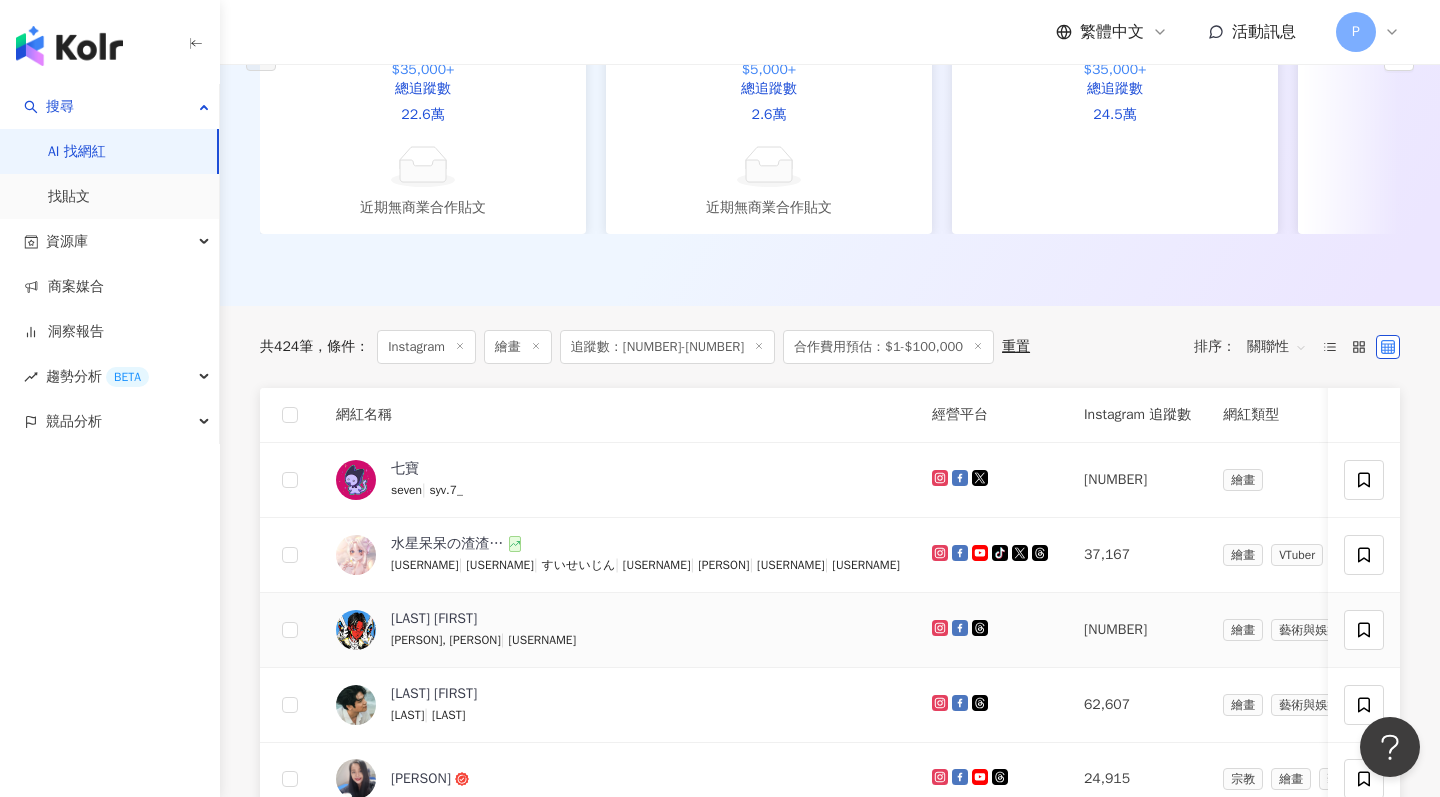 scroll, scrollTop: 485, scrollLeft: 0, axis: vertical 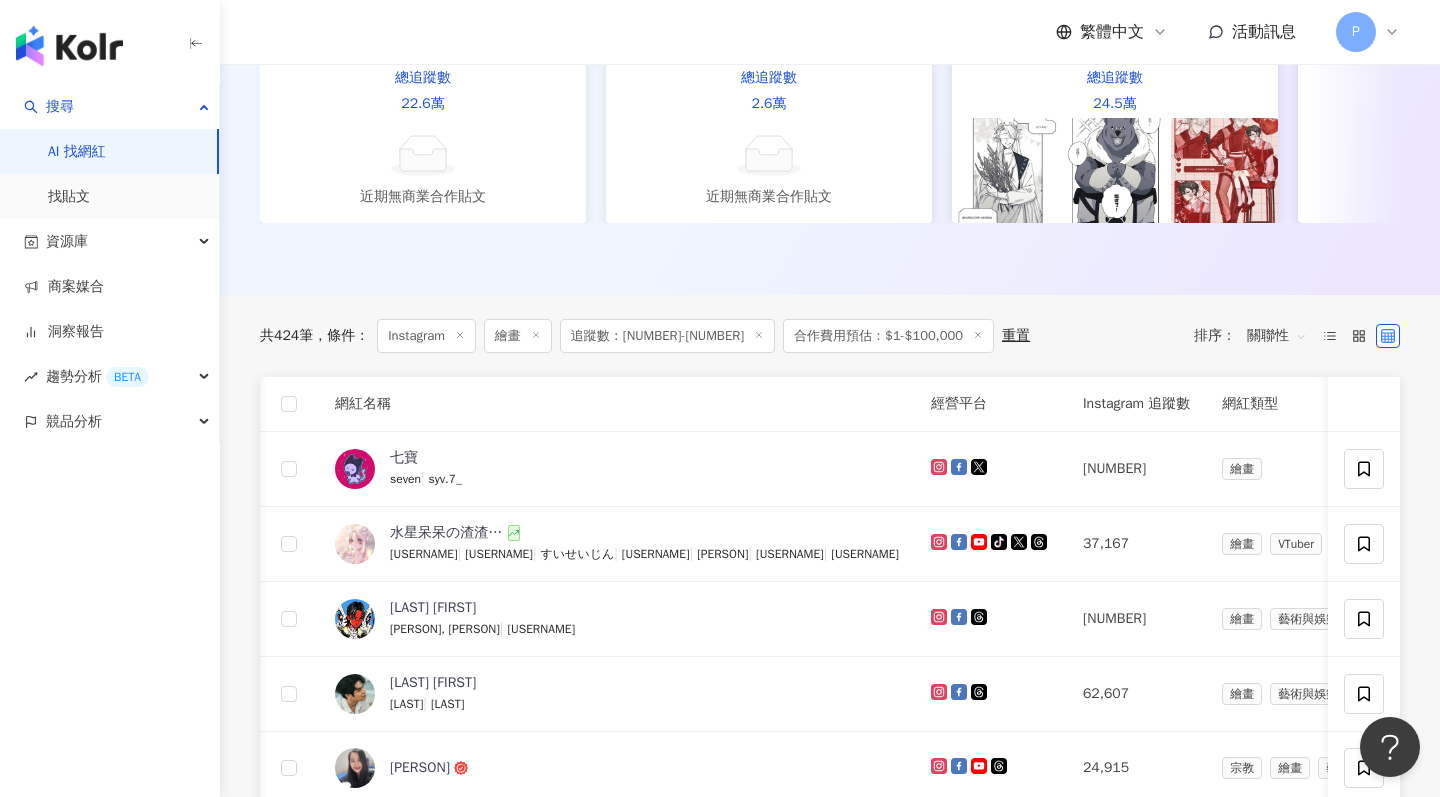 click on "關聯性" at bounding box center [1277, 336] 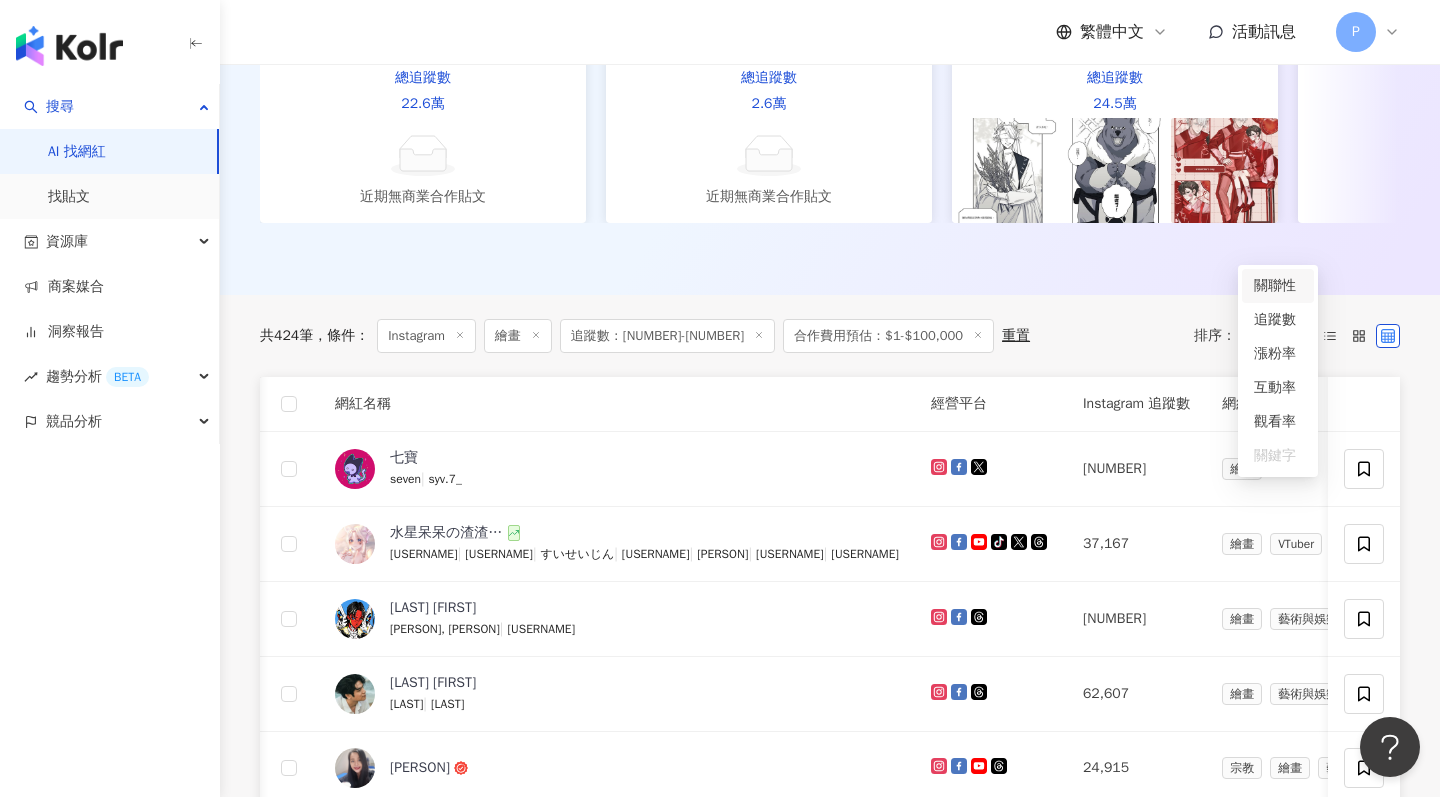 click on "共  424  筆 條件 ： Instagram 繪畫 追蹤數：1-215,462 合作費用預估：$1-$100,000 重置 排序： 關聯性 關聯性" at bounding box center (830, 336) 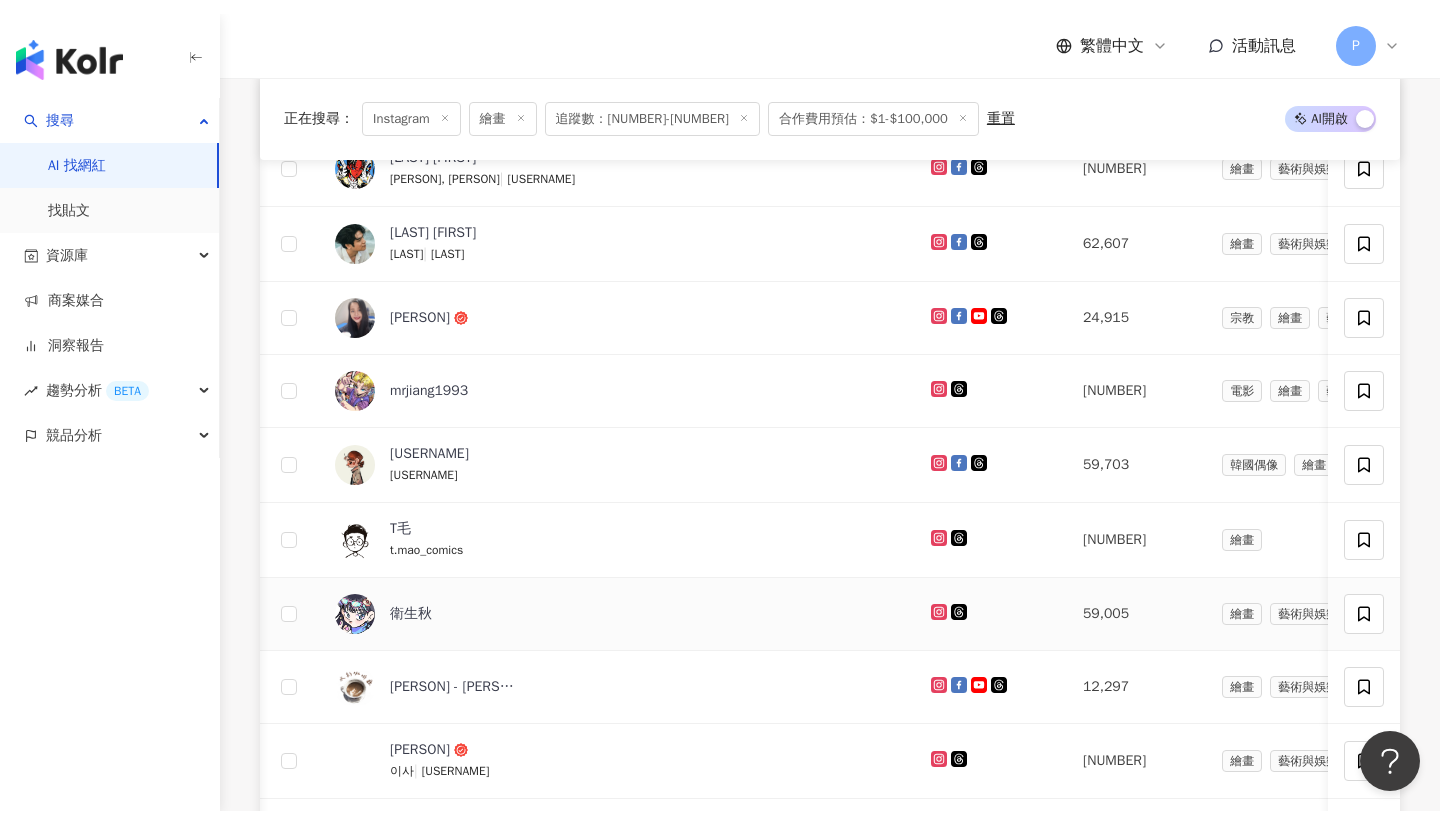 scroll, scrollTop: 945, scrollLeft: 0, axis: vertical 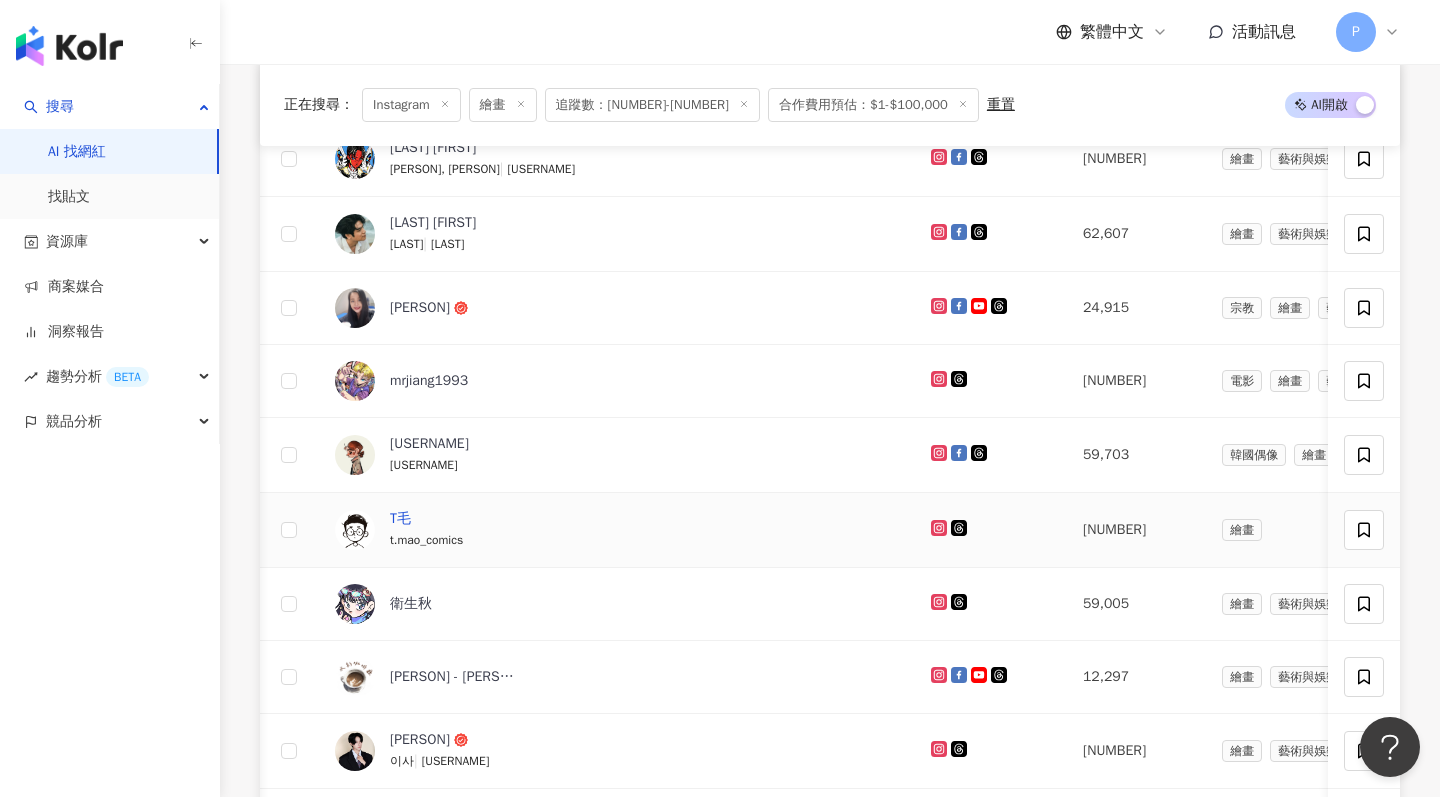click on "T毛" at bounding box center (400, 519) 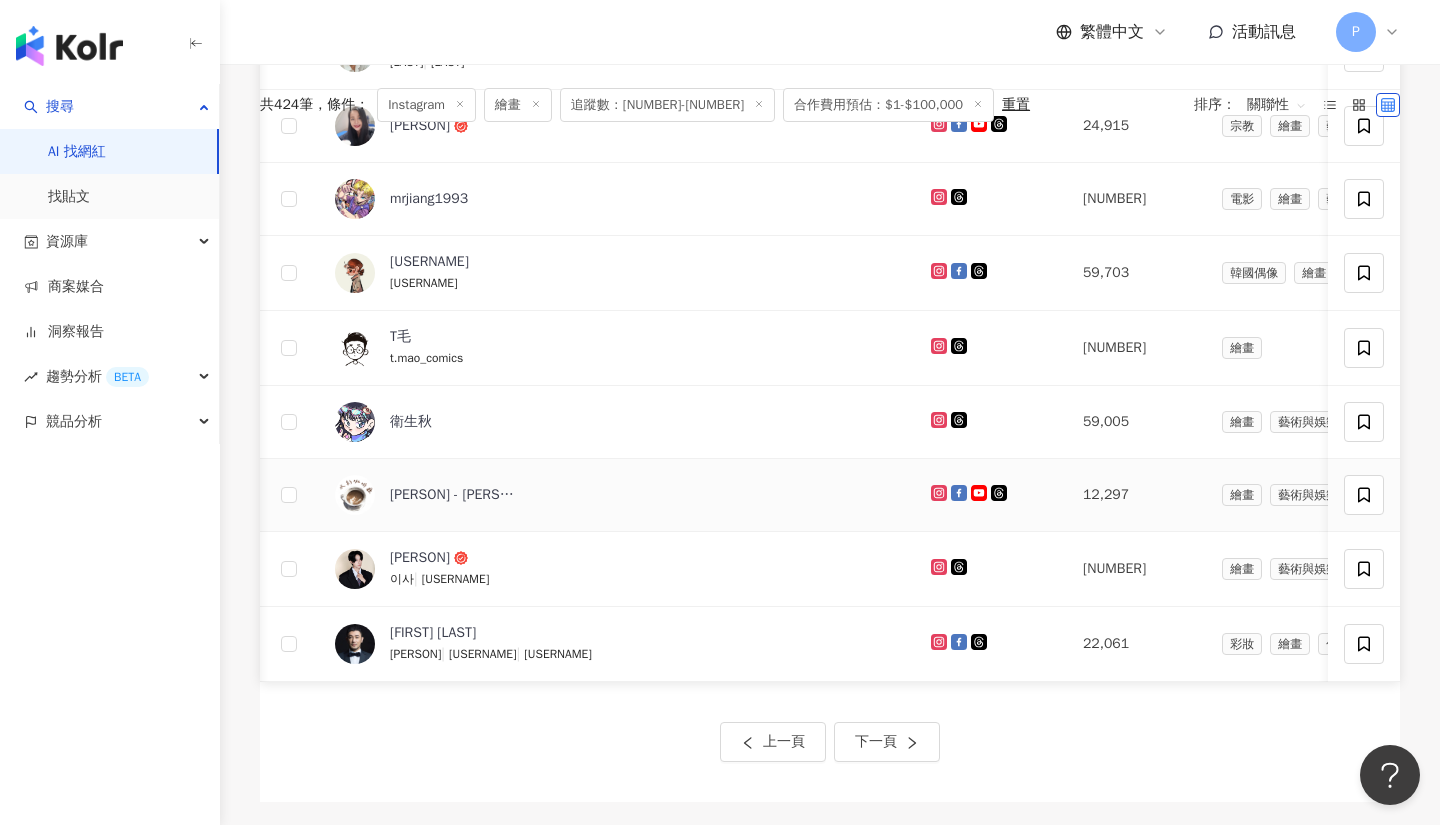scroll, scrollTop: 1194, scrollLeft: 0, axis: vertical 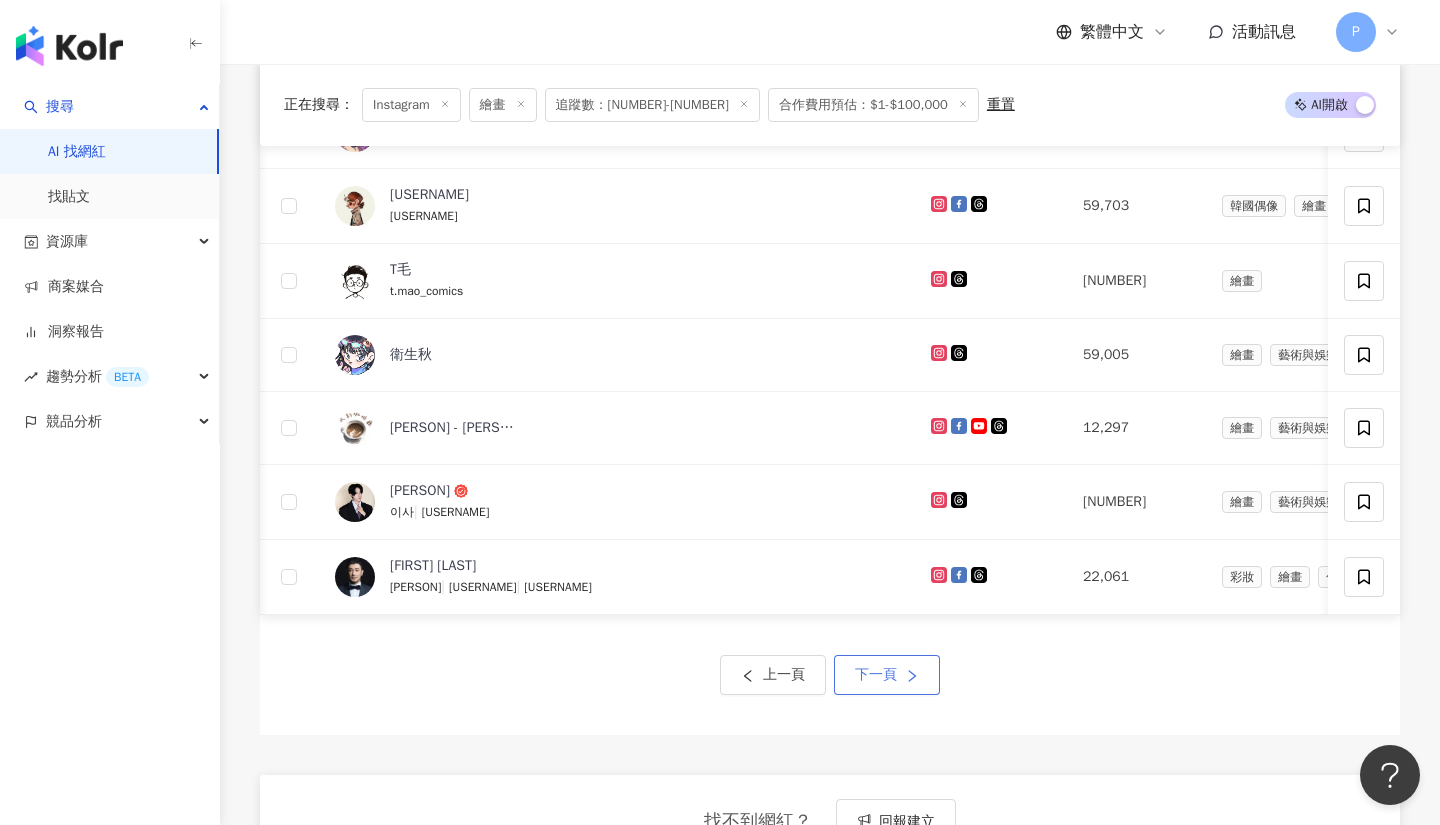 click on "下一頁" at bounding box center [876, 675] 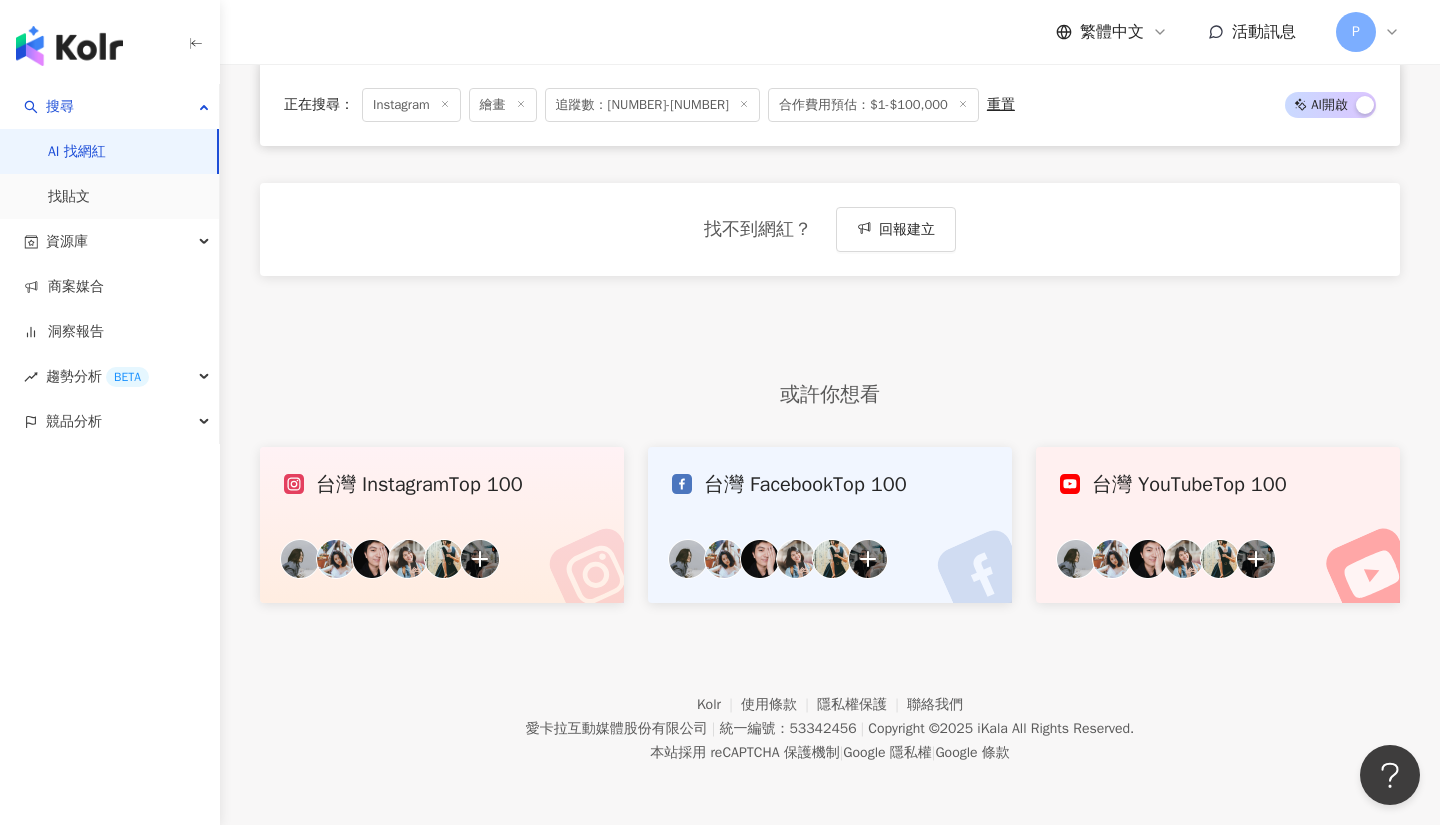 scroll, scrollTop: 870, scrollLeft: 0, axis: vertical 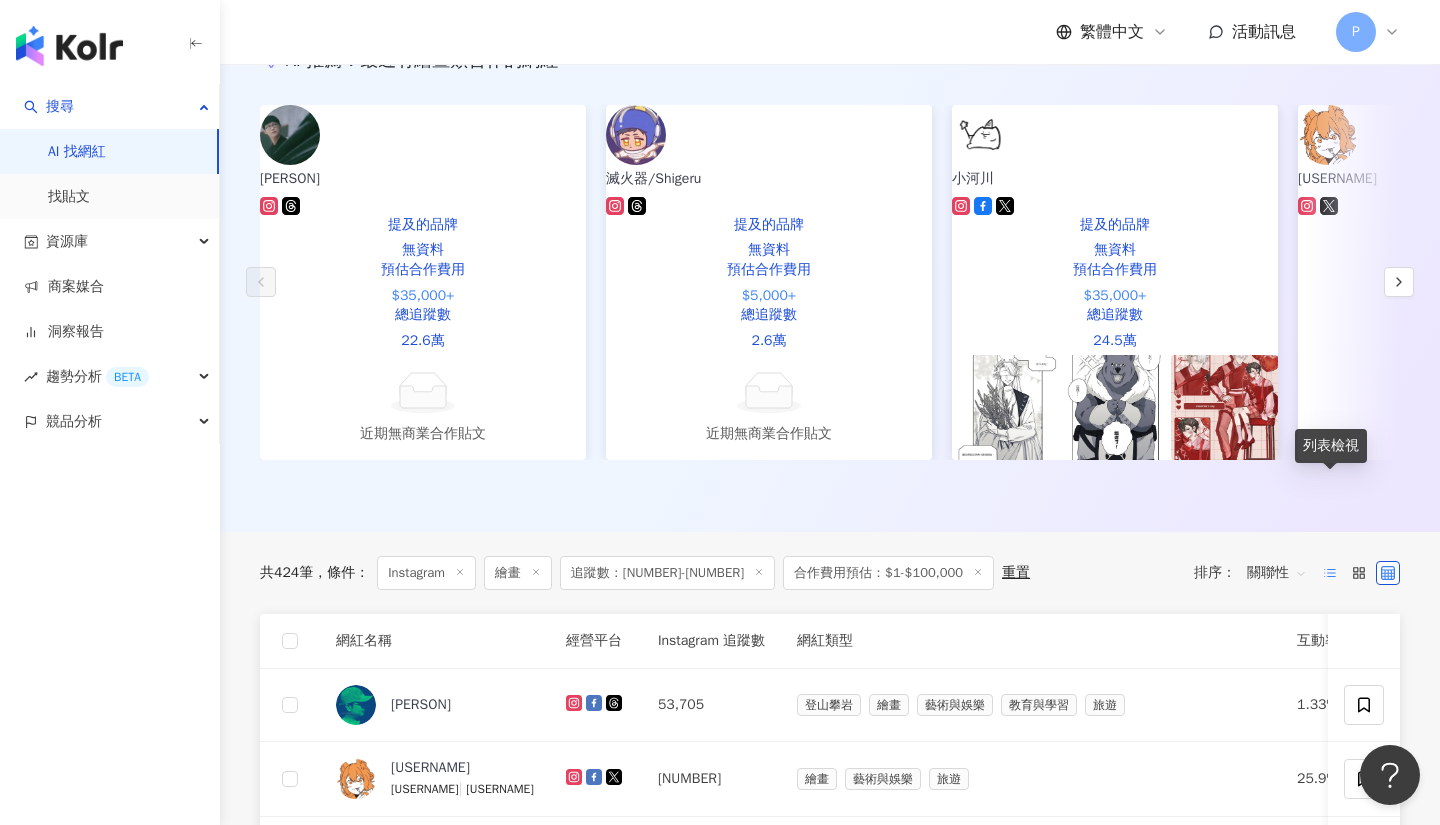 click 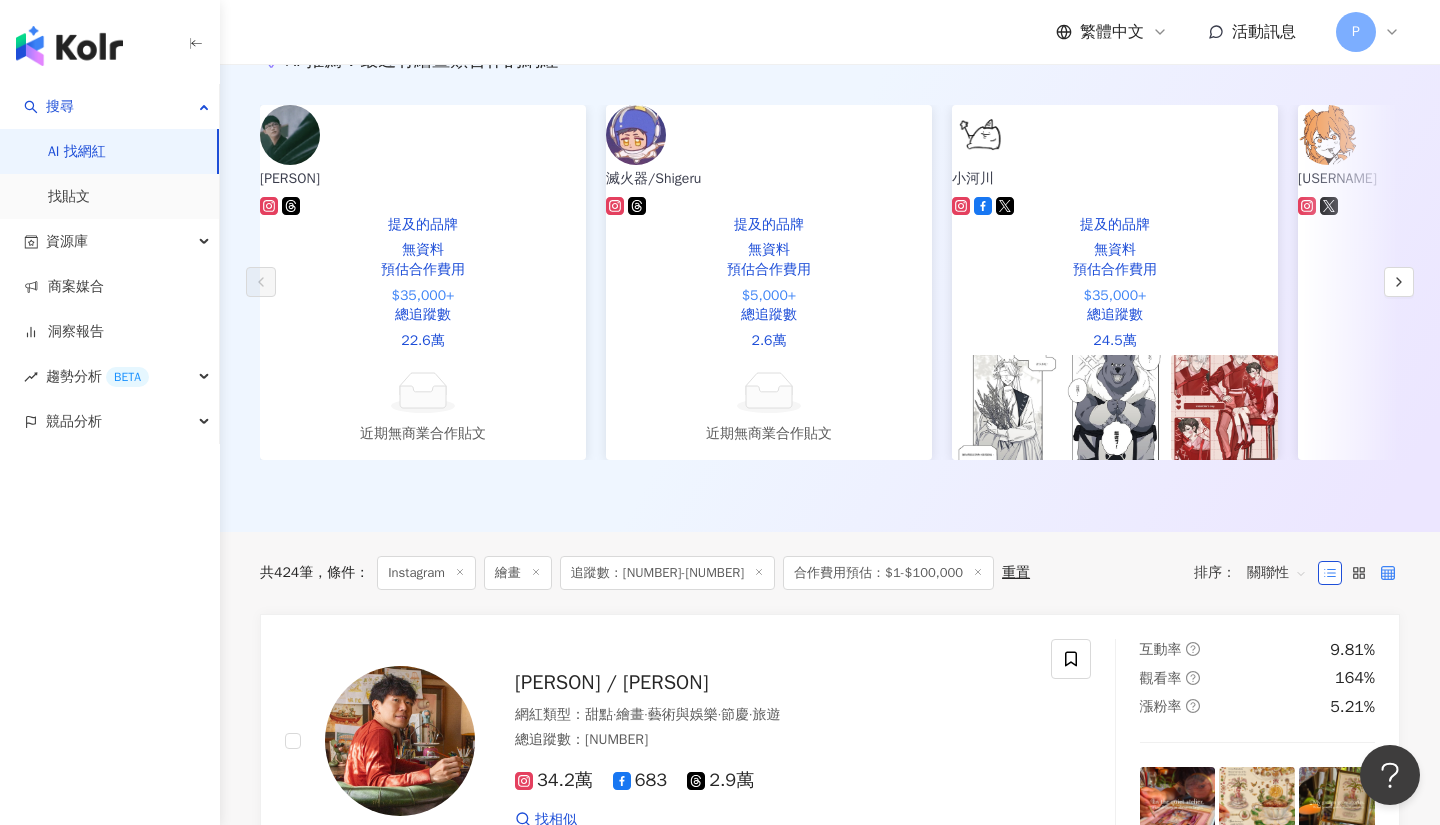 click at bounding box center (1388, 573) 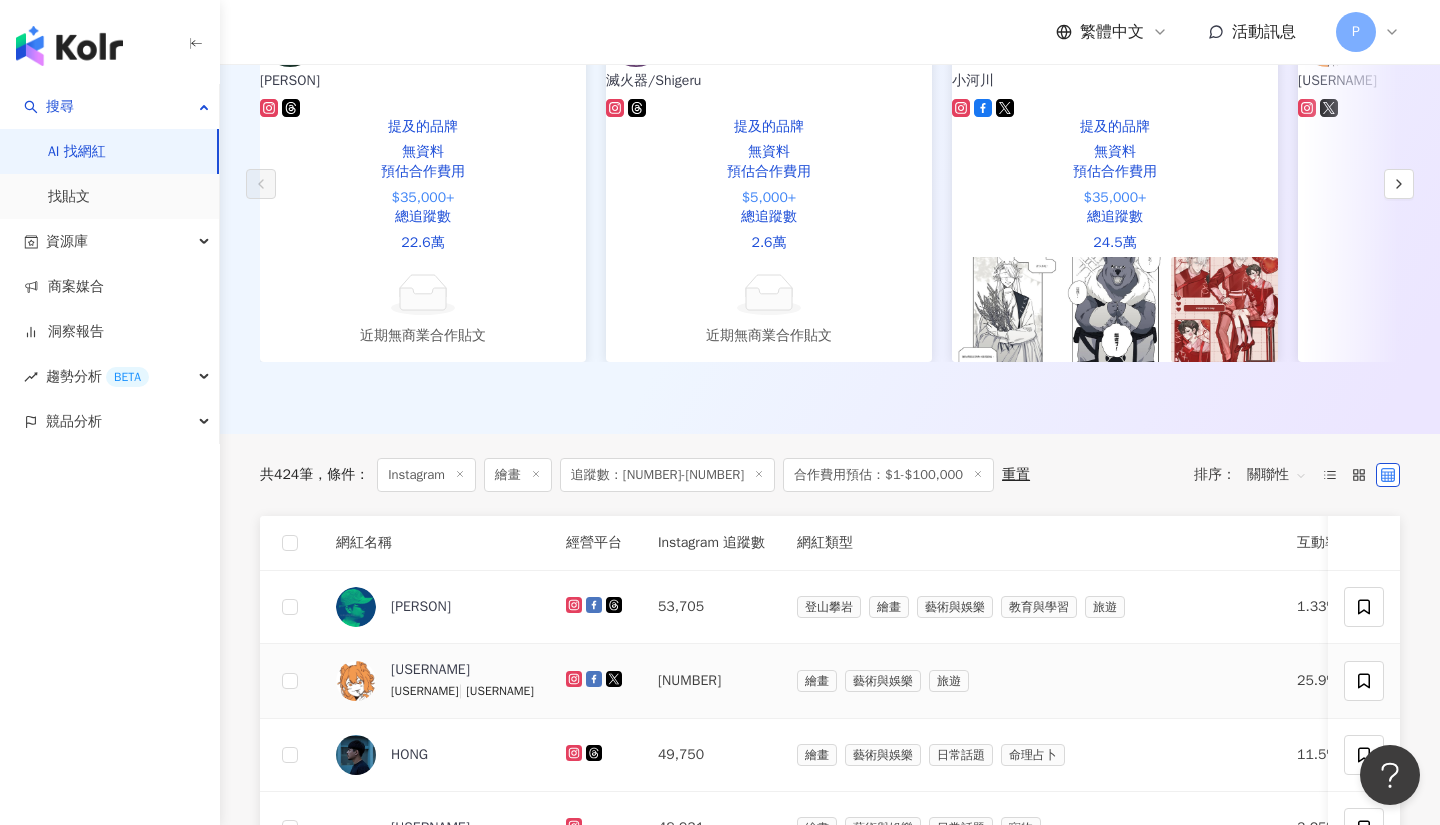 scroll, scrollTop: 1162, scrollLeft: 0, axis: vertical 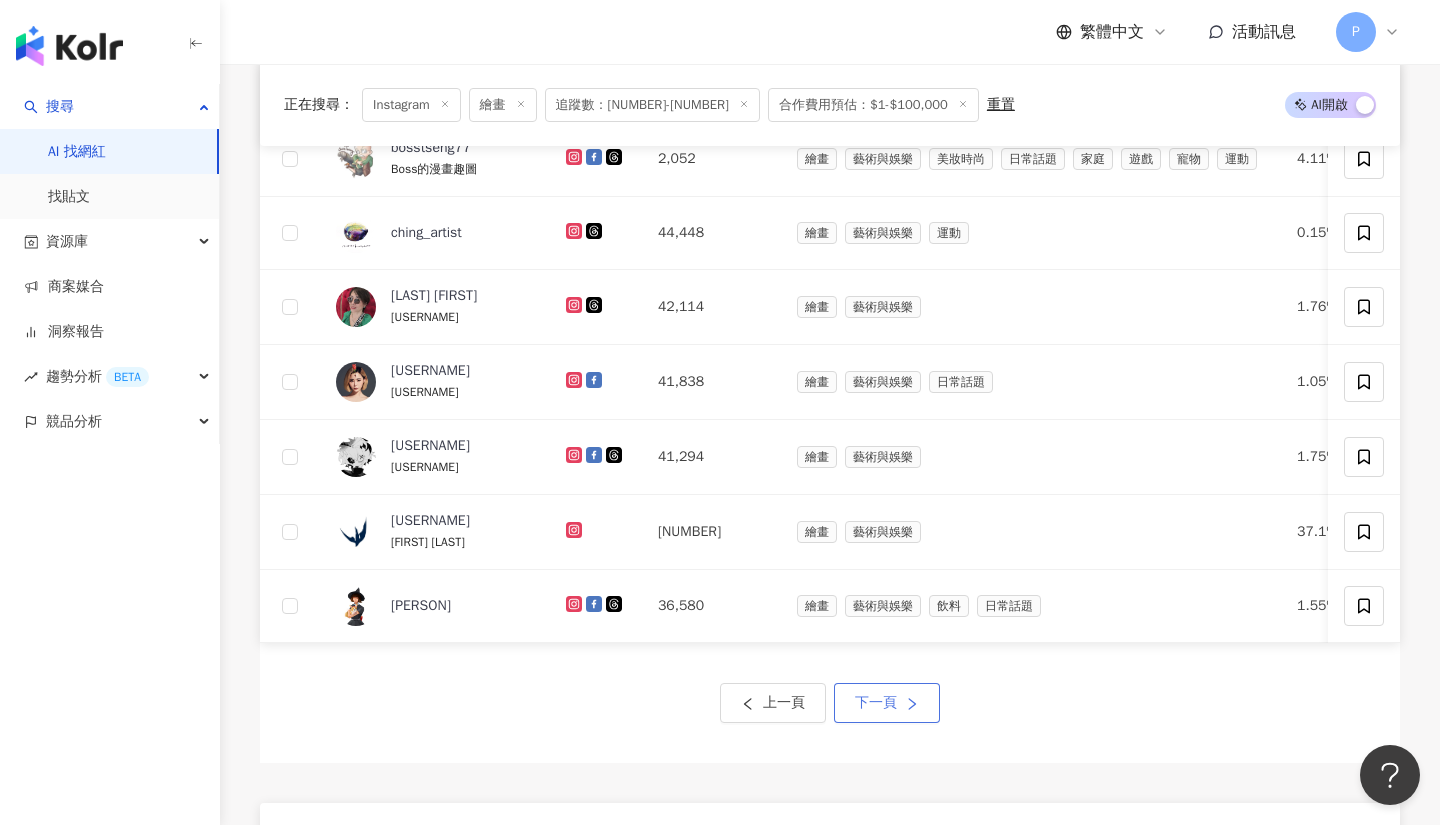 click on "下一頁" at bounding box center (887, 703) 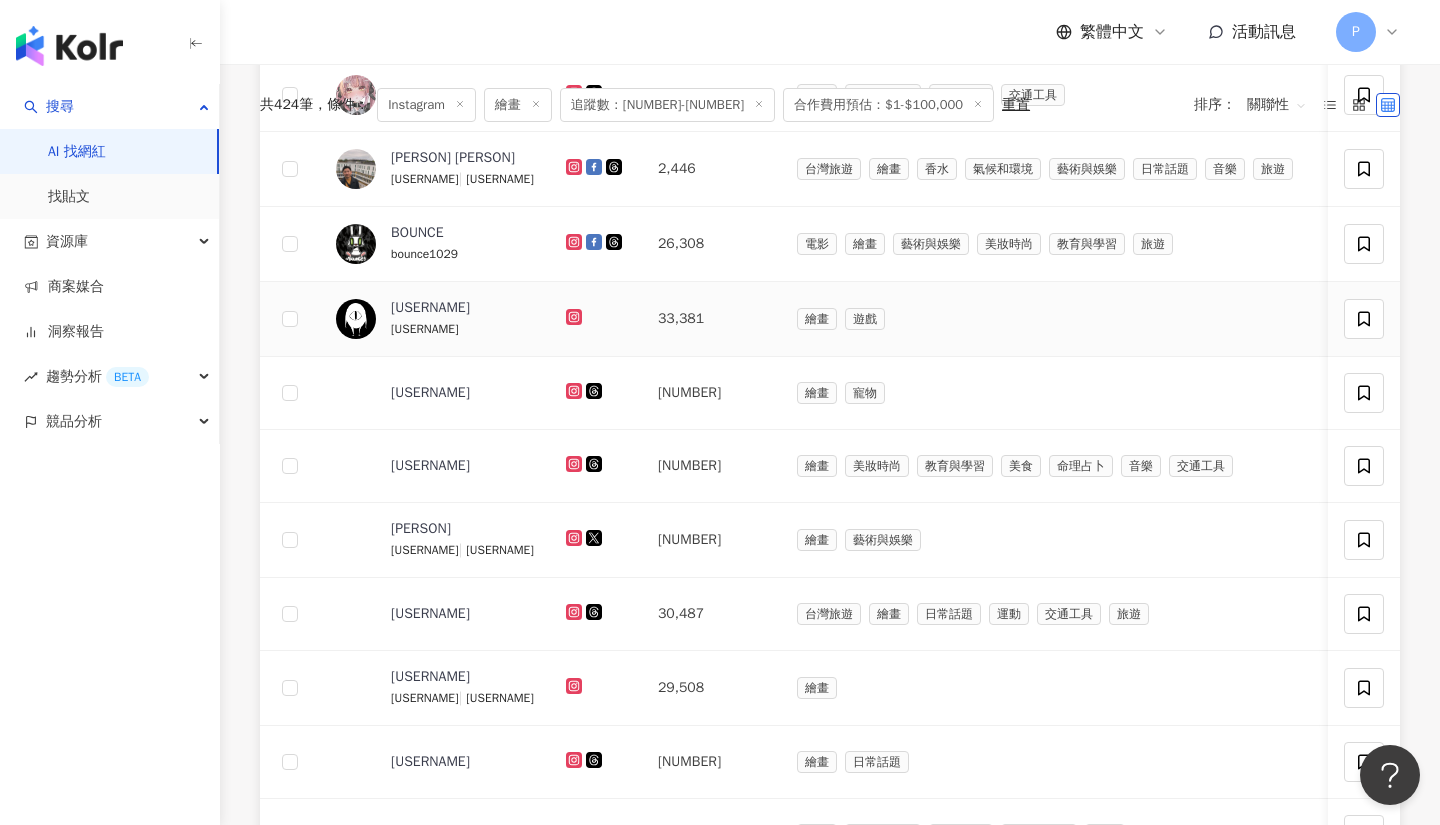 scroll, scrollTop: 1406, scrollLeft: 0, axis: vertical 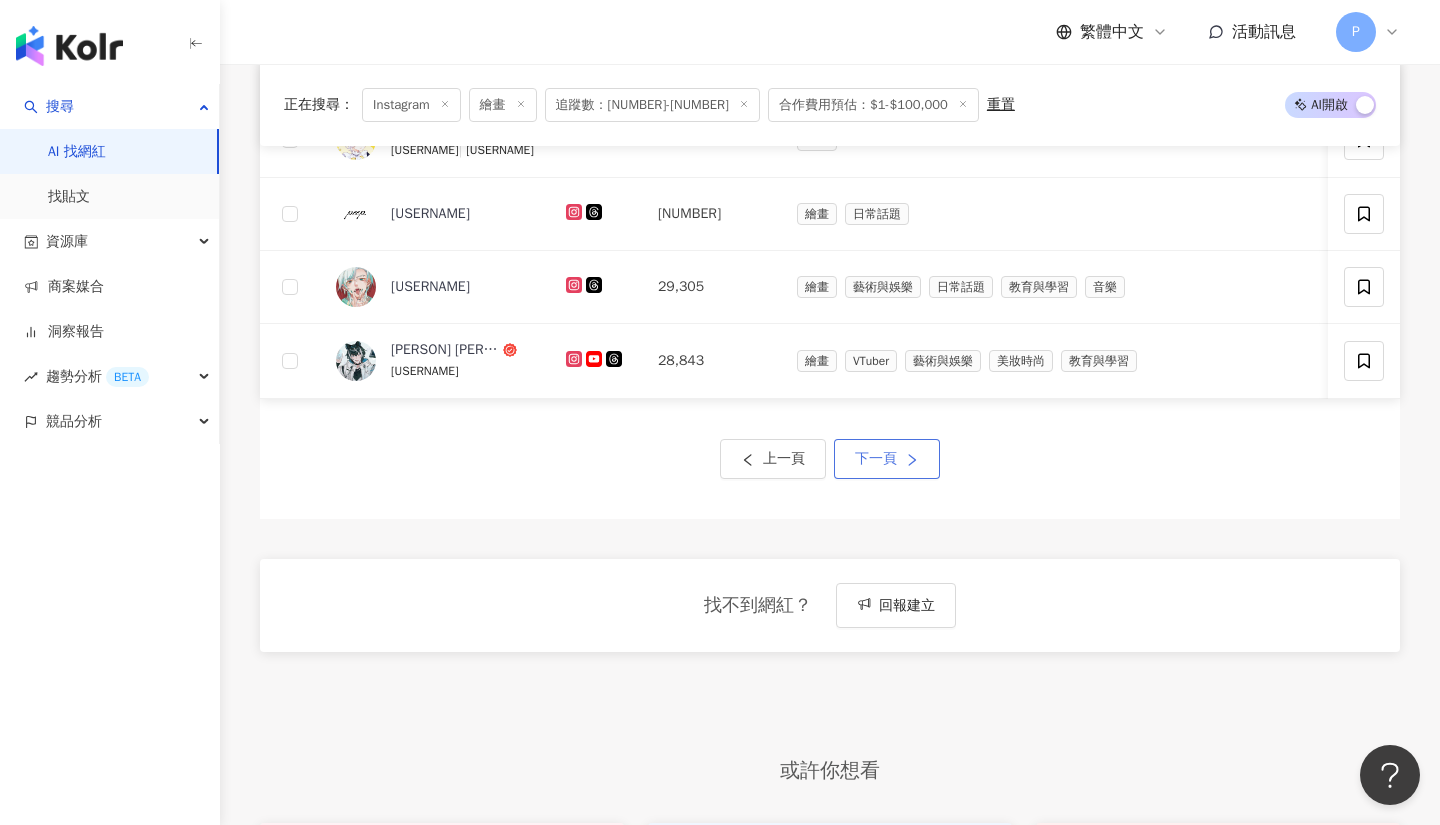 click on "下一頁" at bounding box center (887, 459) 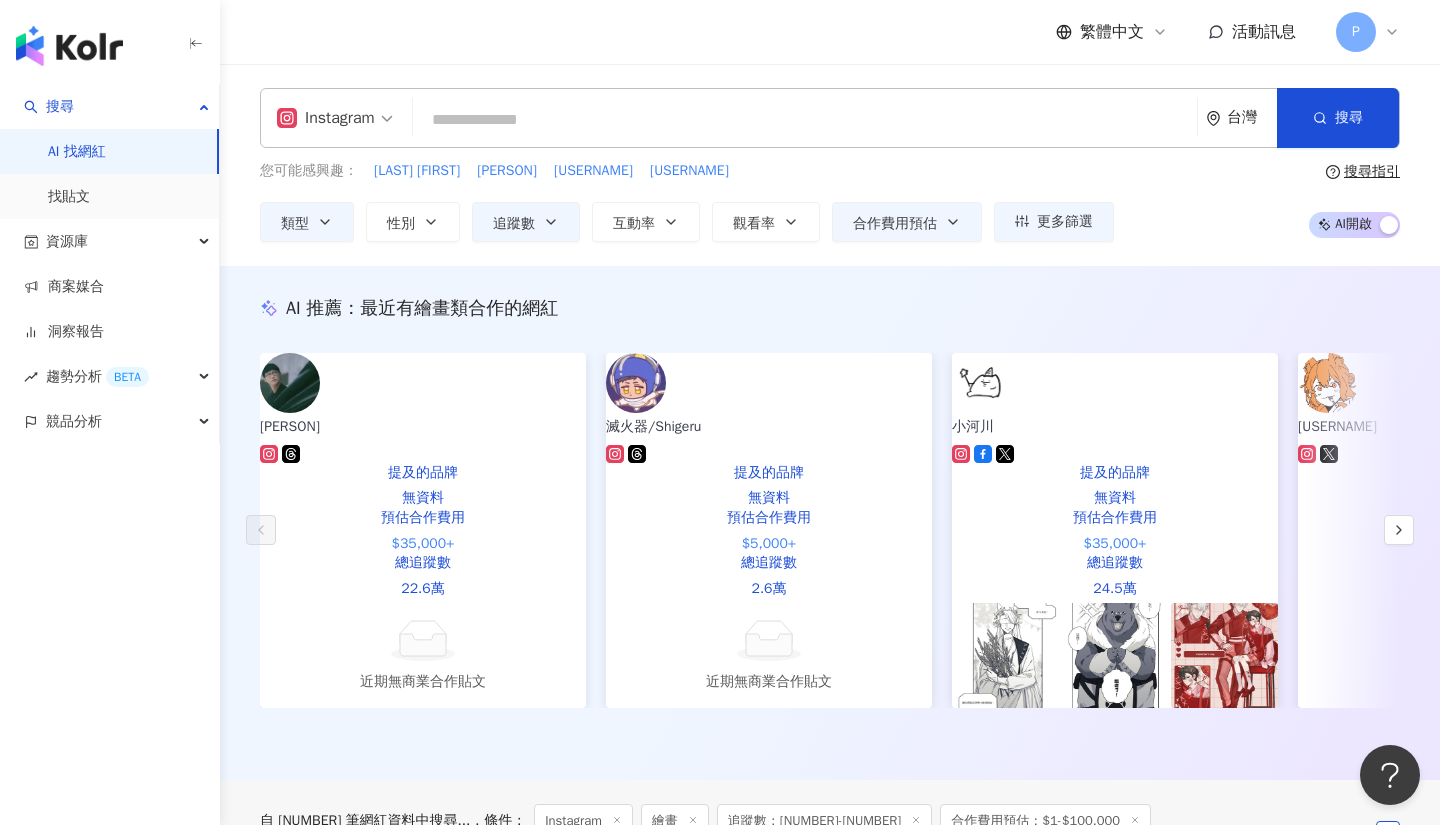 scroll, scrollTop: 0, scrollLeft: 0, axis: both 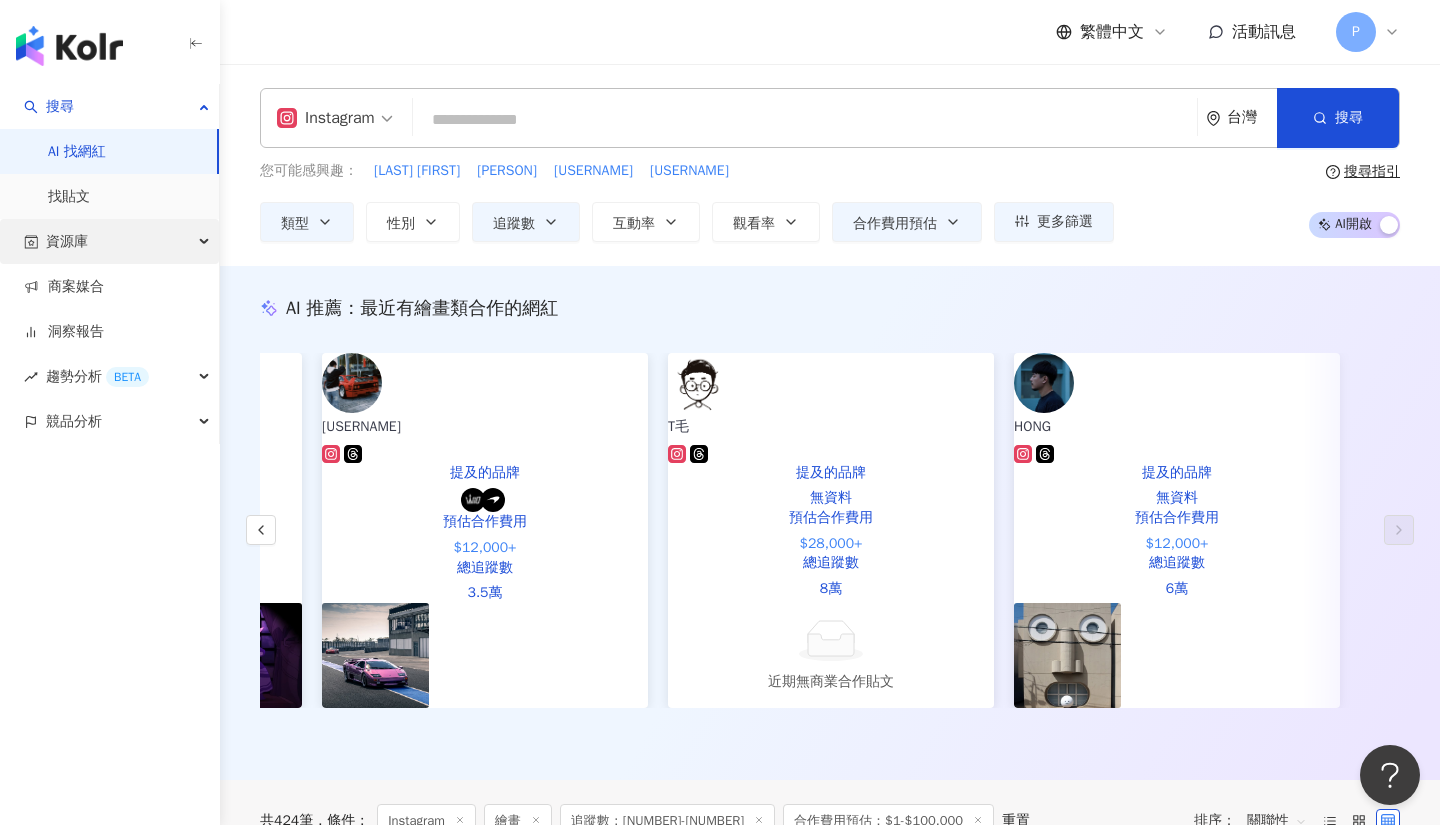 click on "資源庫" at bounding box center (109, 241) 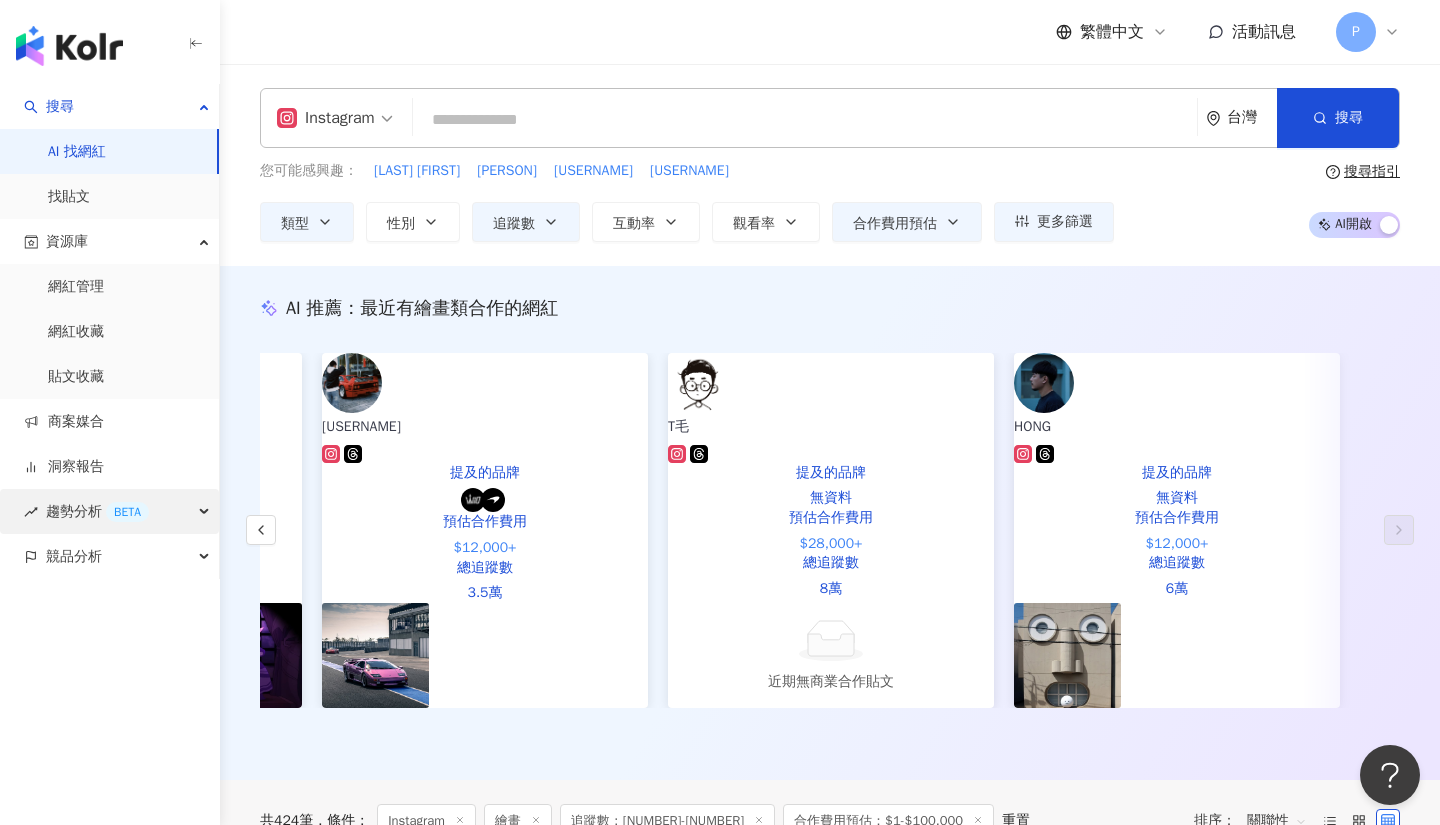 click on "趨勢分析 BETA" at bounding box center (109, 511) 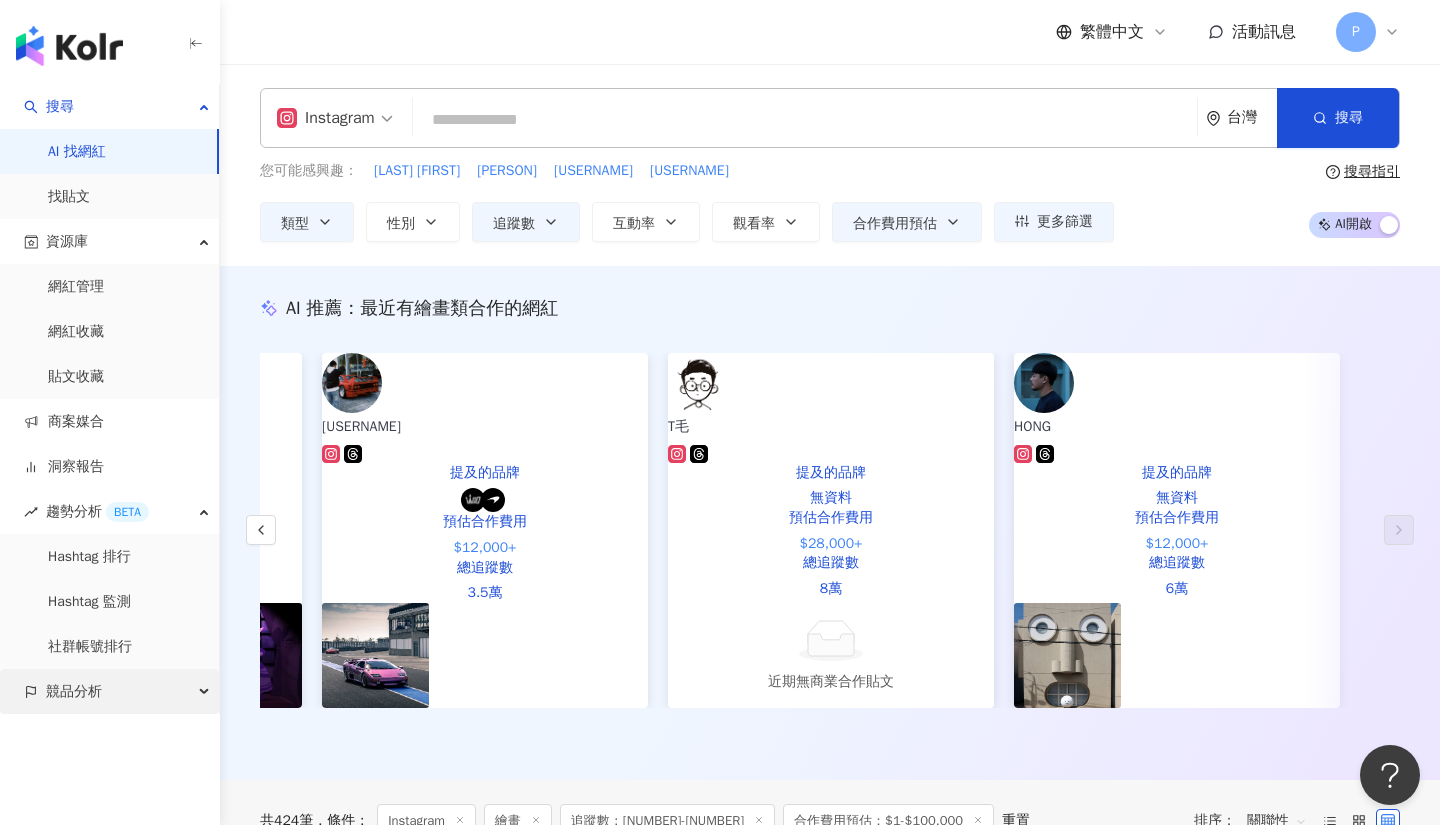 click on "競品分析" at bounding box center [109, 691] 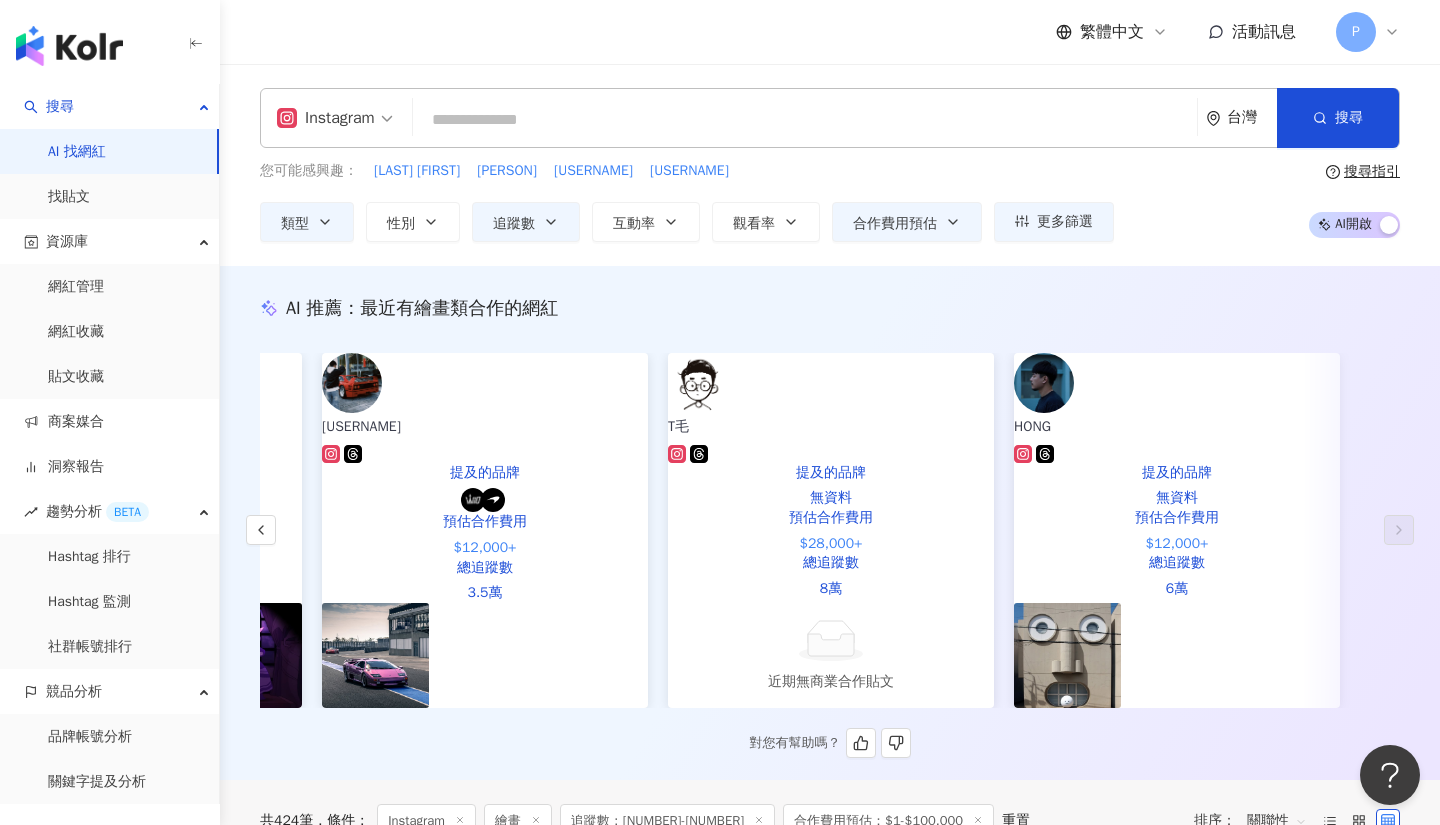 scroll, scrollTop: 0, scrollLeft: 0, axis: both 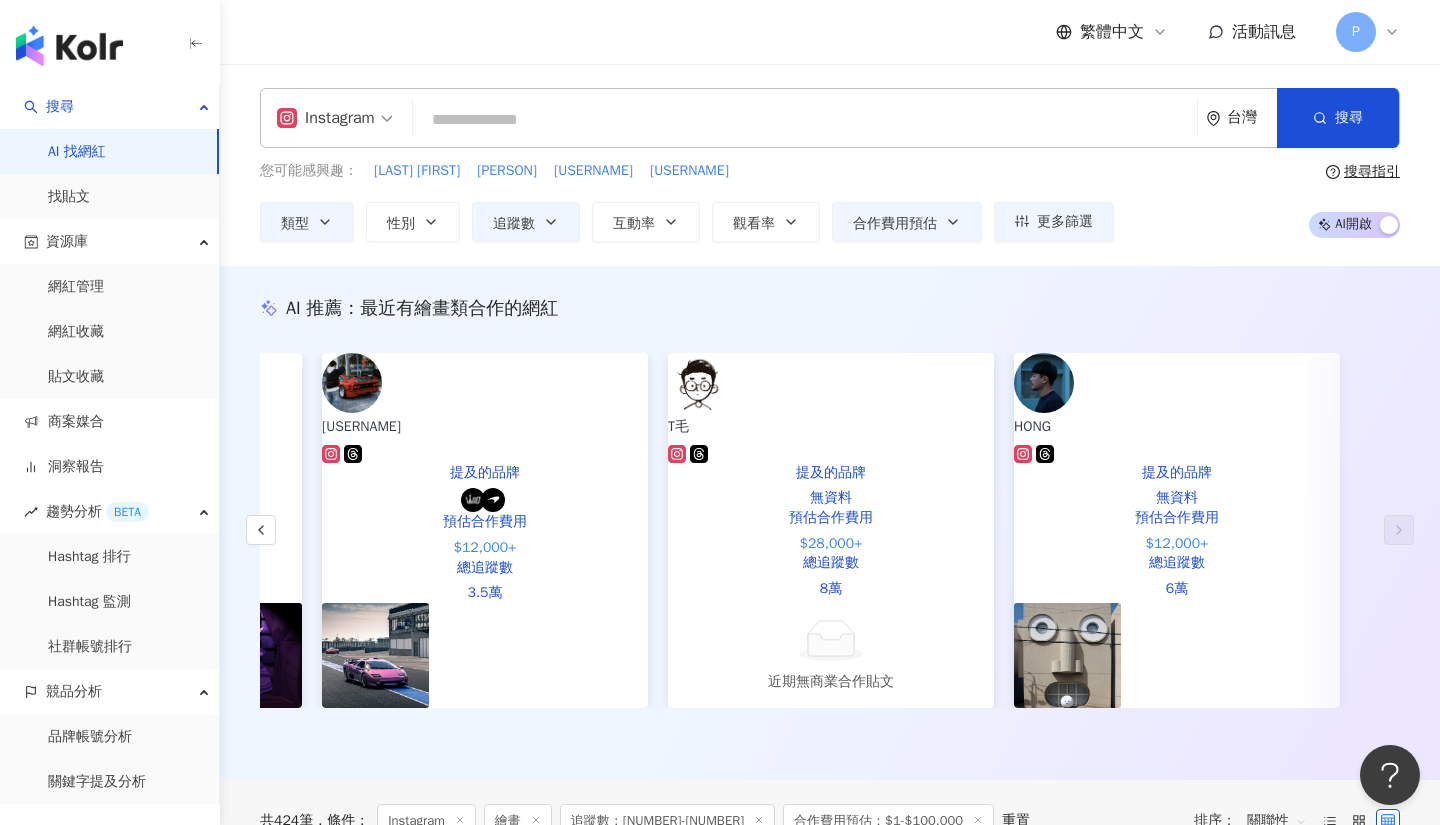 click at bounding box center [805, 120] 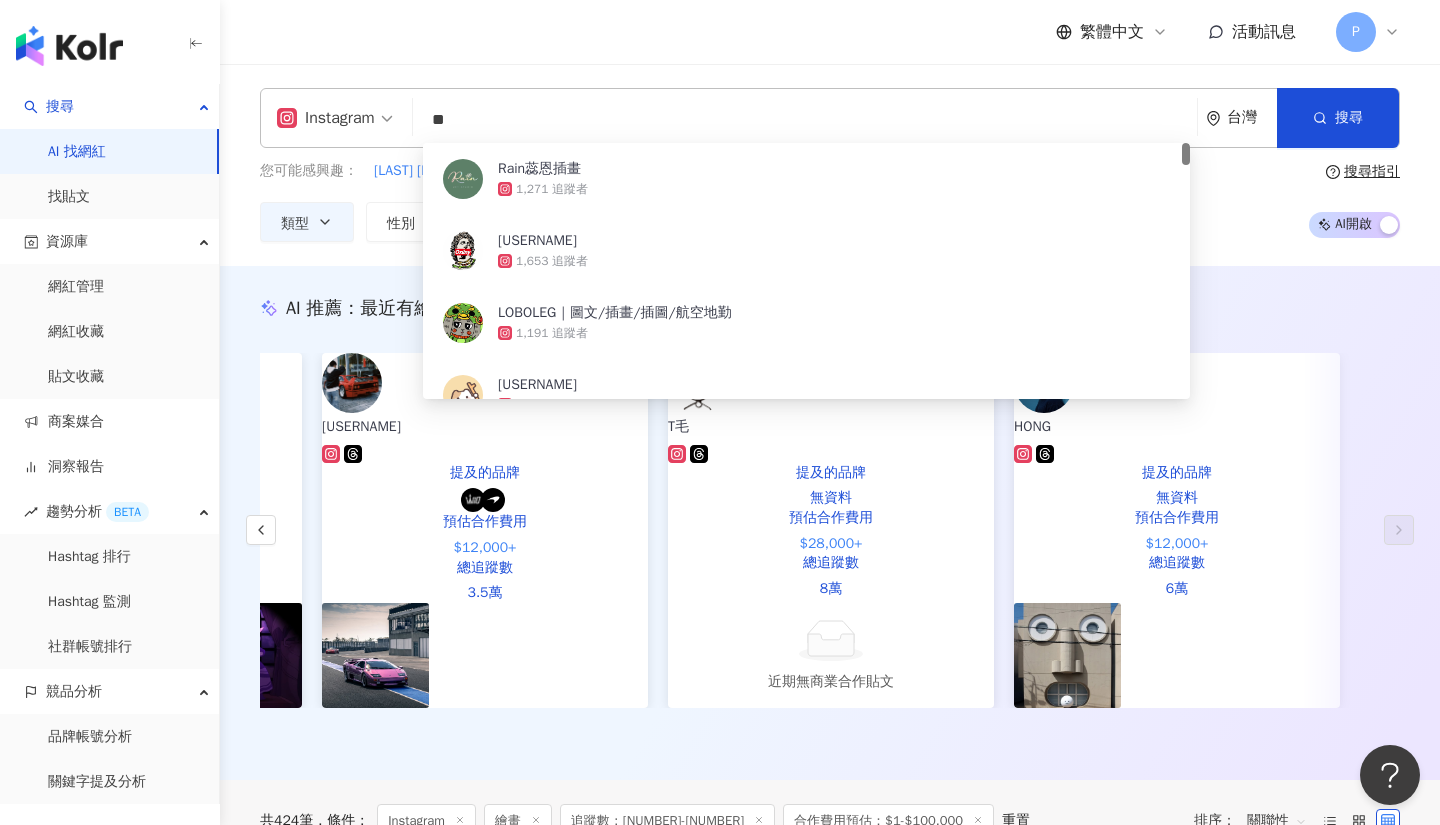 type on "**" 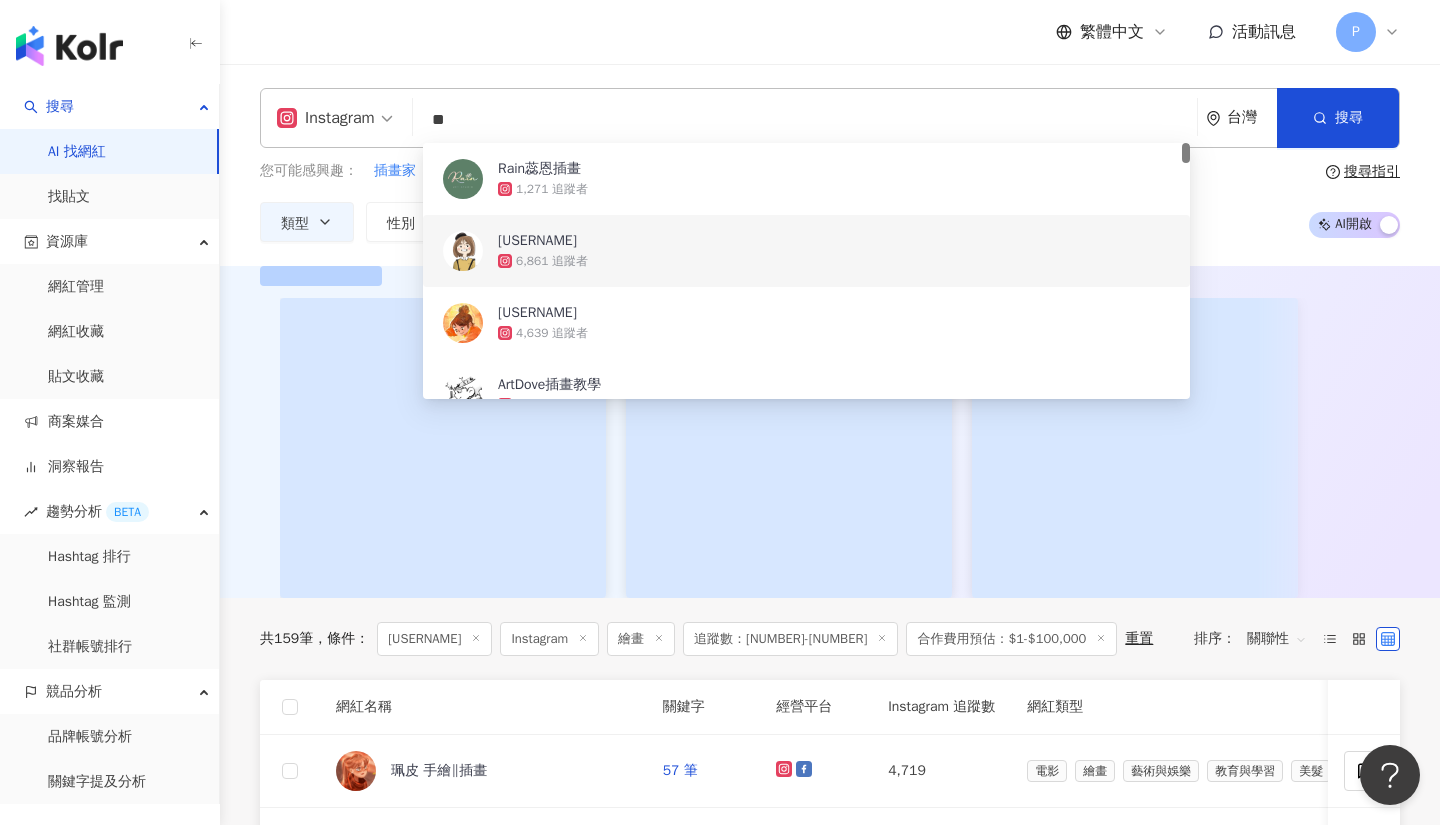 click on "您可能感興趣： 插畫家  繪畫  畫家  插圖  插画  類型 性別 追蹤數 互動率 觀看率 合作費用預估  更多篩選 篩選條件 關於網紅 互動潛力 受眾輪廓 獨家 關於網紅 類型  ( 請選擇您想要的類型 ) 繪畫 國家/地區 台灣 性別 不限 女 男 其他 語言     請選擇或搜尋 追蹤數 *  -  ****** 不限 小型 奈米網紅 (<1萬) 微型網紅 (1萬-3萬) 小型網紅 (3萬-5萬) 中型 中小型網紅 (5萬-10萬) 中型網紅 (10萬-30萬) 中大型網紅 (30萬-50萬) 大型 大型網紅 (50萬-100萬) 百萬網紅 (>100萬) 合作費用預估 不限 限制金額 $ *  -  $ ****** 幣別 : 新台幣 TWD 清除所有篩選 顯示結果 選擇合作費用預估  ： 幣別 ： 新台幣 ( TWD ) 不限 限制金額 $ *  -  $ ****** *  -  ****** 不限 小型 奈米網紅 (<1萬) 微型網紅 (1萬-3萬) 小型網紅 (3萬-5萬) 中型 中小型網紅 (5萬-10萬) 中型網紅 (10萬-30萬) 中大型網紅 (30萬-50萬) 大型 %  -  % 不限 % %" at bounding box center (830, 201) 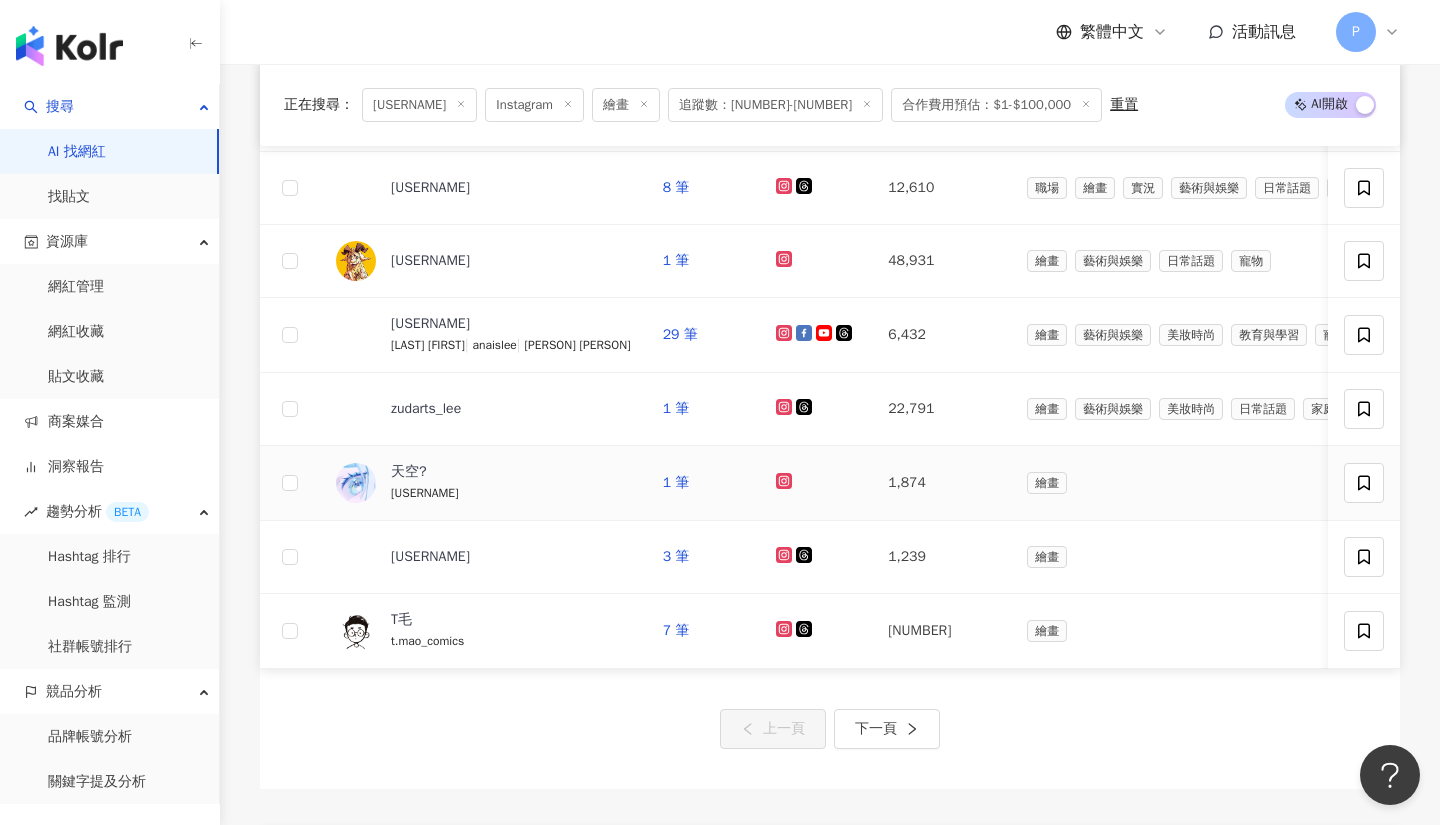 scroll, scrollTop: 712, scrollLeft: 0, axis: vertical 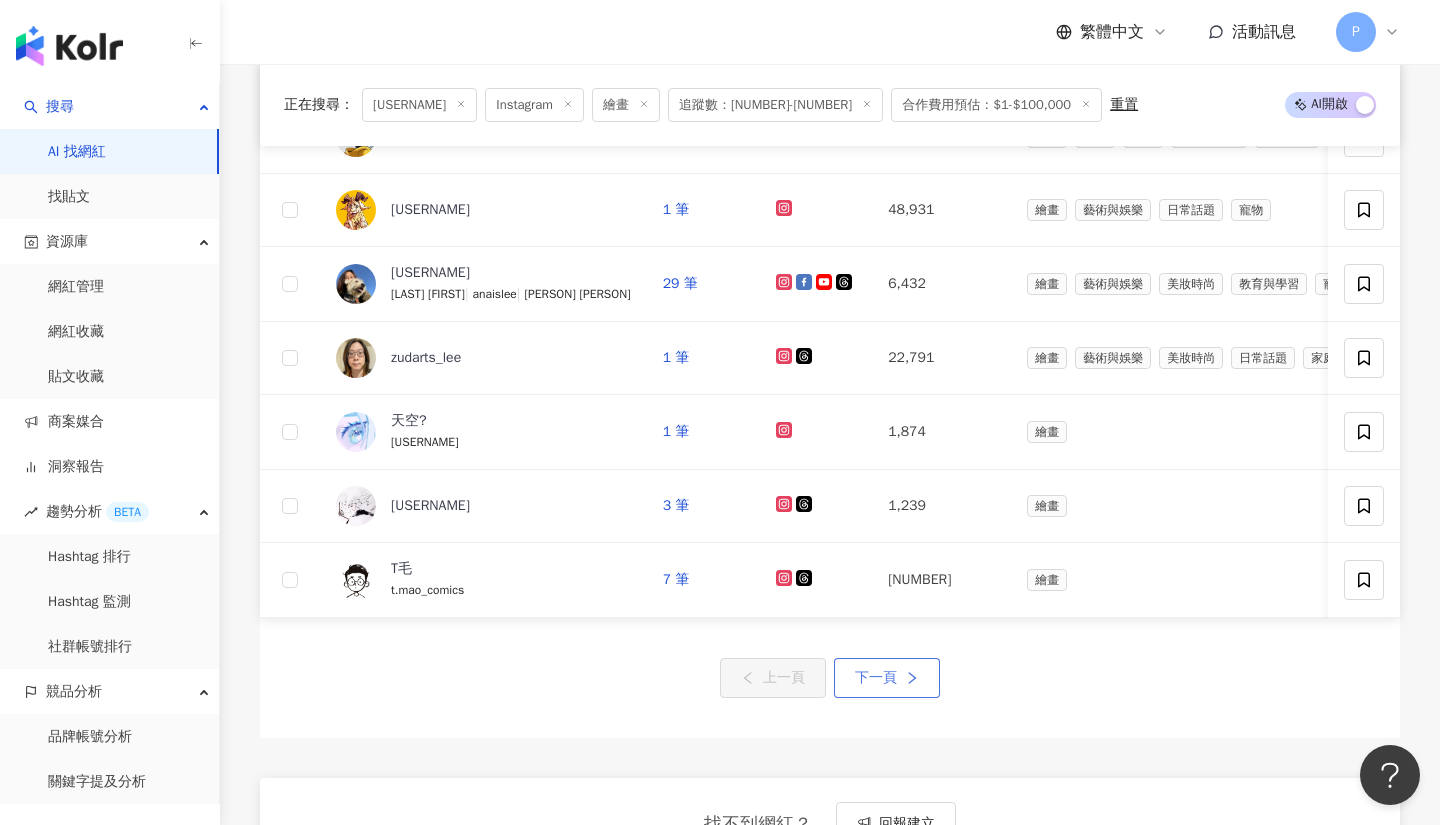 click on "下一頁" at bounding box center (876, 678) 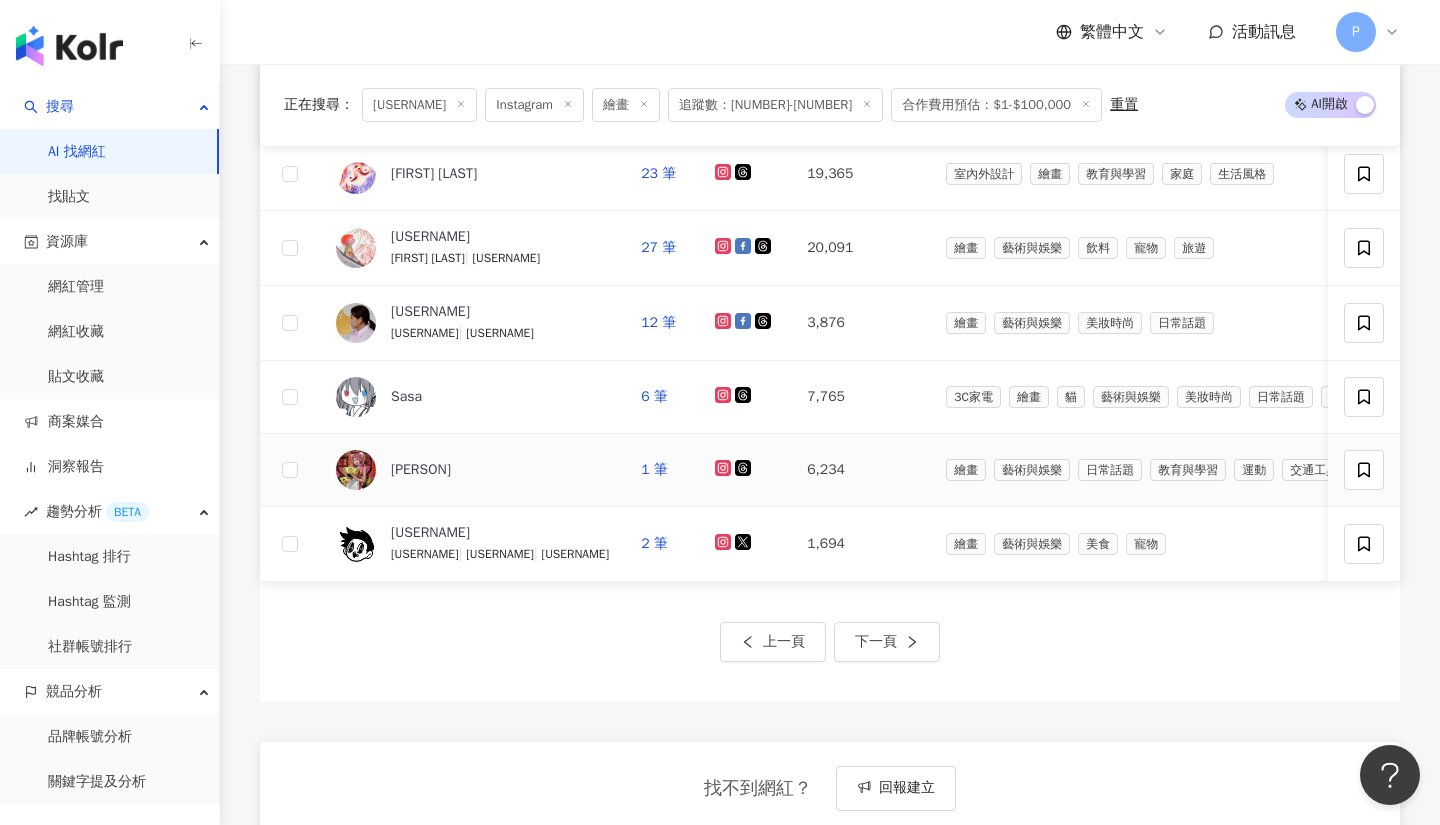scroll, scrollTop: 747, scrollLeft: 0, axis: vertical 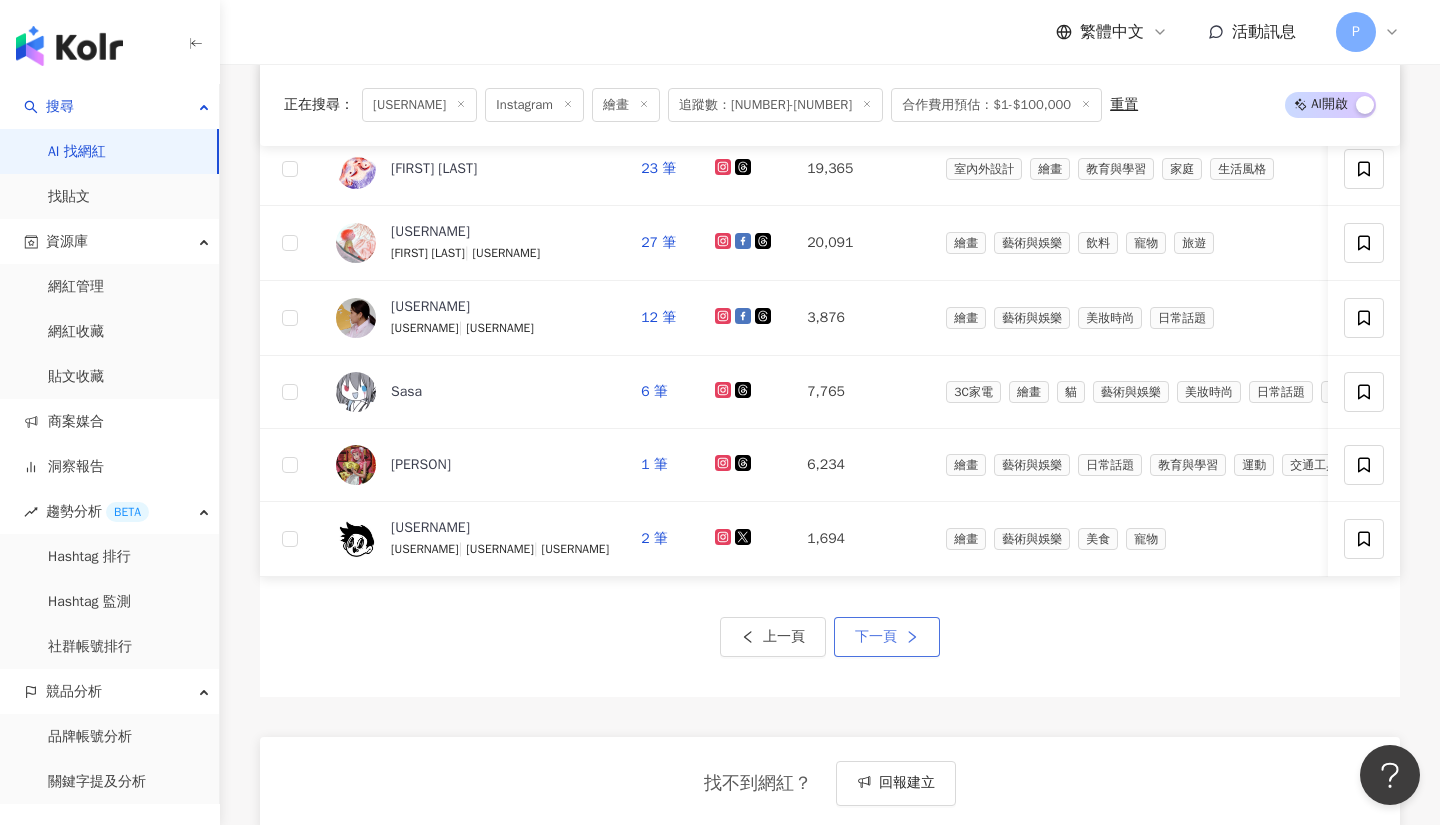 click 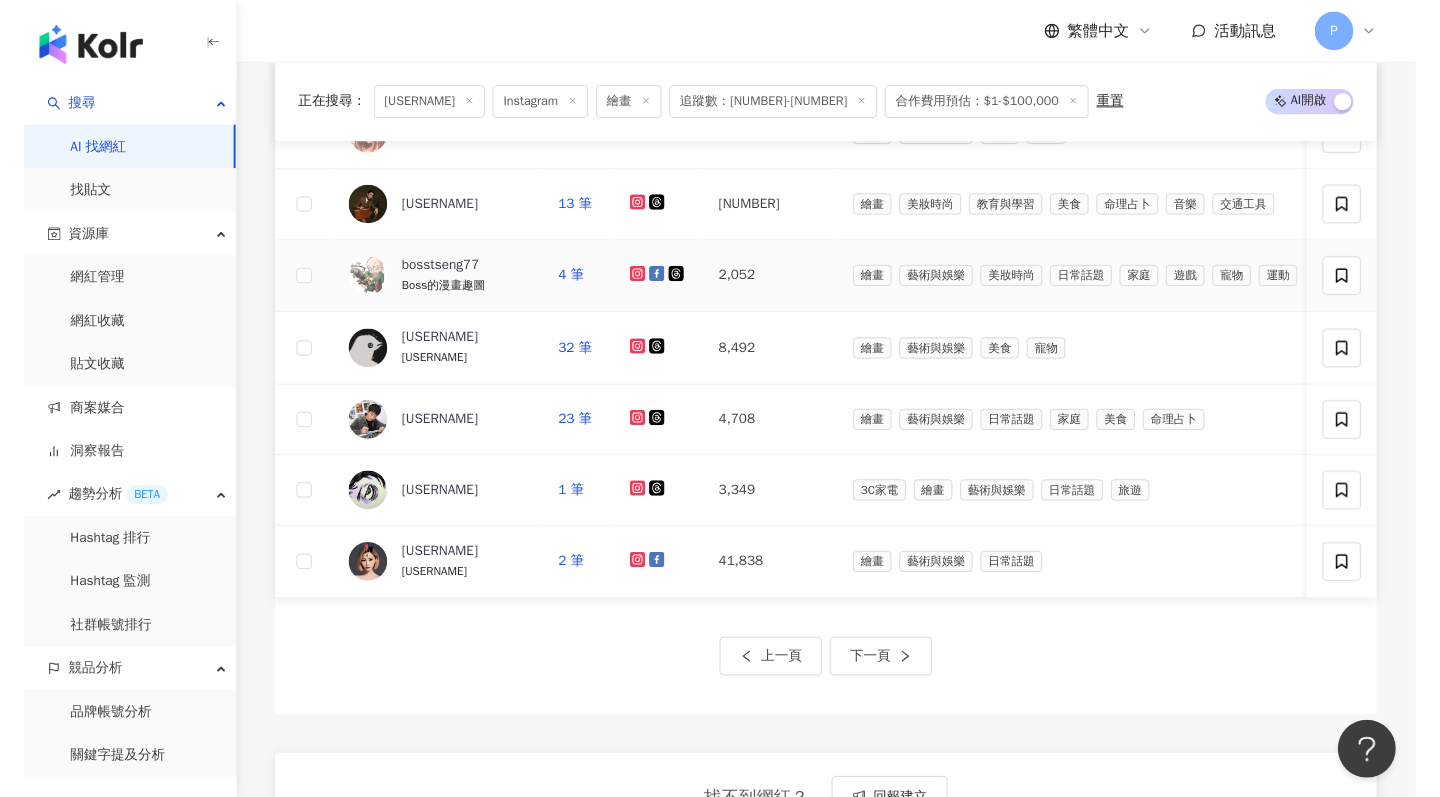 scroll, scrollTop: 703, scrollLeft: 0, axis: vertical 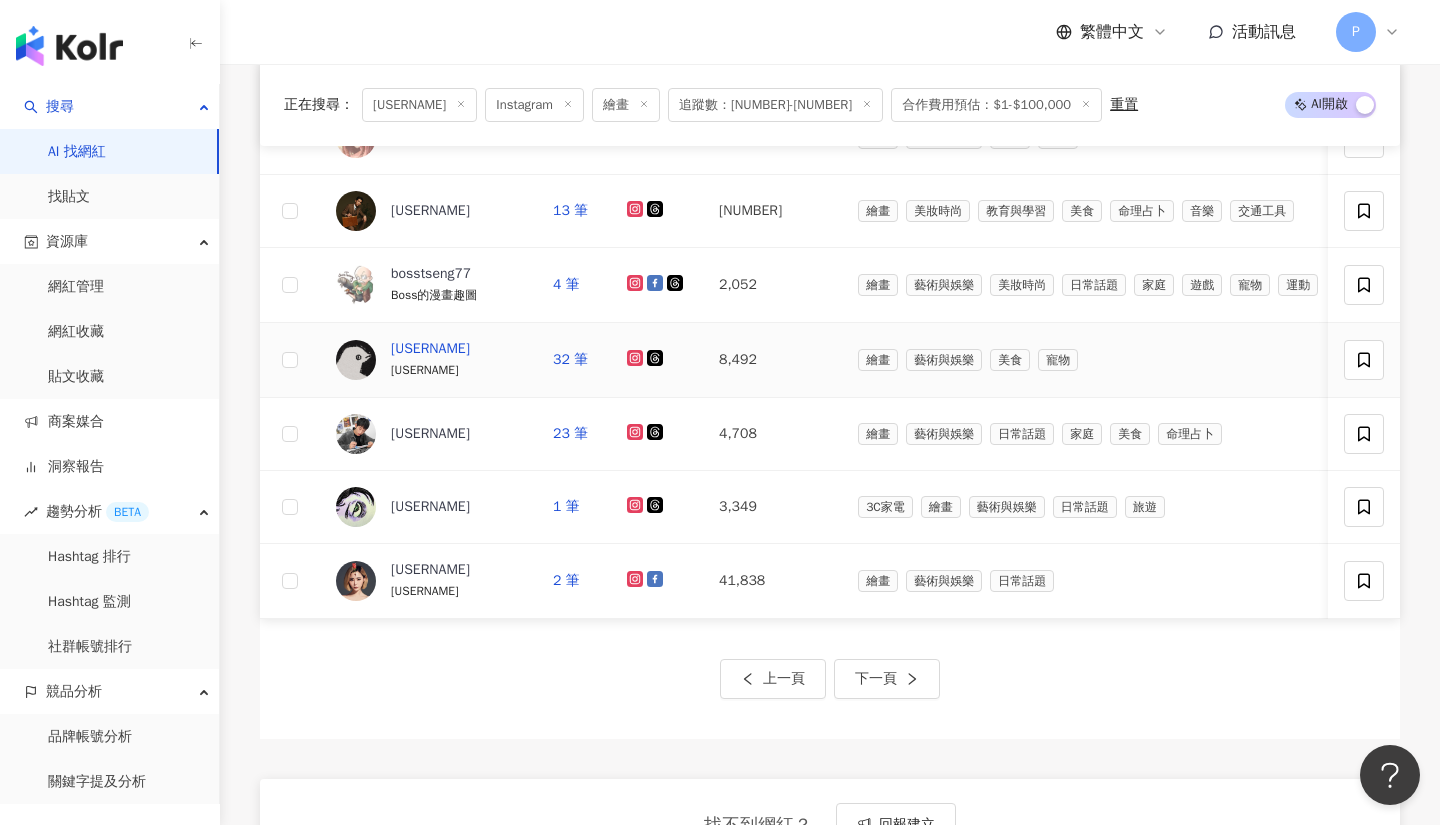 click on "dajiwei" at bounding box center [430, 349] 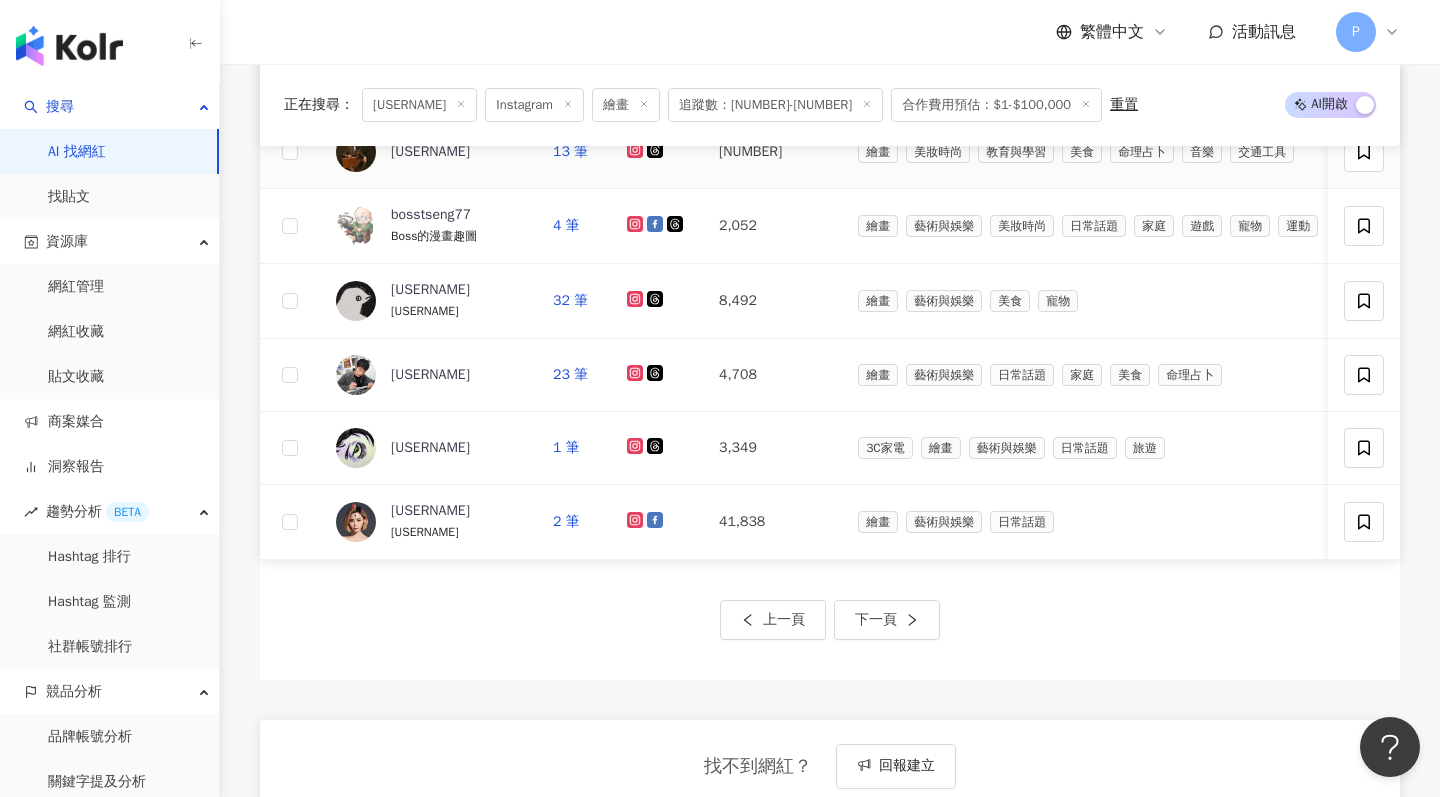 scroll, scrollTop: 763, scrollLeft: 0, axis: vertical 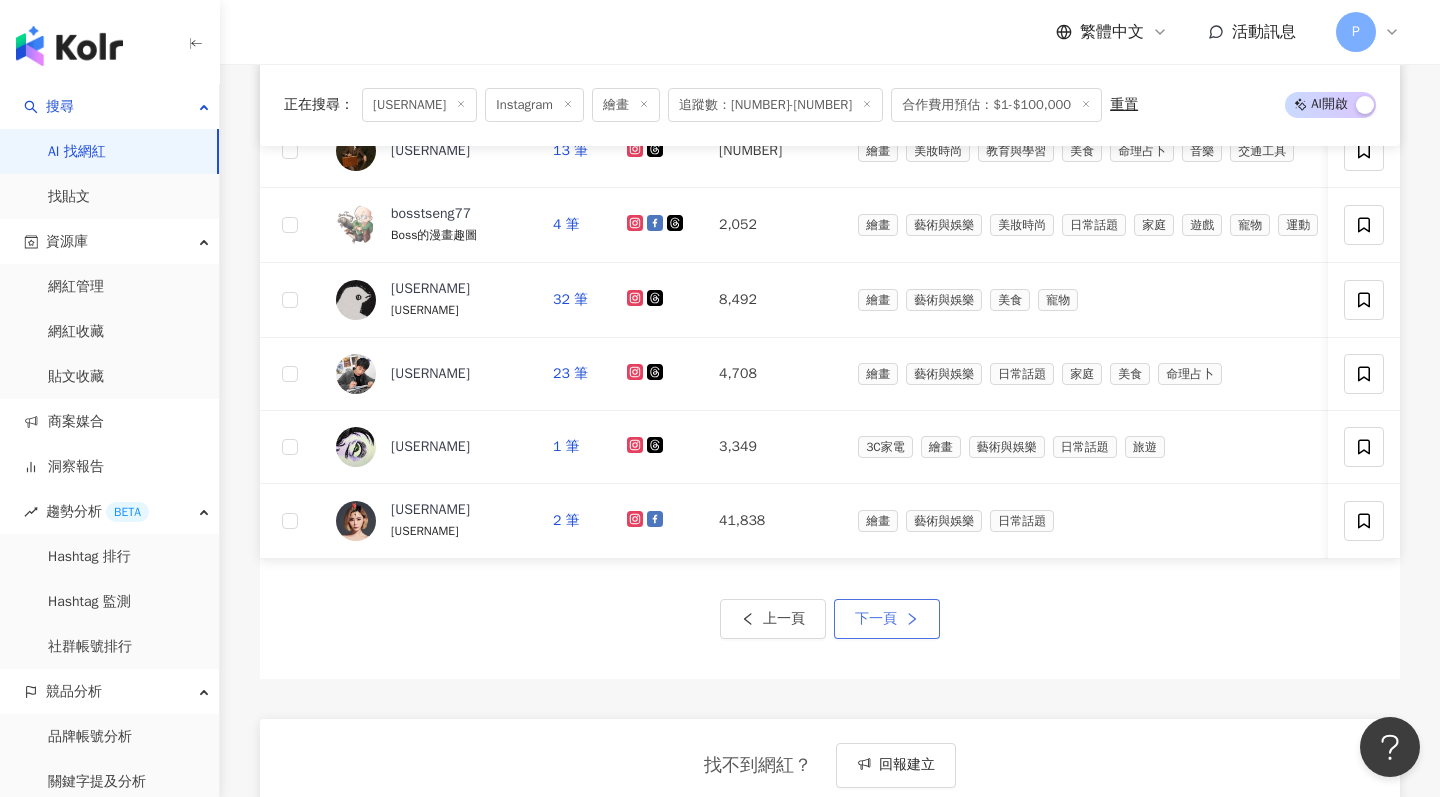 click on "下一頁" at bounding box center [876, 619] 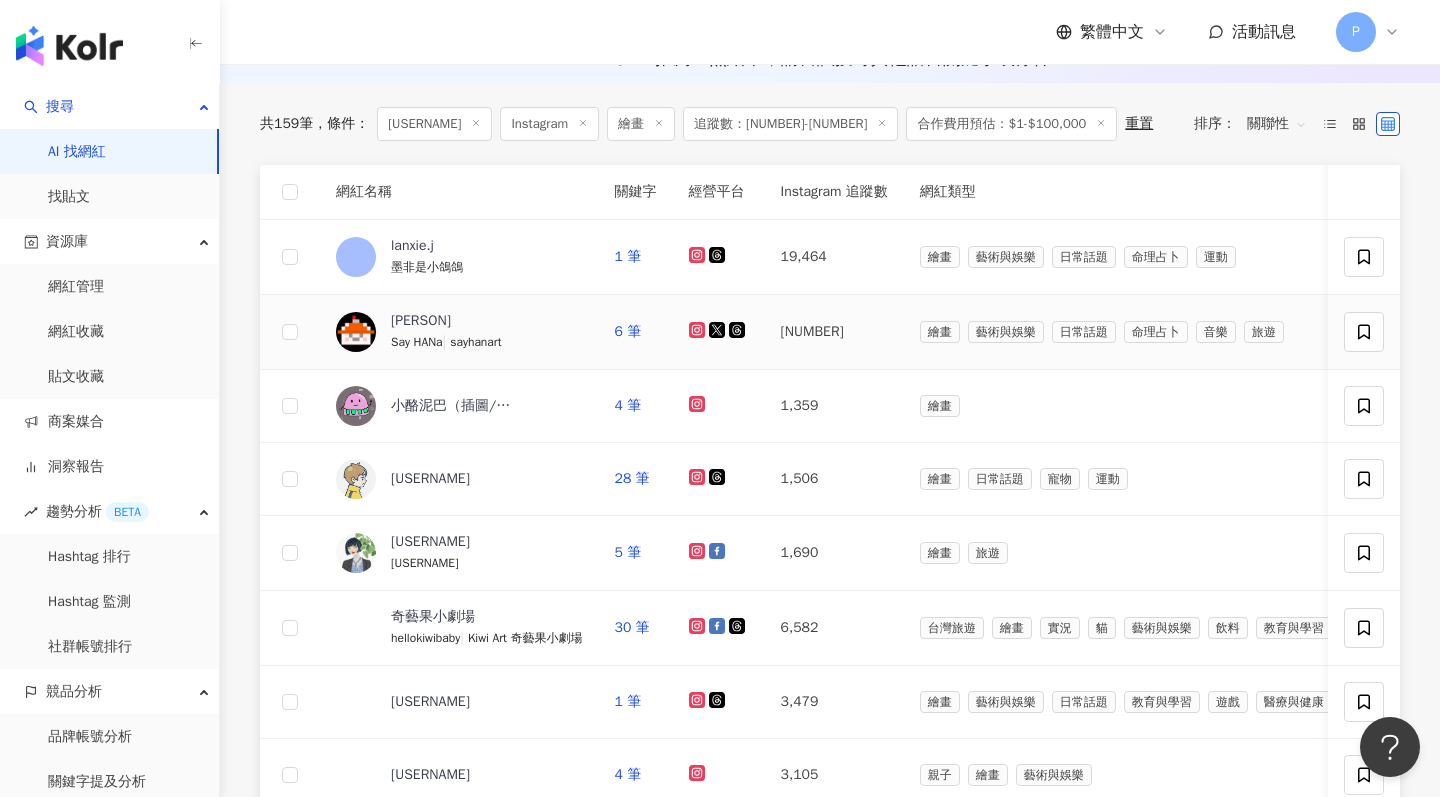 scroll, scrollTop: 188, scrollLeft: 0, axis: vertical 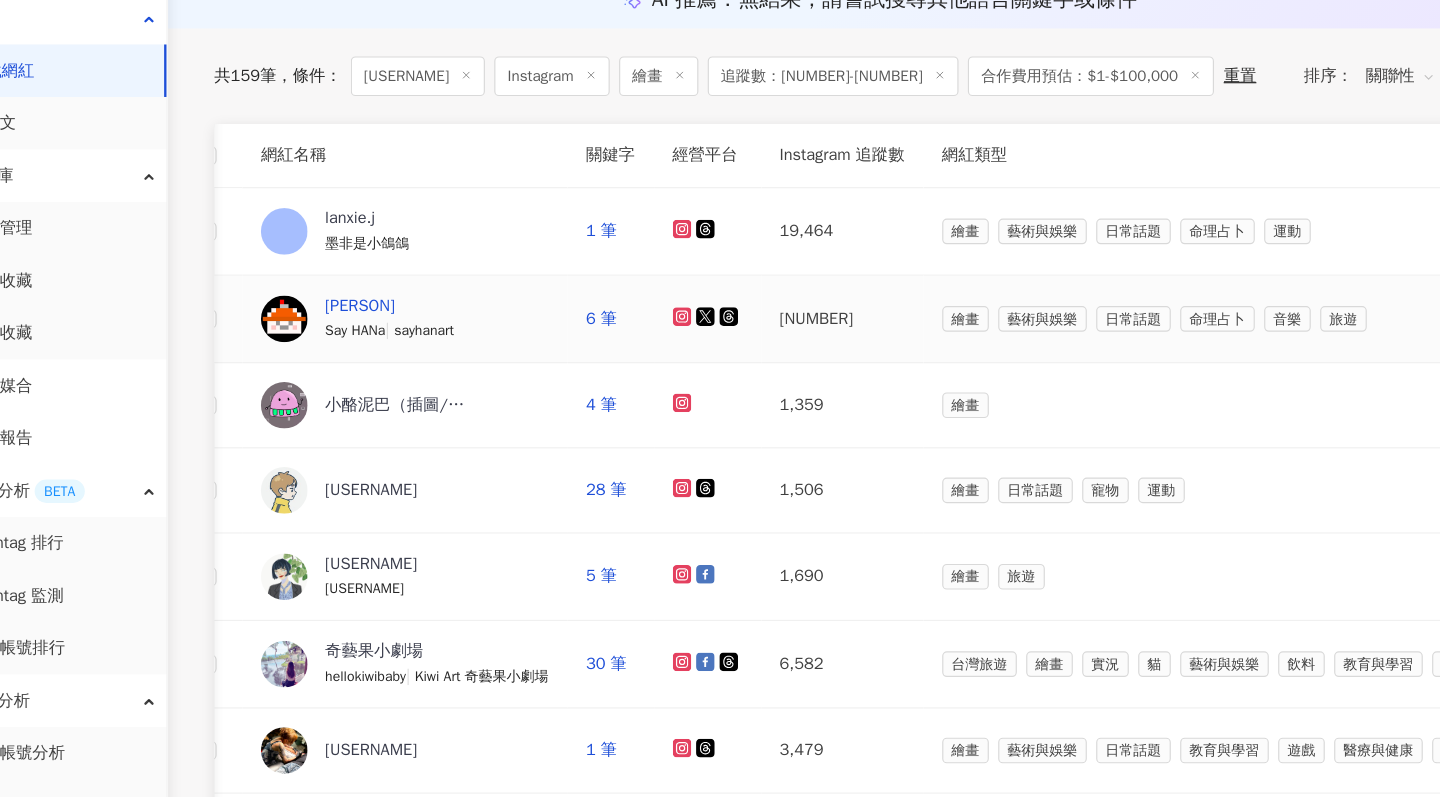 click on "林花" at bounding box center (385, 353) 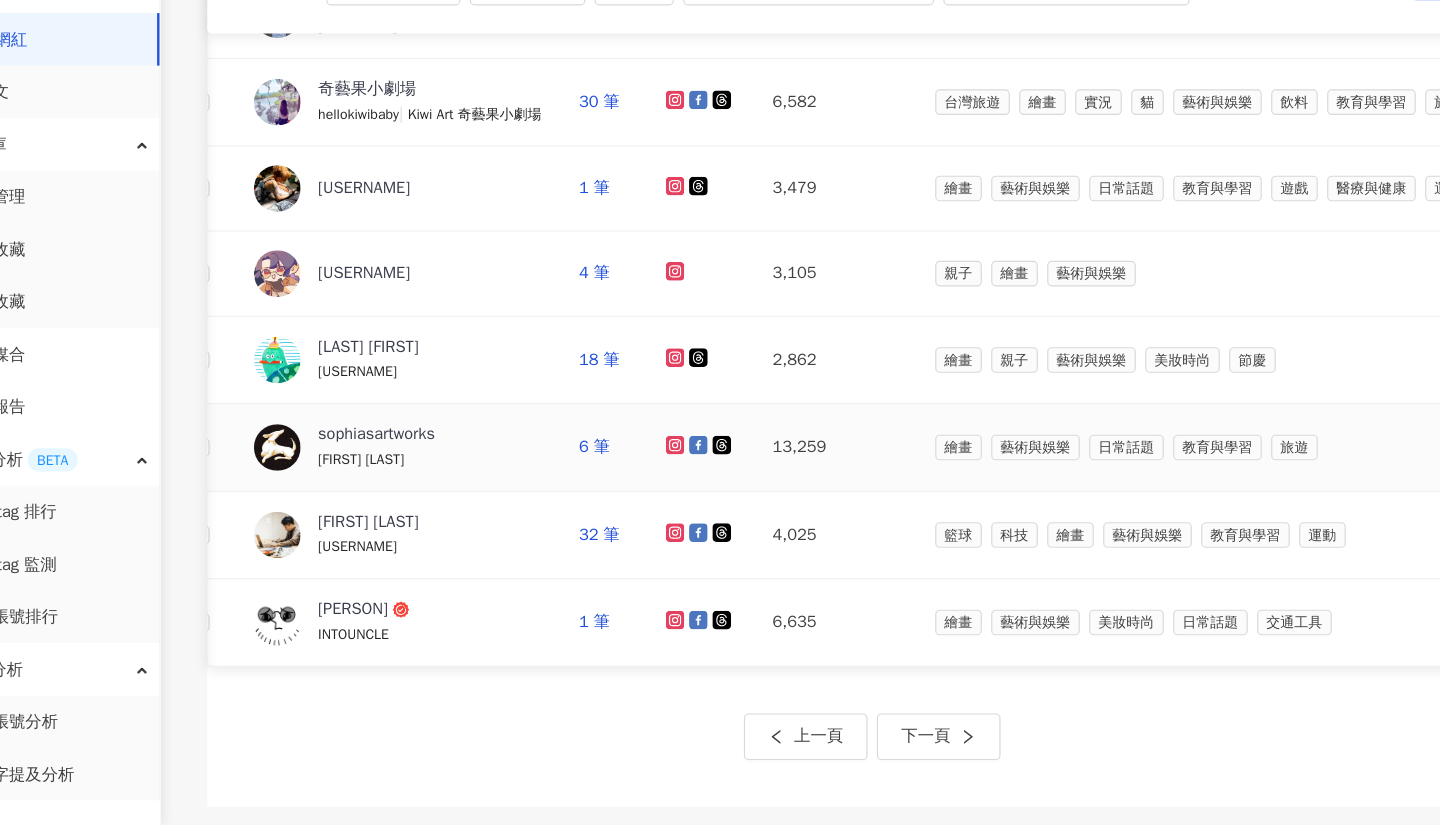 scroll, scrollTop: 689, scrollLeft: 0, axis: vertical 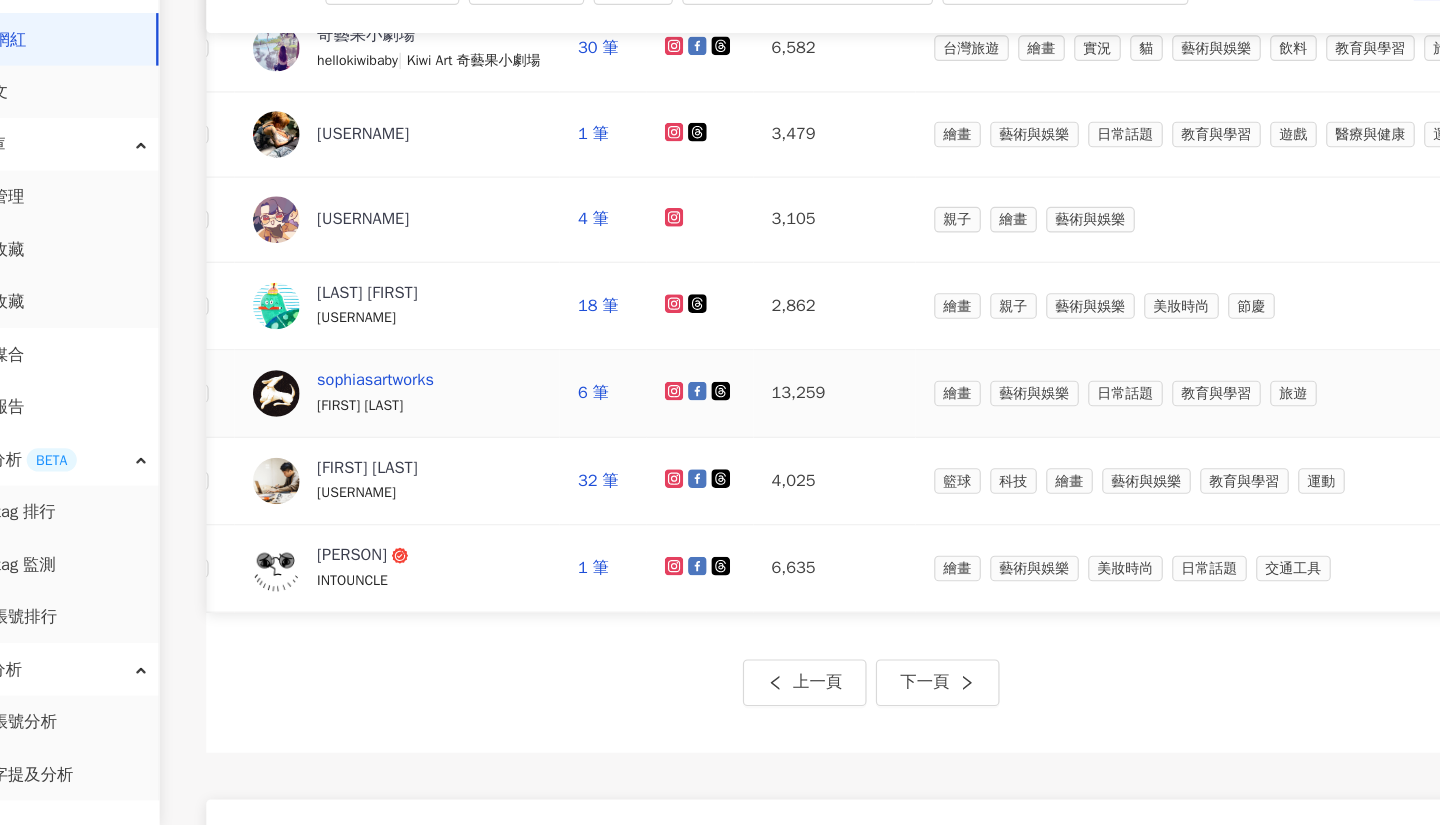 click on "sophiasartworks" at bounding box center [405, 444] 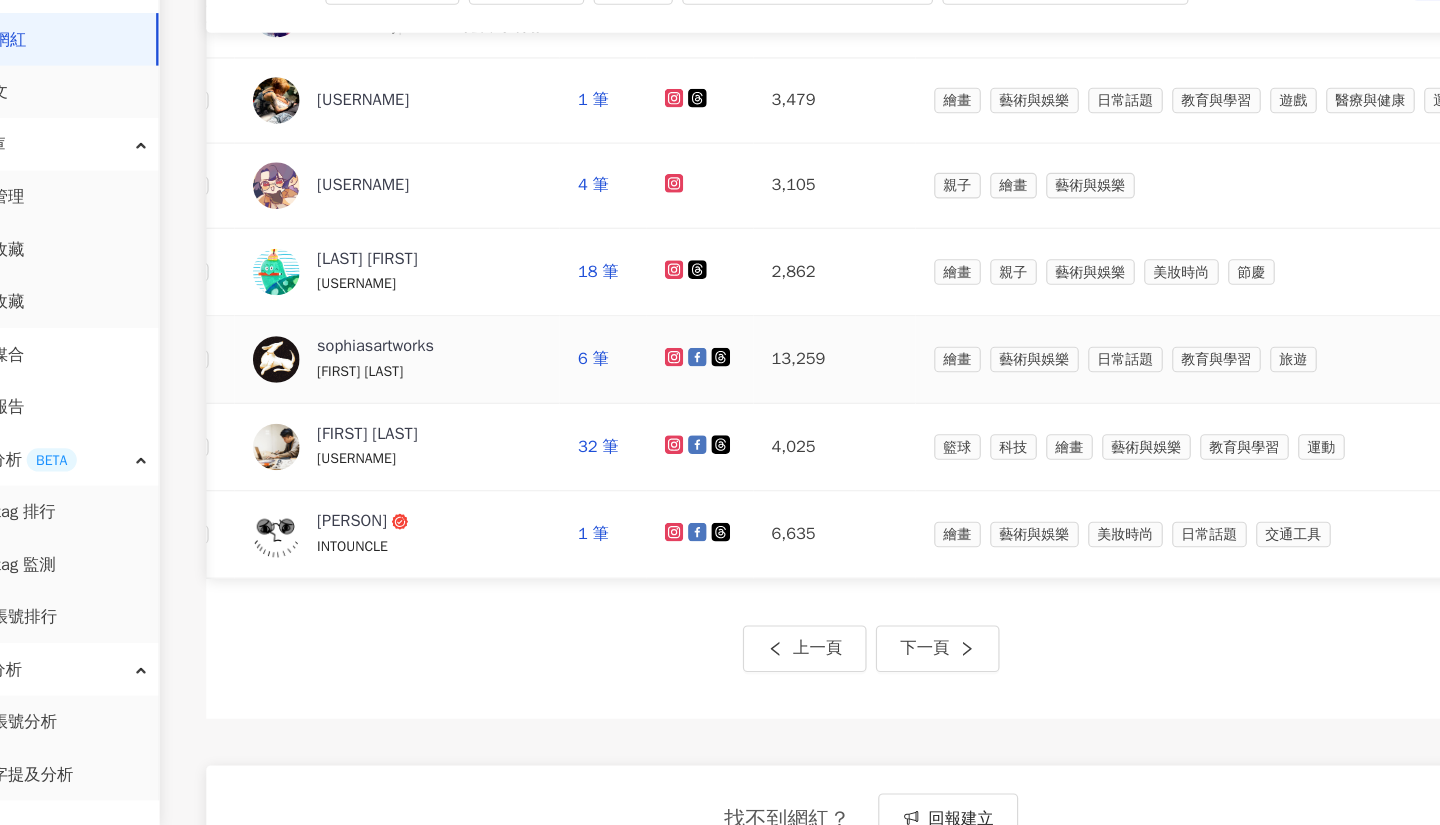 scroll, scrollTop: 724, scrollLeft: 0, axis: vertical 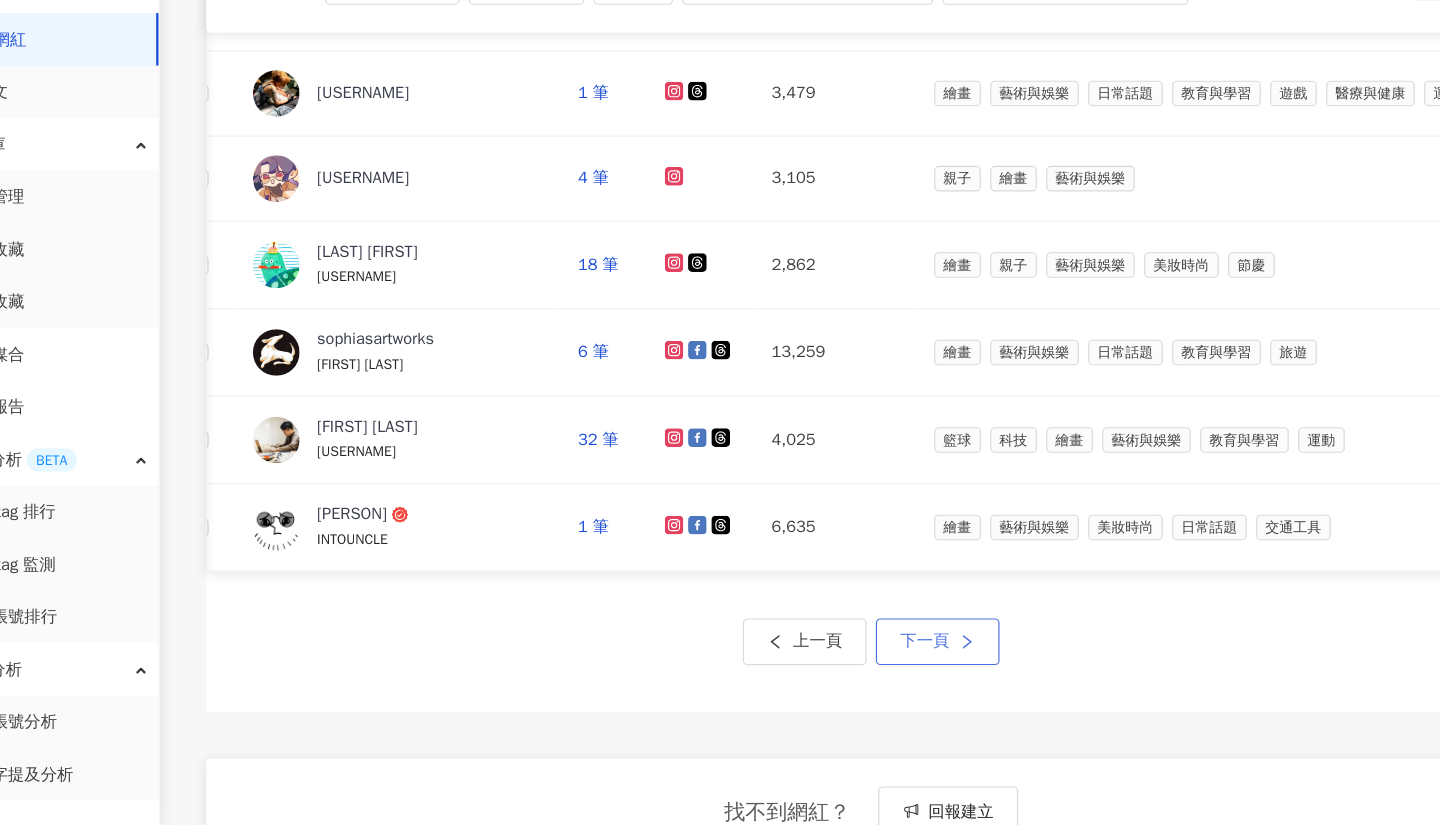 click on "下一頁" at bounding box center (876, 668) 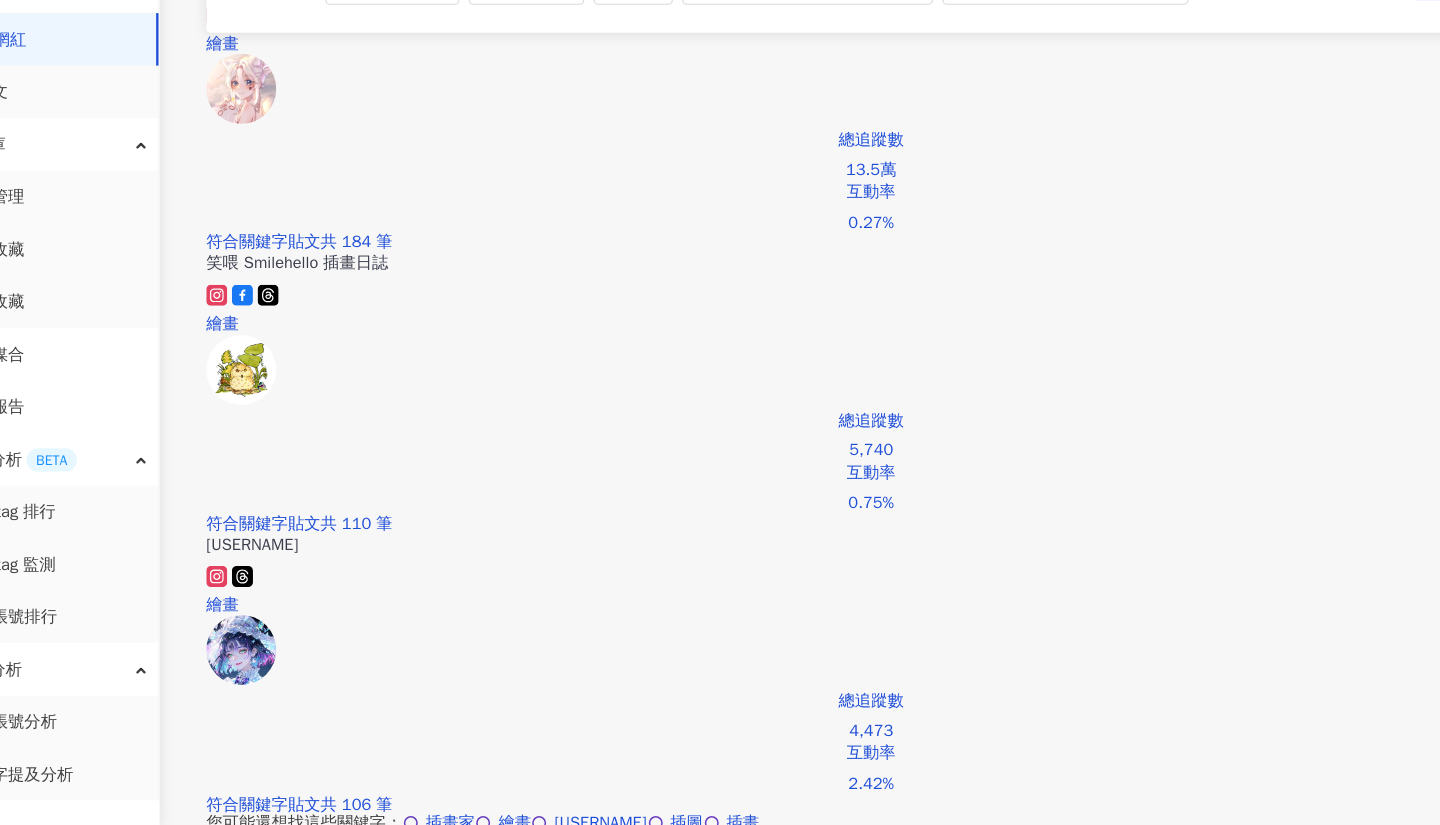 scroll, scrollTop: 0, scrollLeft: 0, axis: both 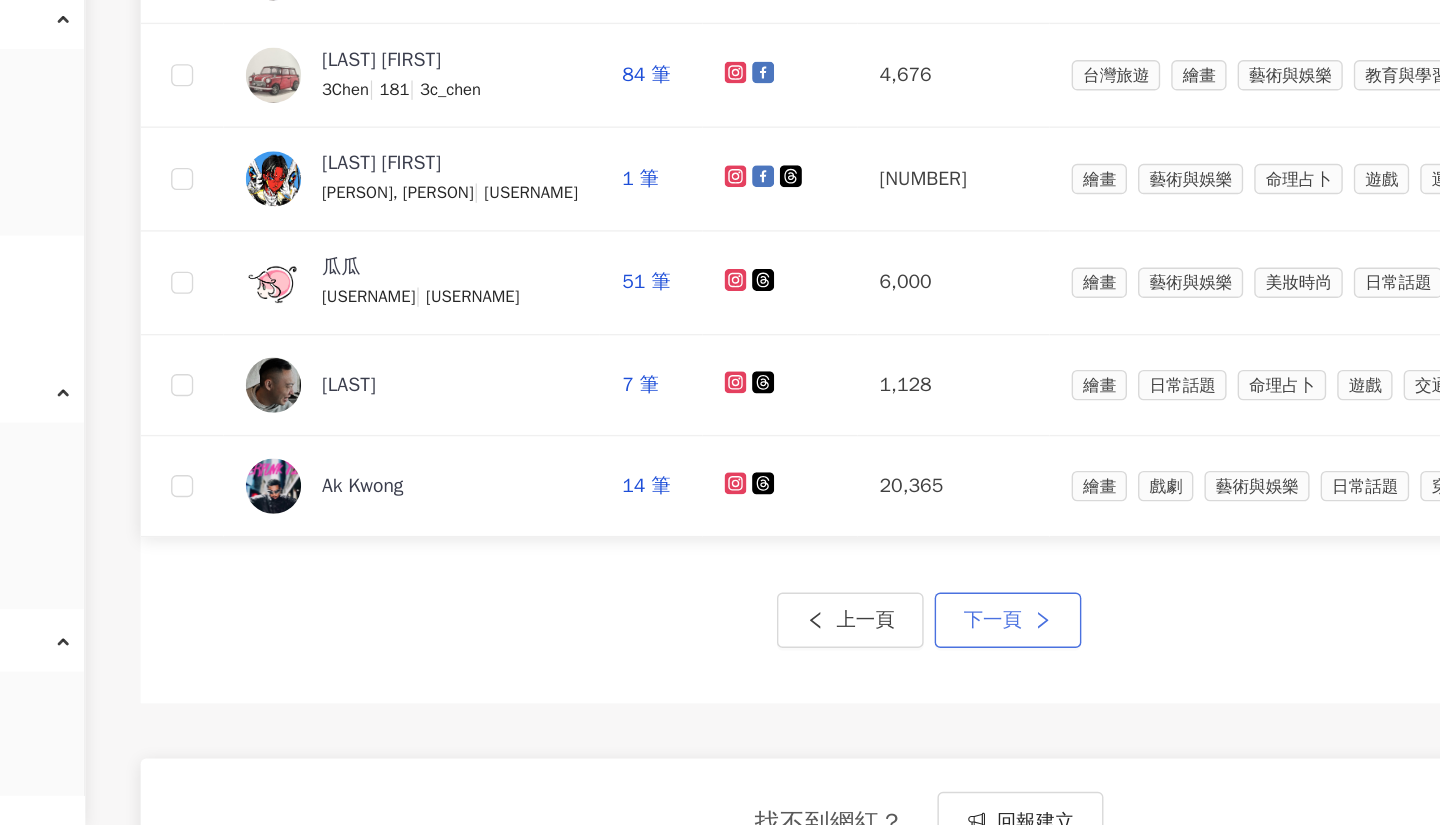 click on "下一頁" at bounding box center [876, 677] 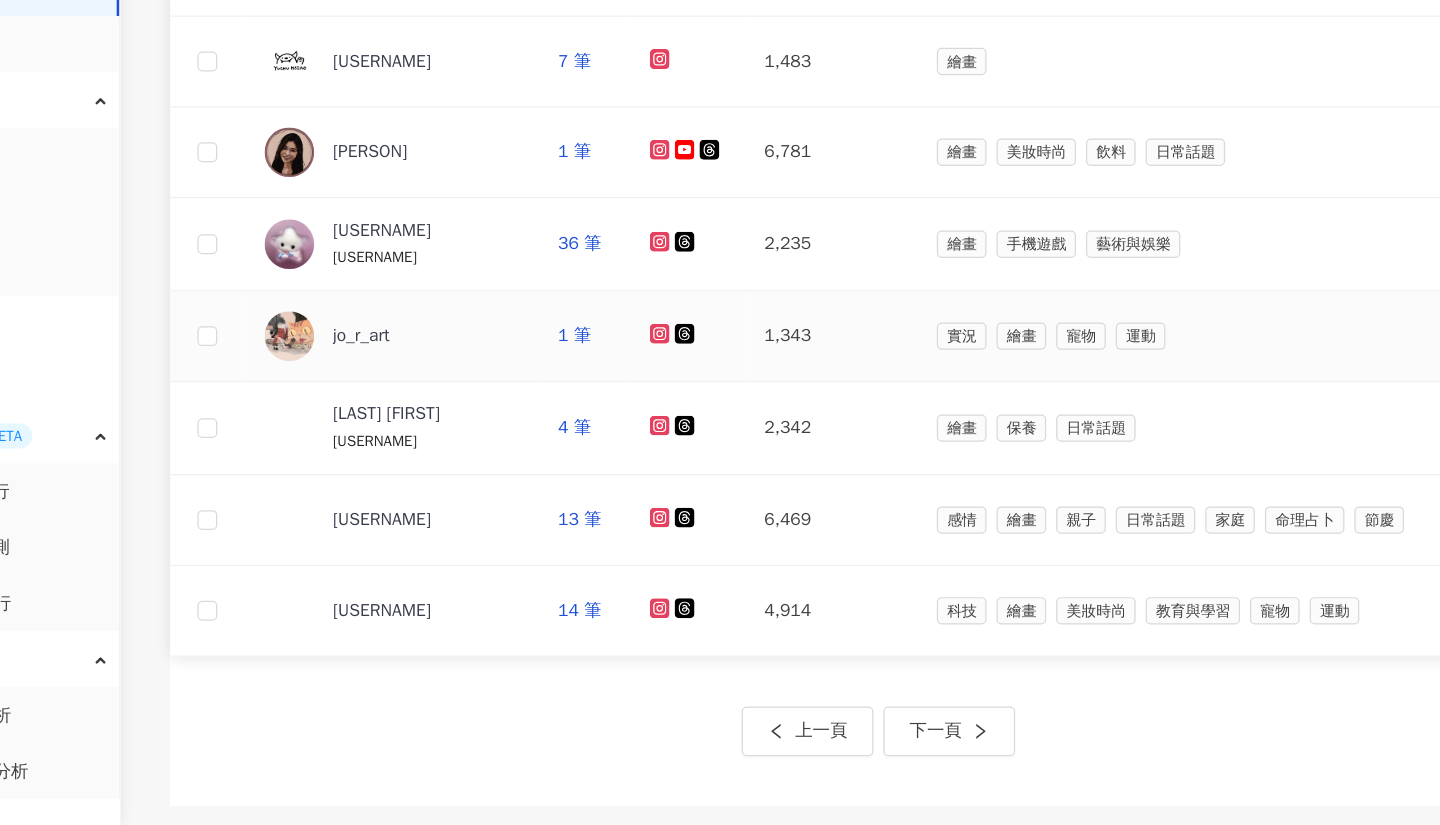 scroll, scrollTop: 637, scrollLeft: 0, axis: vertical 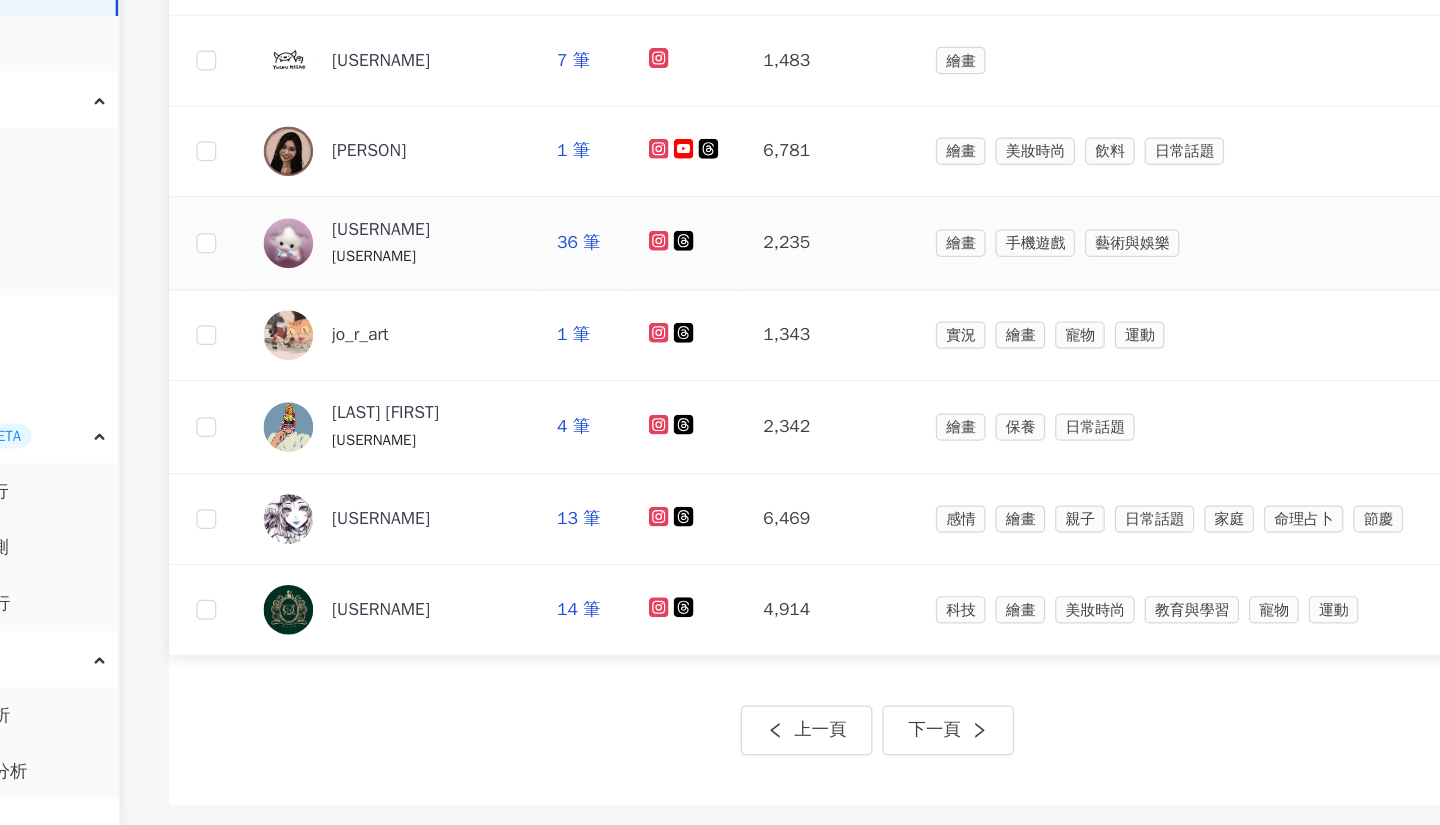 click at bounding box center [356, 357] 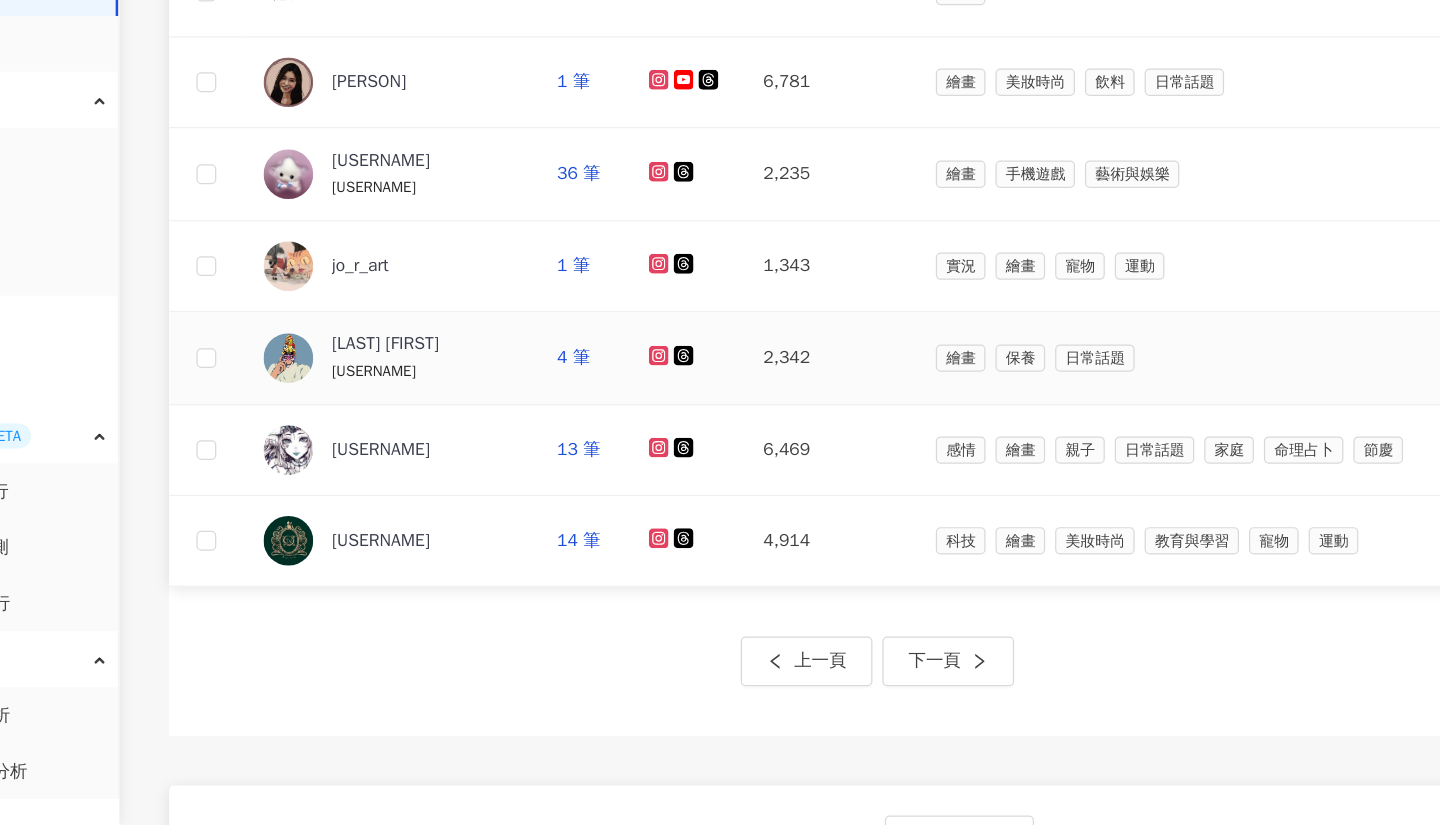 scroll, scrollTop: 706, scrollLeft: 0, axis: vertical 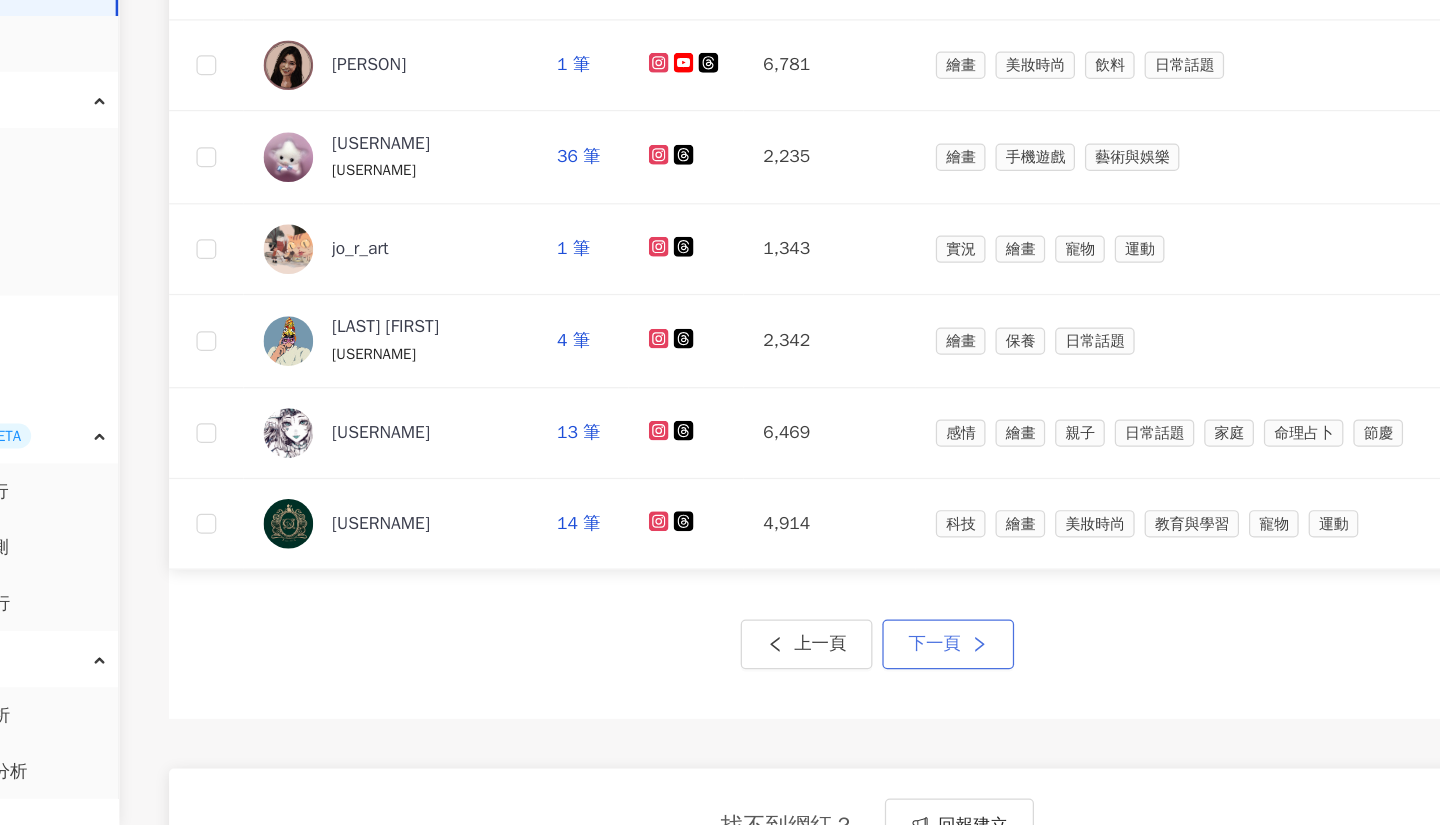 click on "下一頁" at bounding box center (887, 680) 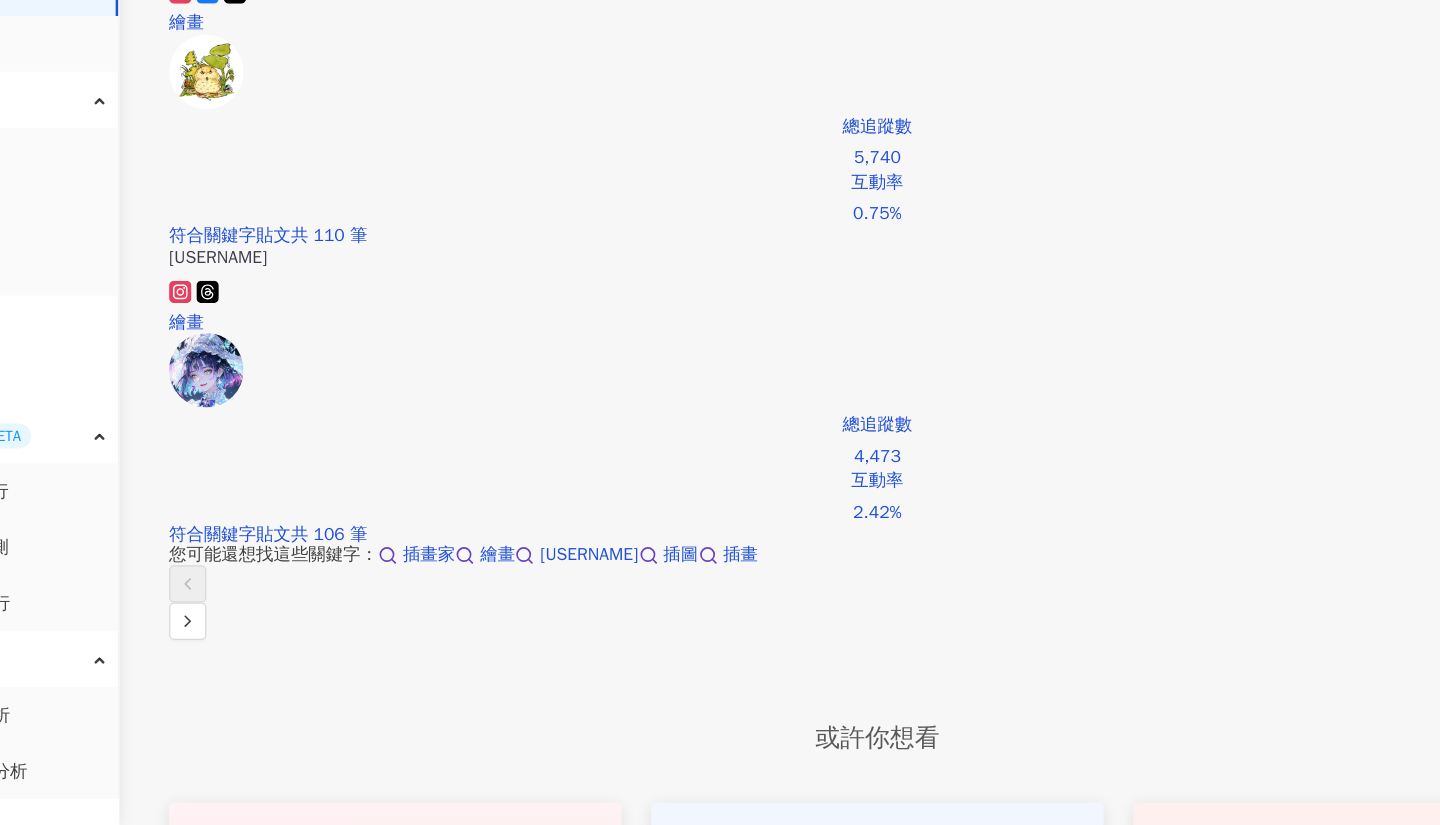 scroll, scrollTop: 804, scrollLeft: 0, axis: vertical 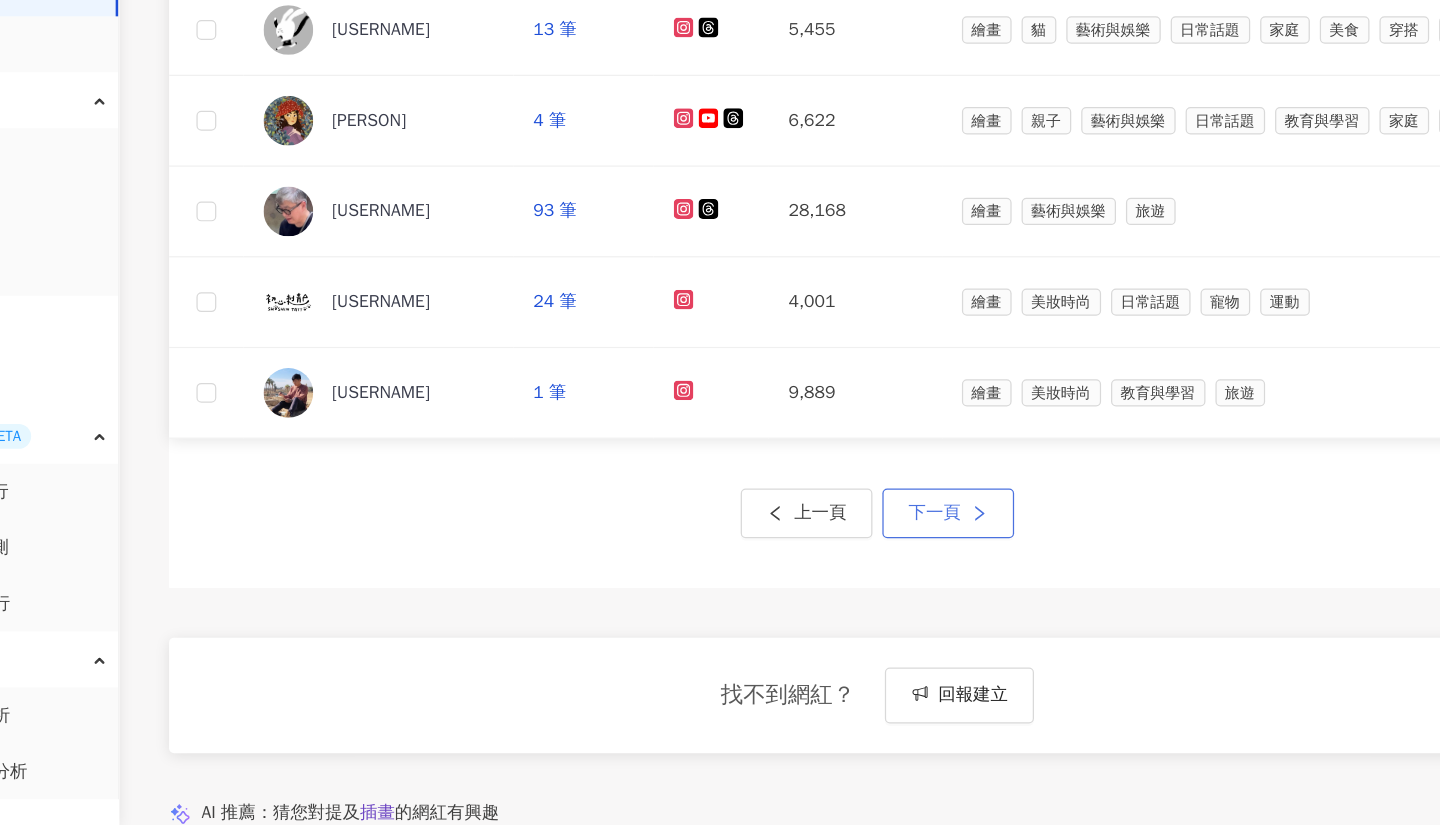 click on "下一頁" at bounding box center (876, 574) 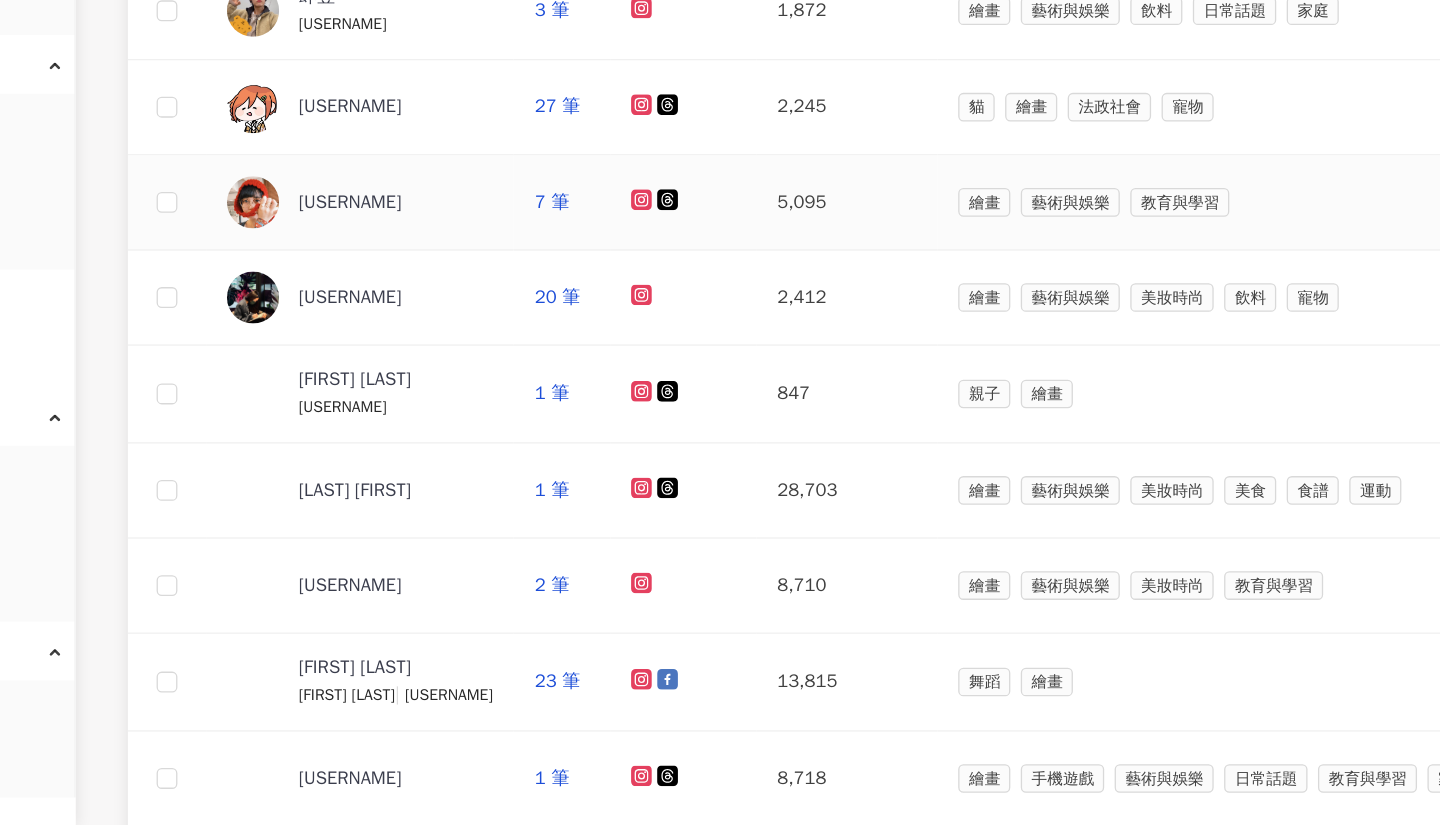 scroll, scrollTop: 278, scrollLeft: 0, axis: vertical 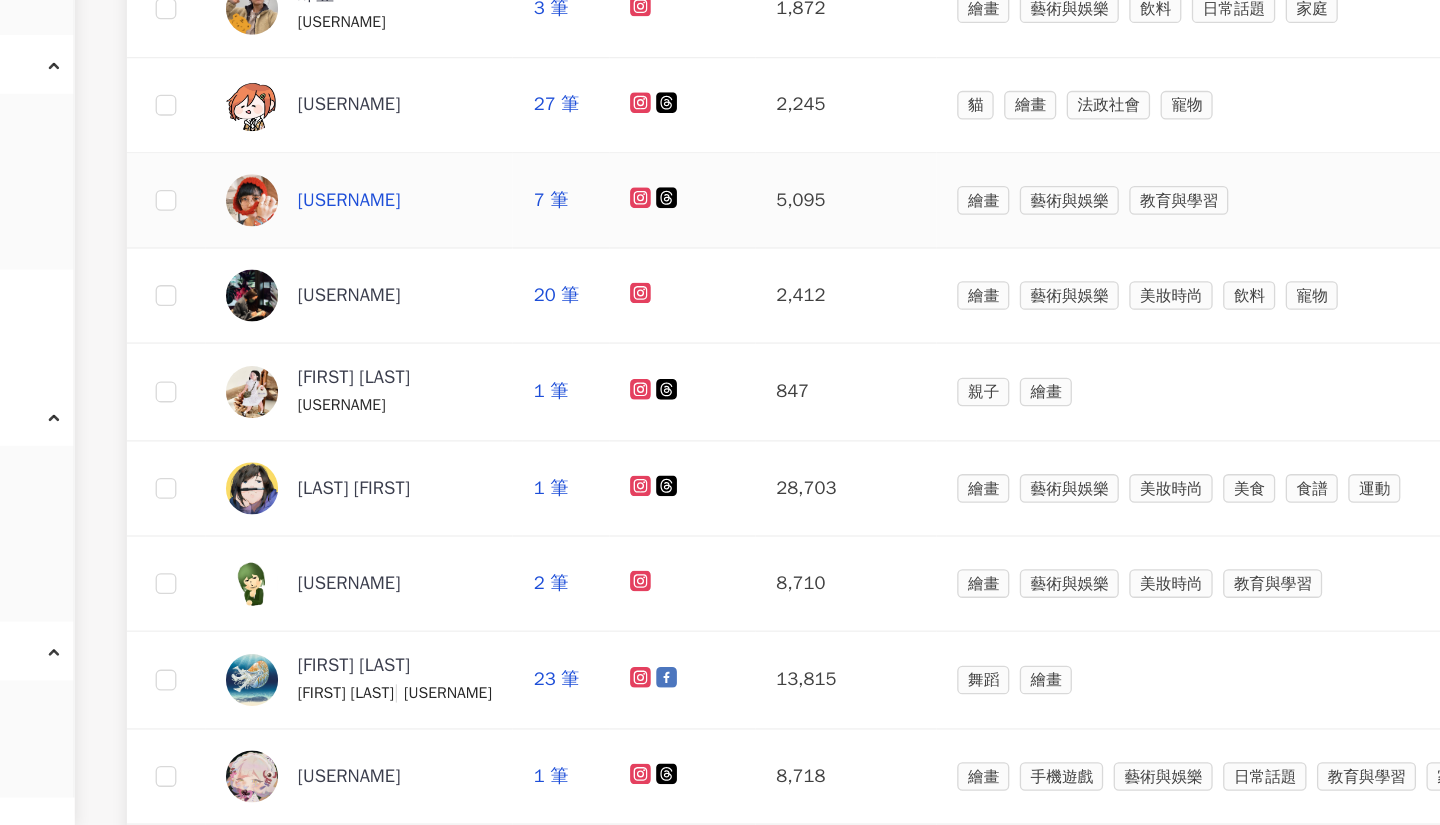 click on "hl.t_oo" at bounding box center (430, 346) 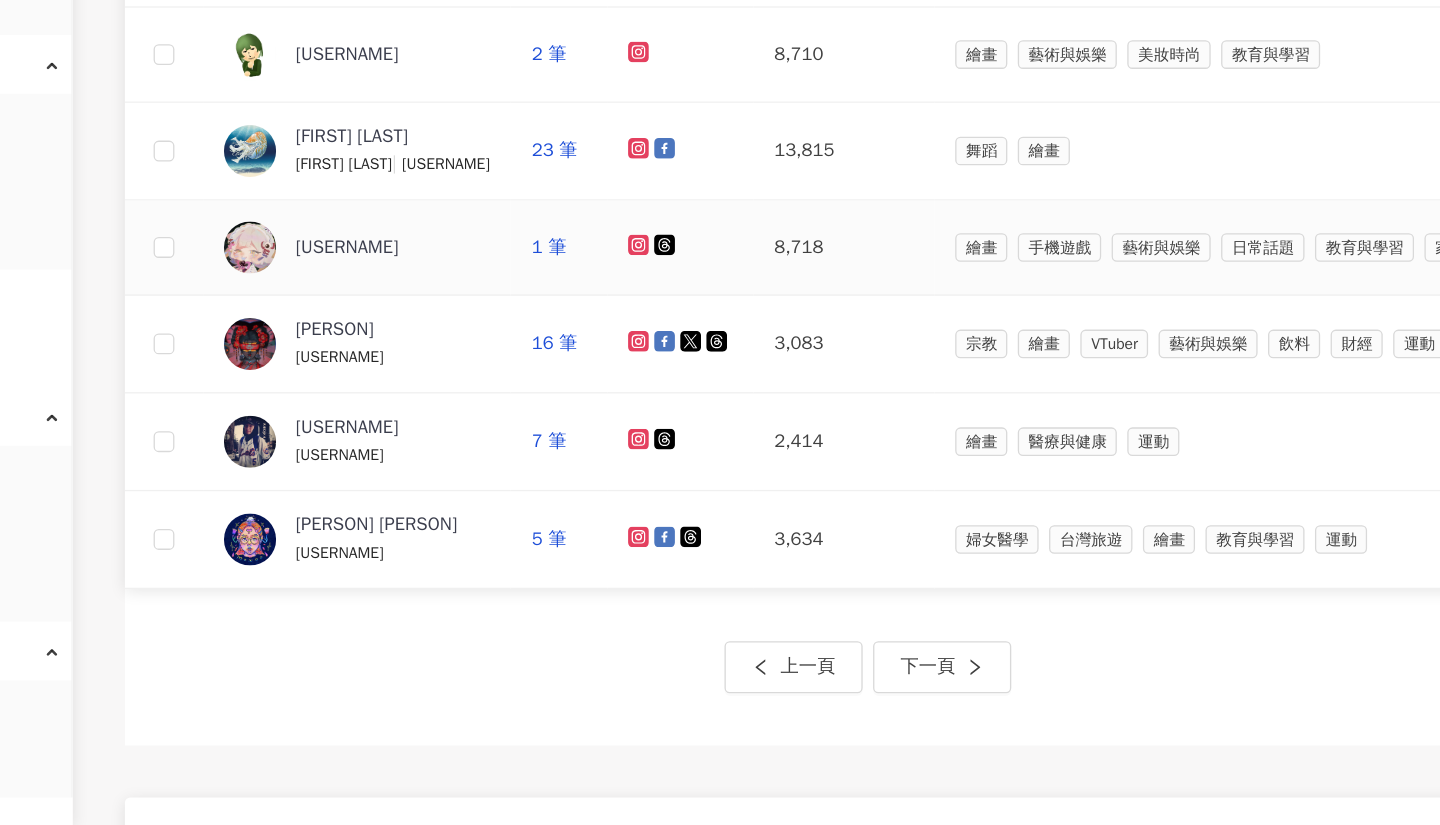 scroll, scrollTop: 757, scrollLeft: 0, axis: vertical 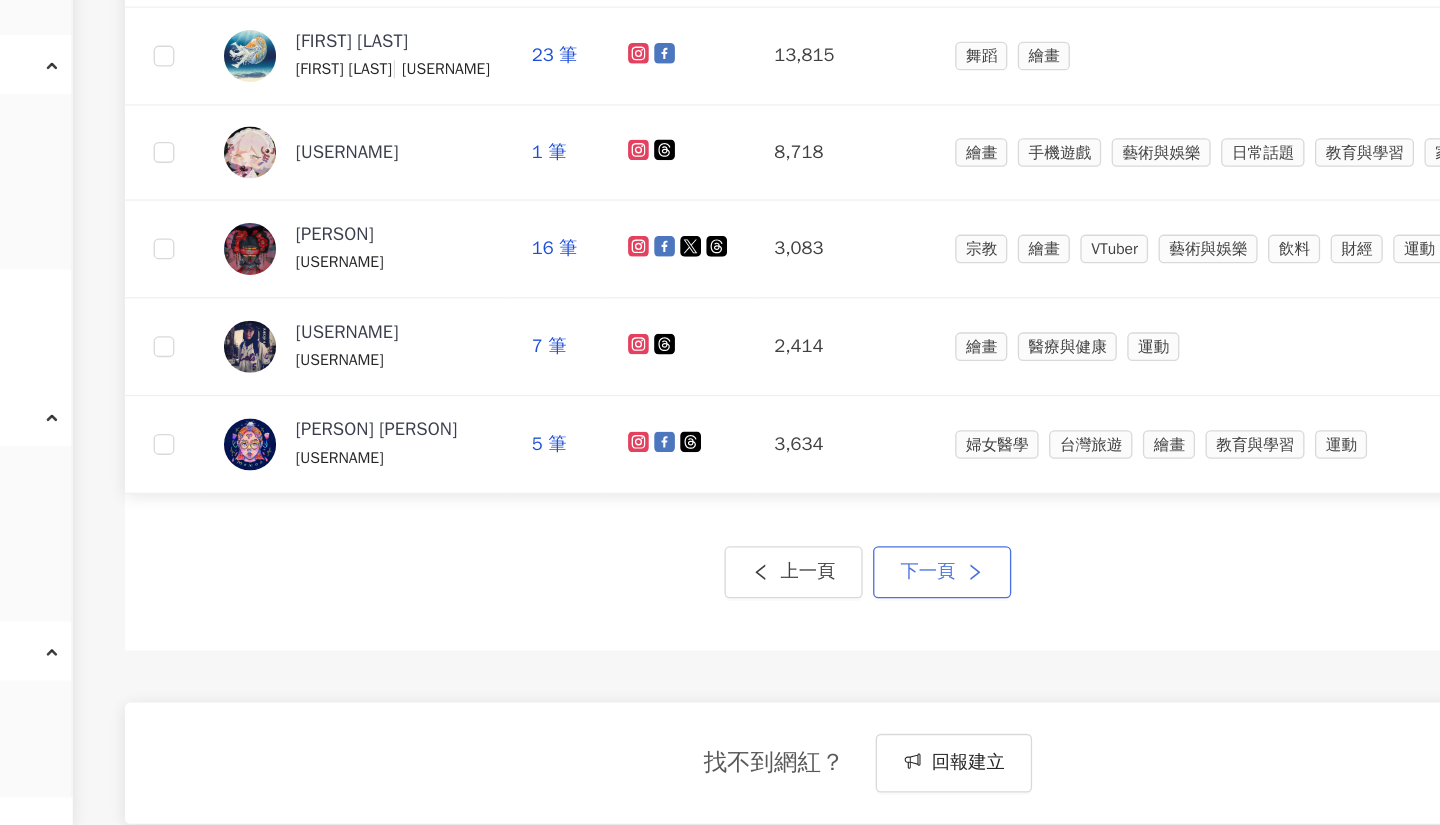 click on "下一頁" at bounding box center [876, 631] 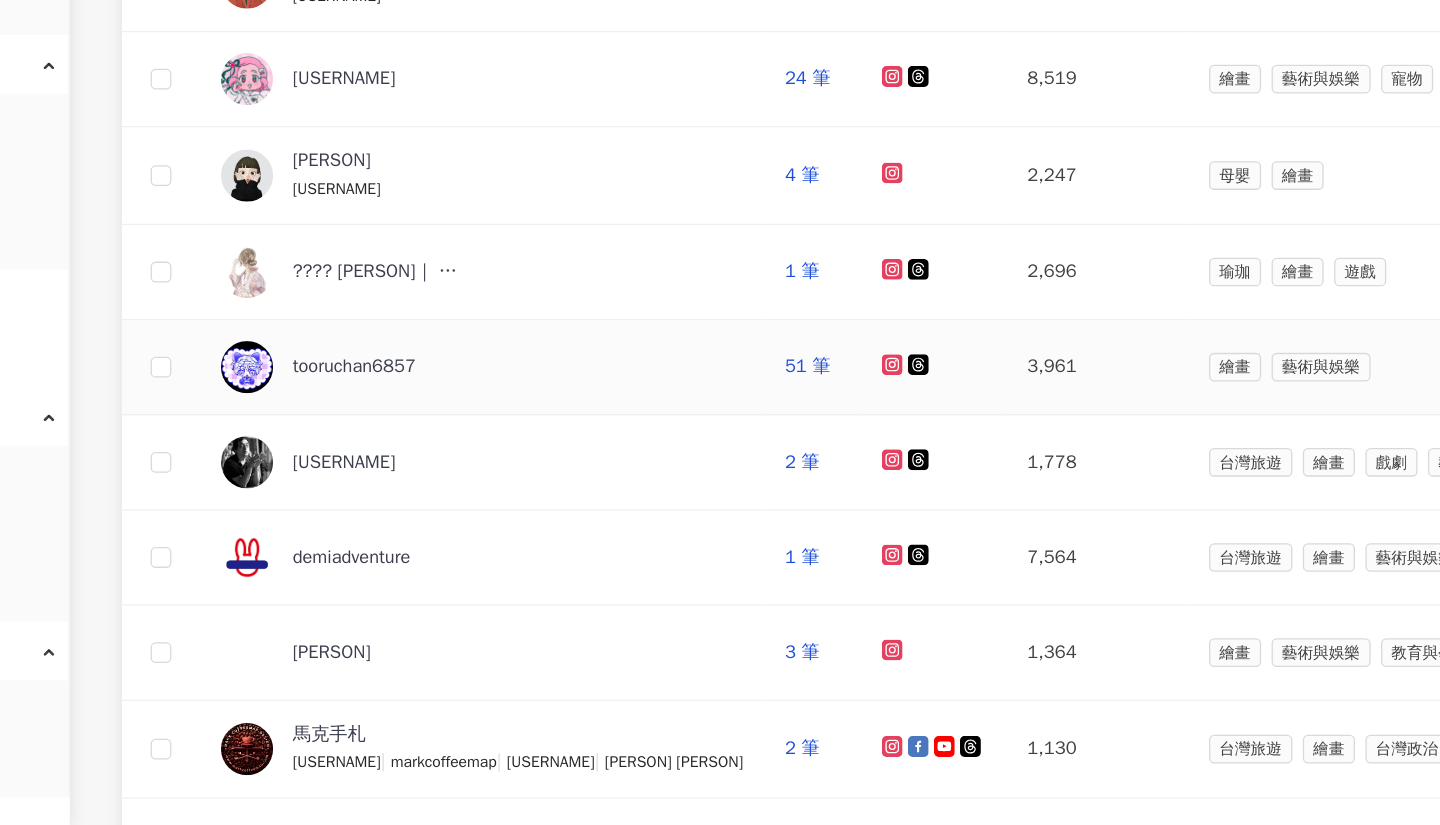 scroll, scrollTop: 447, scrollLeft: 0, axis: vertical 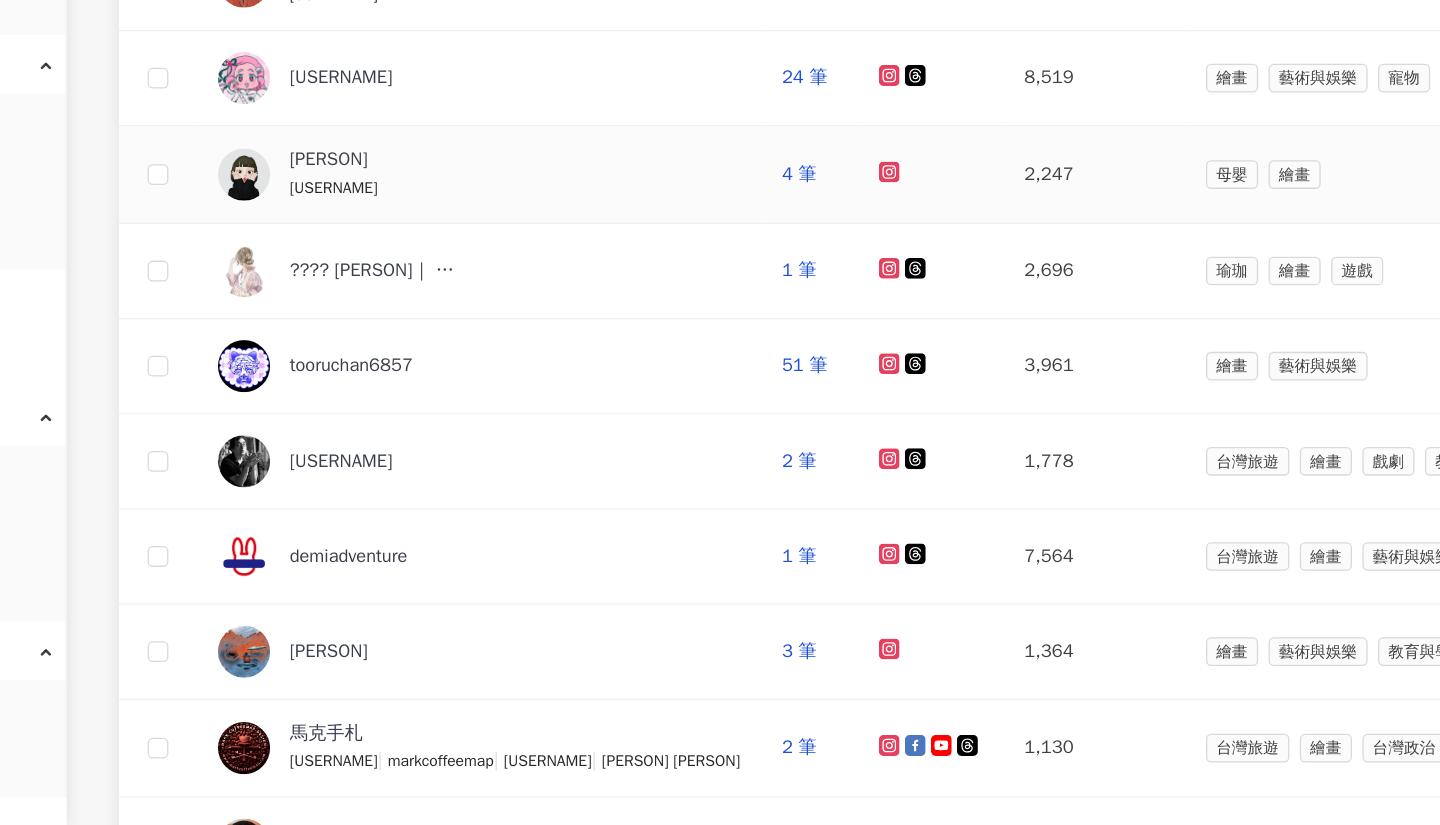 click at bounding box center (356, 326) 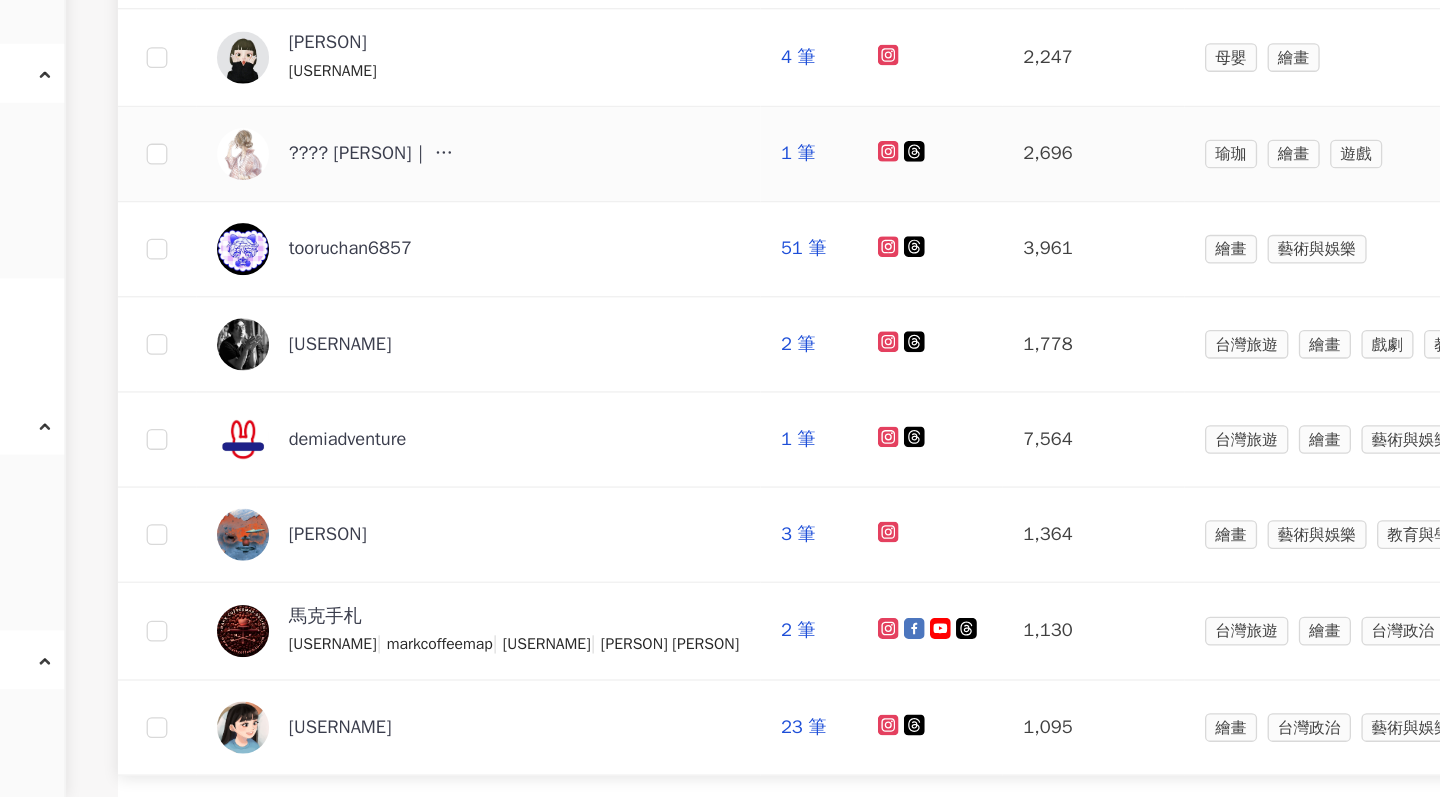 scroll, scrollTop: 554, scrollLeft: 0, axis: vertical 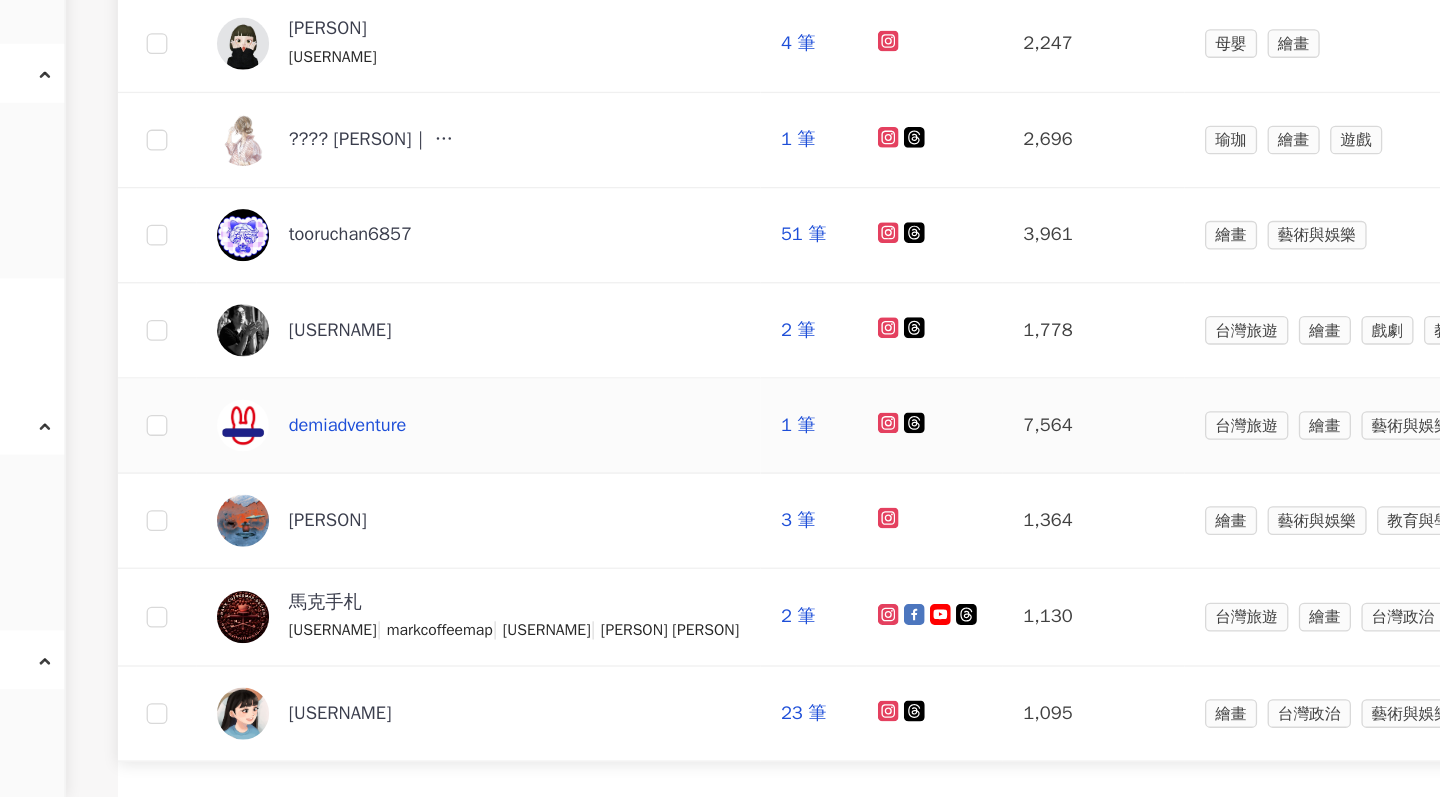 click on "demiadventure" at bounding box center (436, 512) 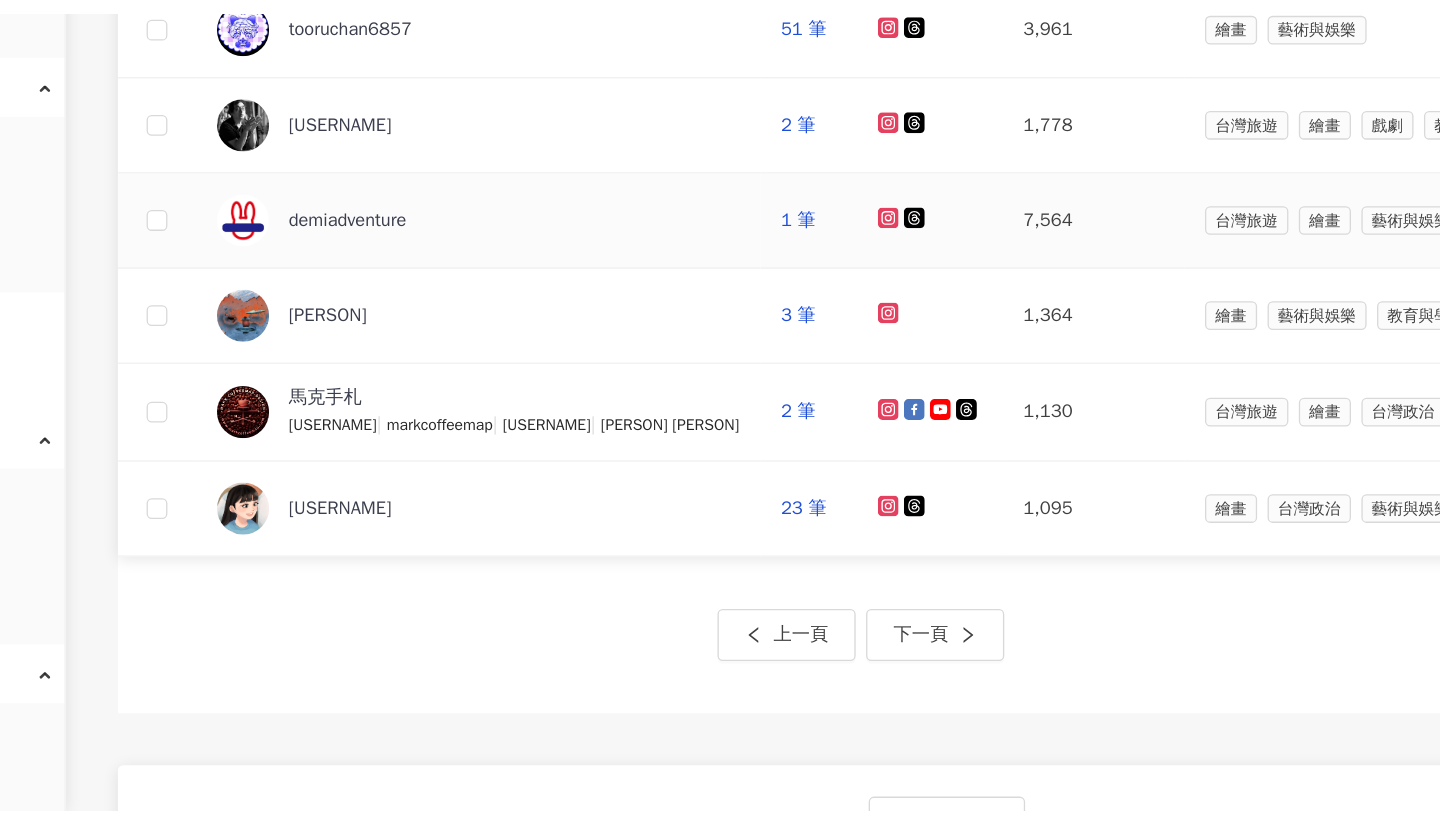 scroll, scrollTop: 725, scrollLeft: 0, axis: vertical 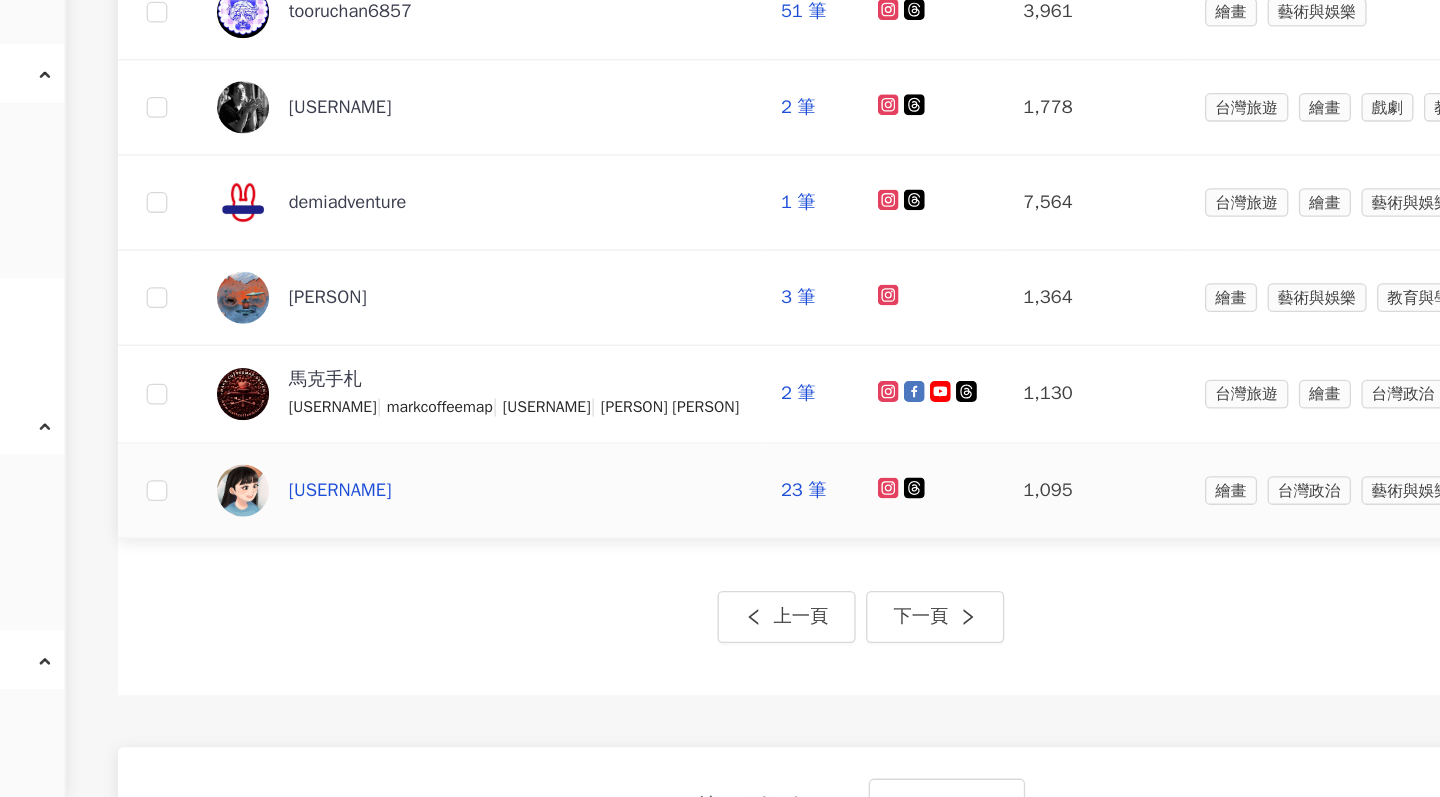 click on "_draw_mai" at bounding box center (430, 562) 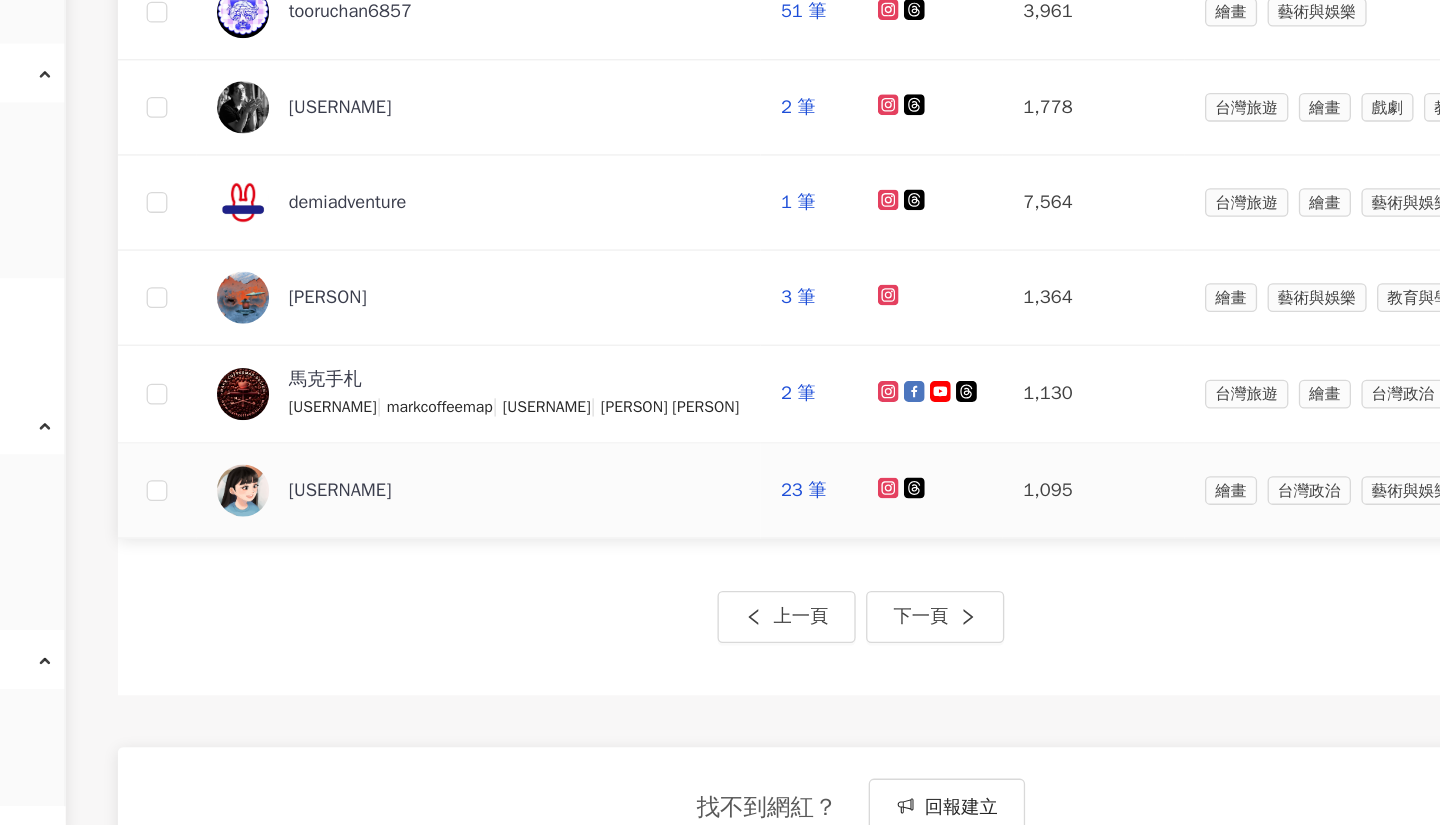 scroll, scrollTop: 766, scrollLeft: 0, axis: vertical 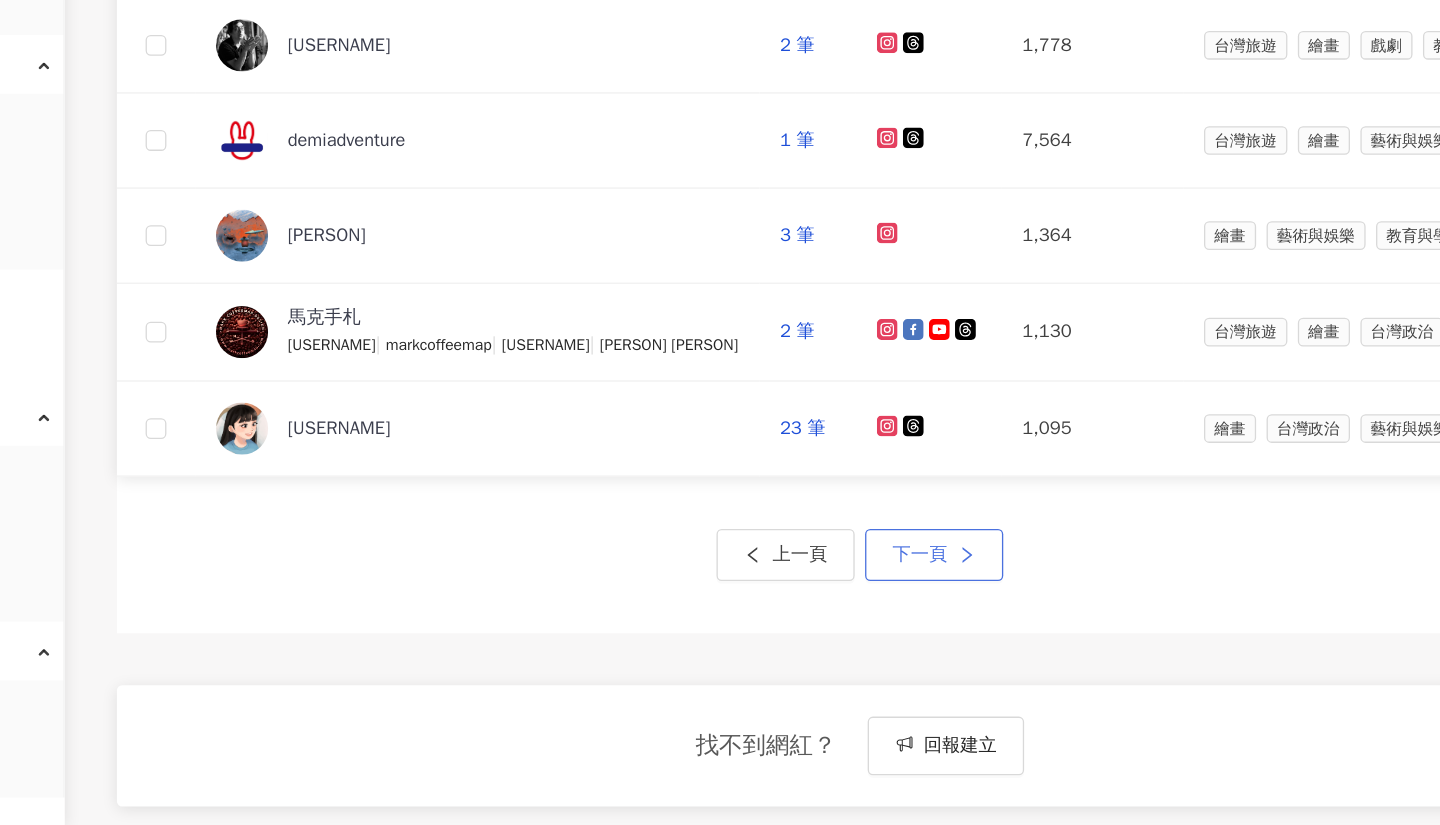 click 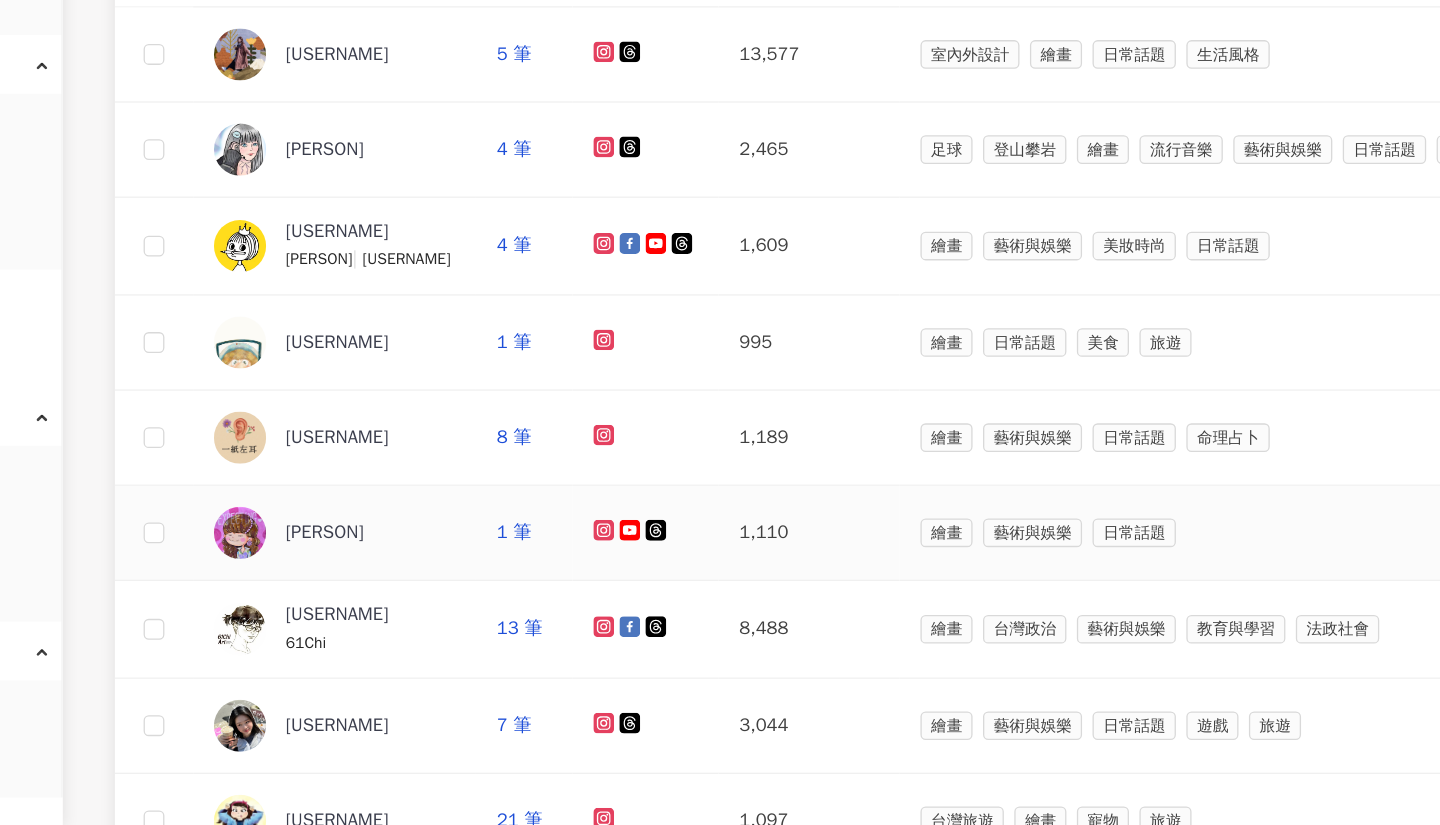 scroll, scrollTop: 249, scrollLeft: 0, axis: vertical 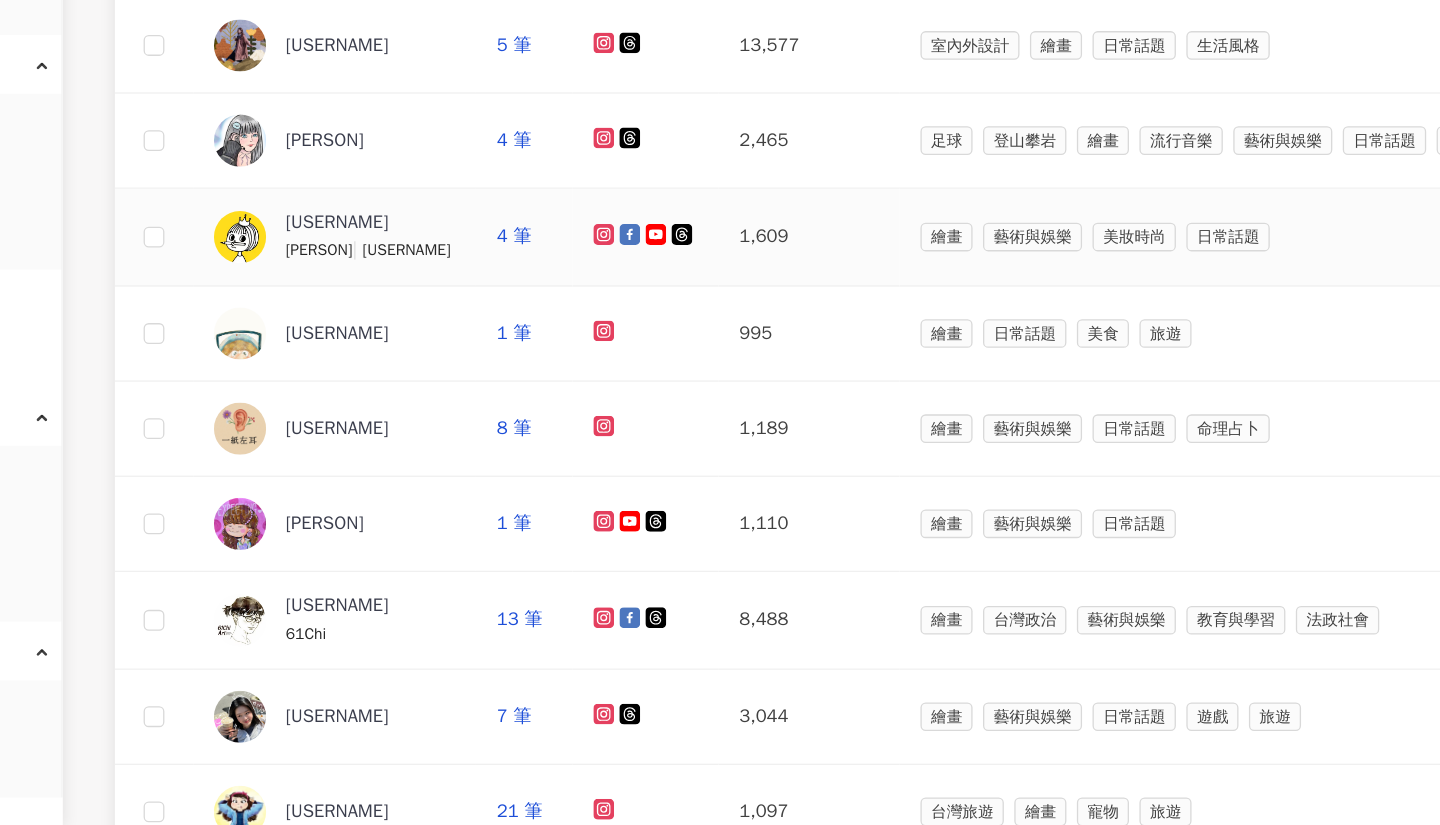 click at bounding box center (356, 374) 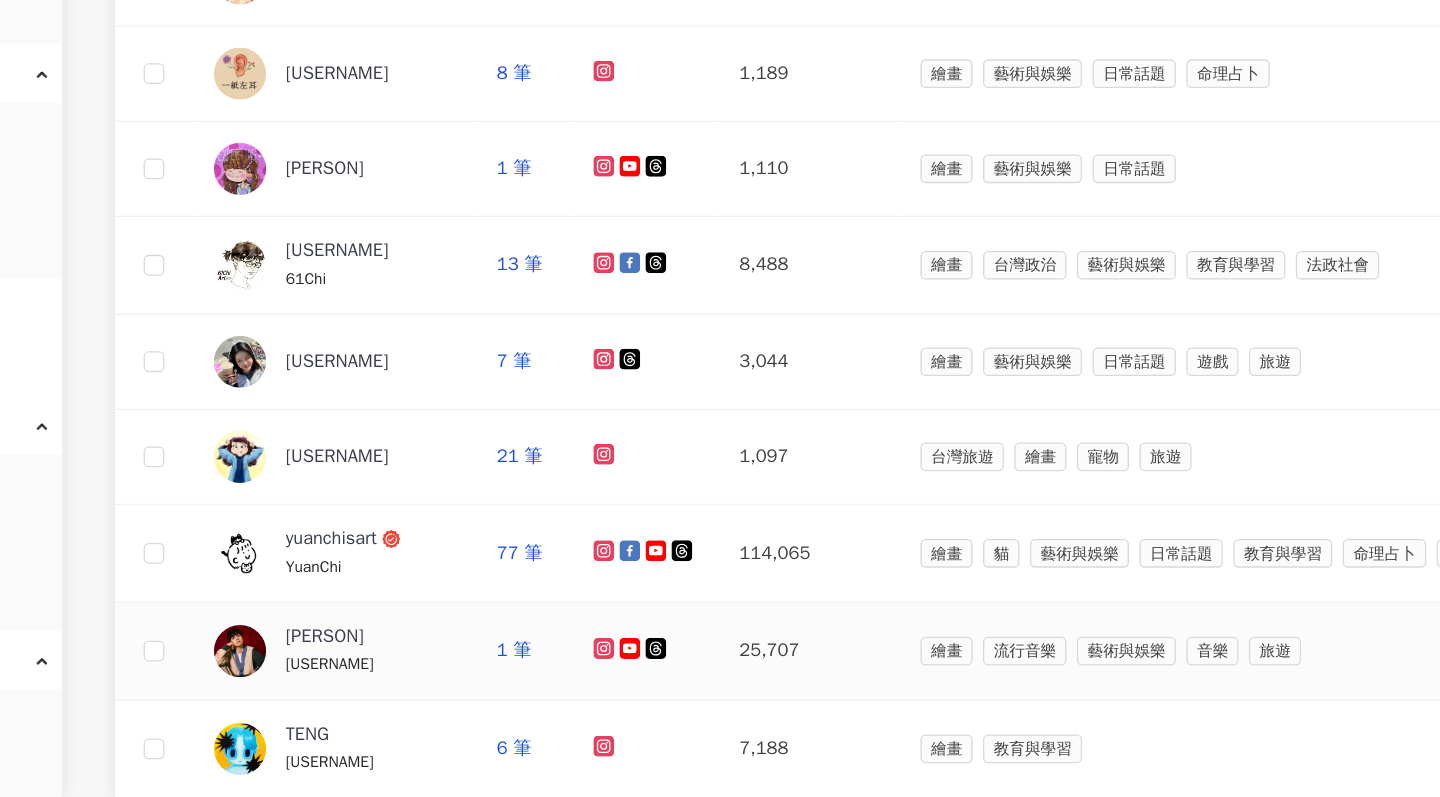 scroll, scrollTop: 609, scrollLeft: 0, axis: vertical 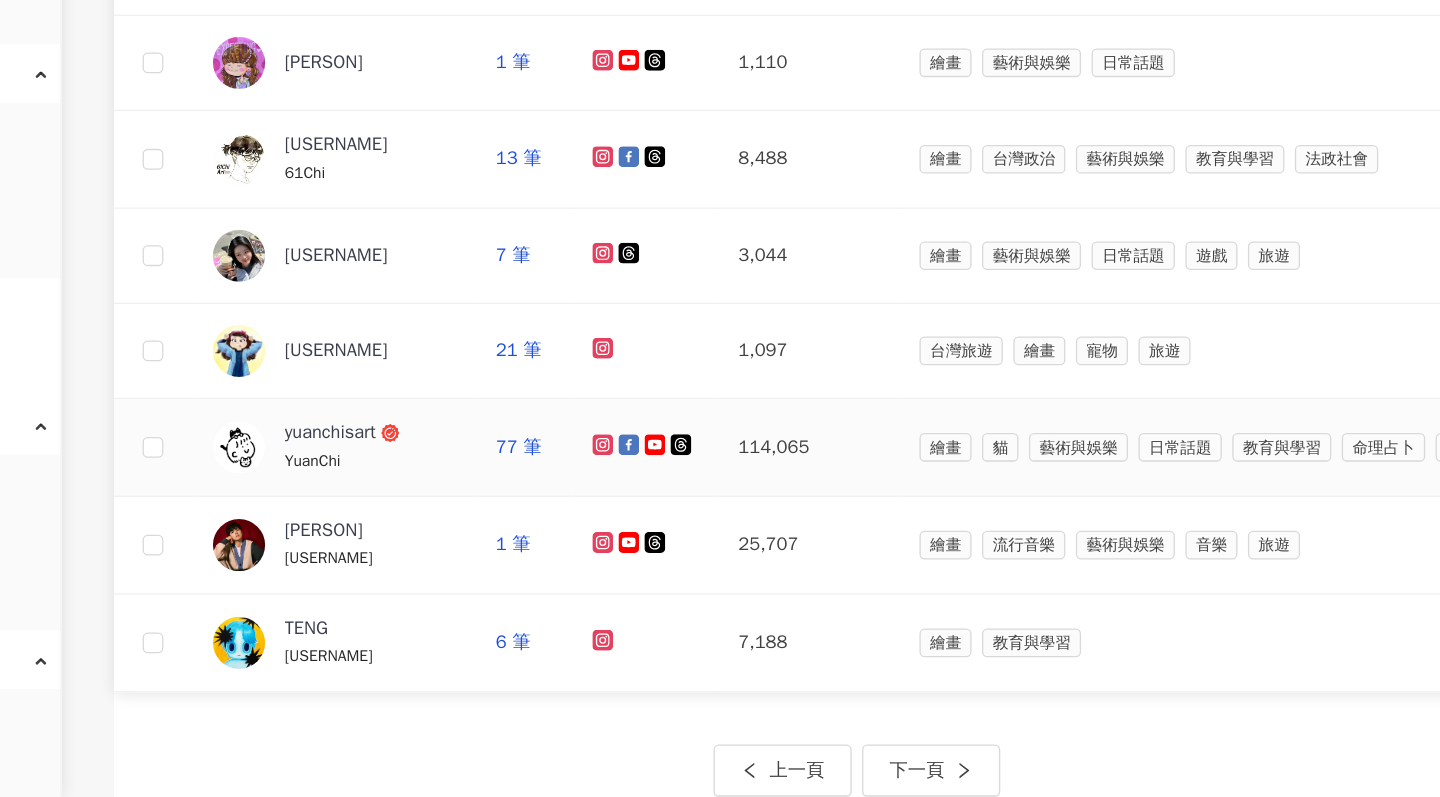 click at bounding box center (356, 529) 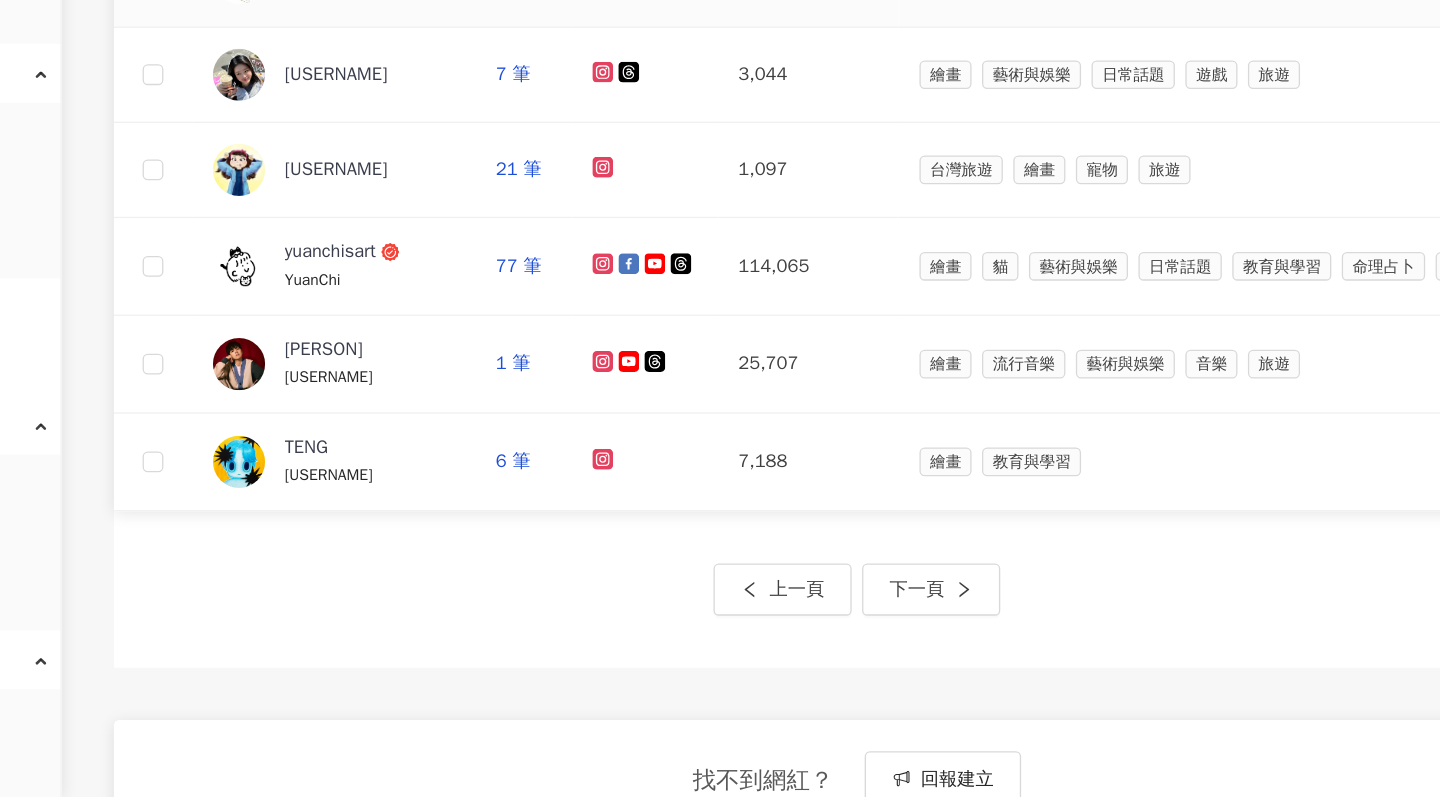 scroll, scrollTop: 752, scrollLeft: 0, axis: vertical 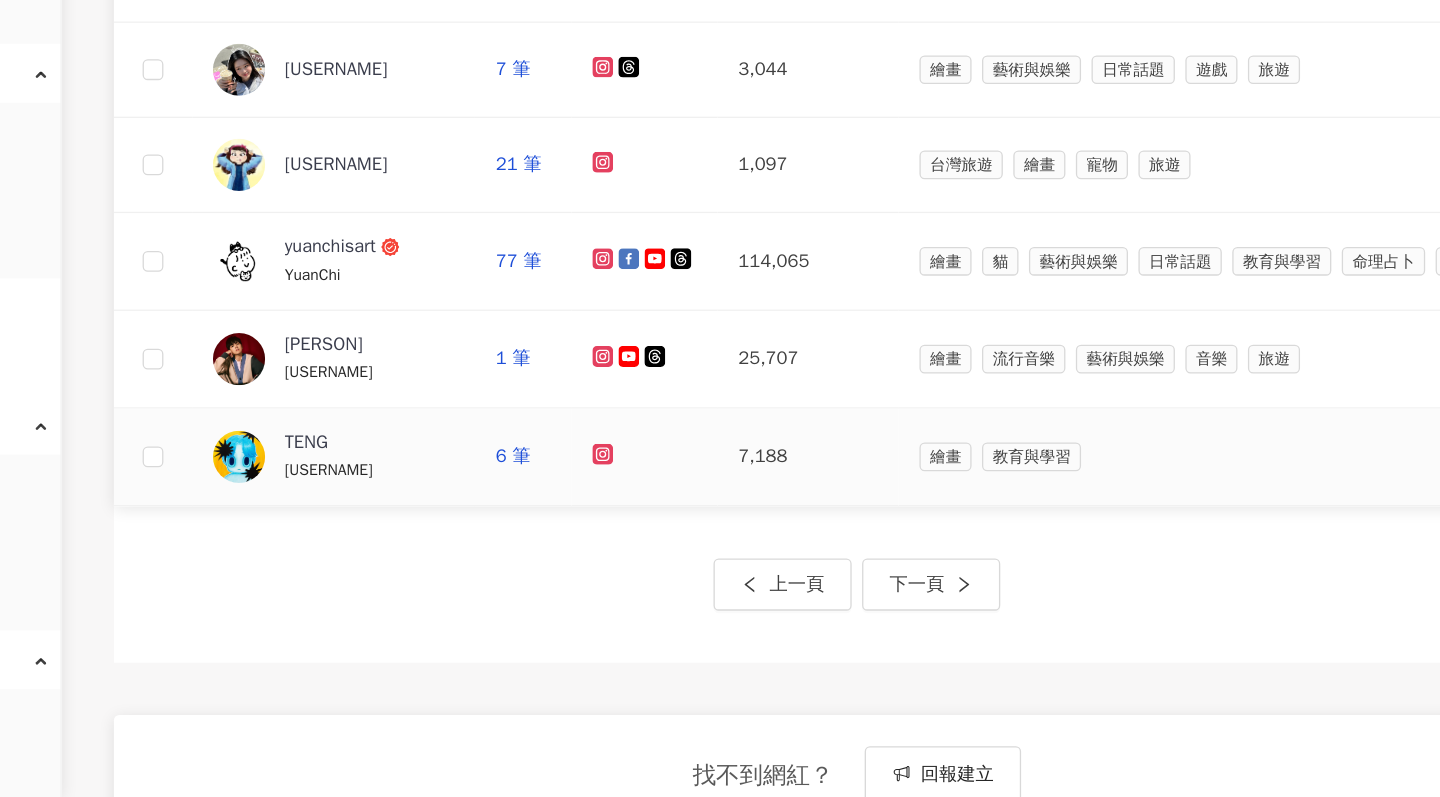click at bounding box center [356, 536] 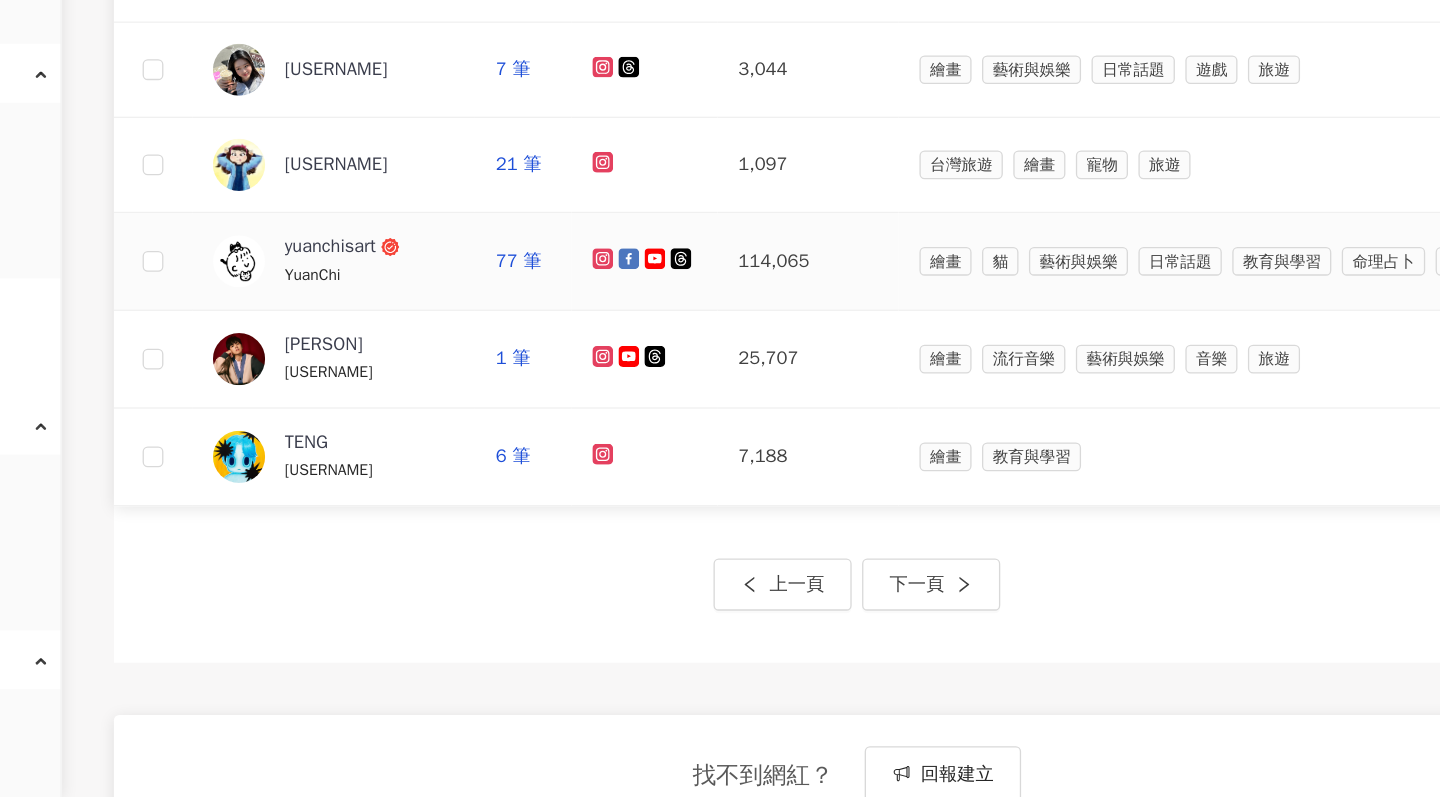 scroll, scrollTop: 806, scrollLeft: 0, axis: vertical 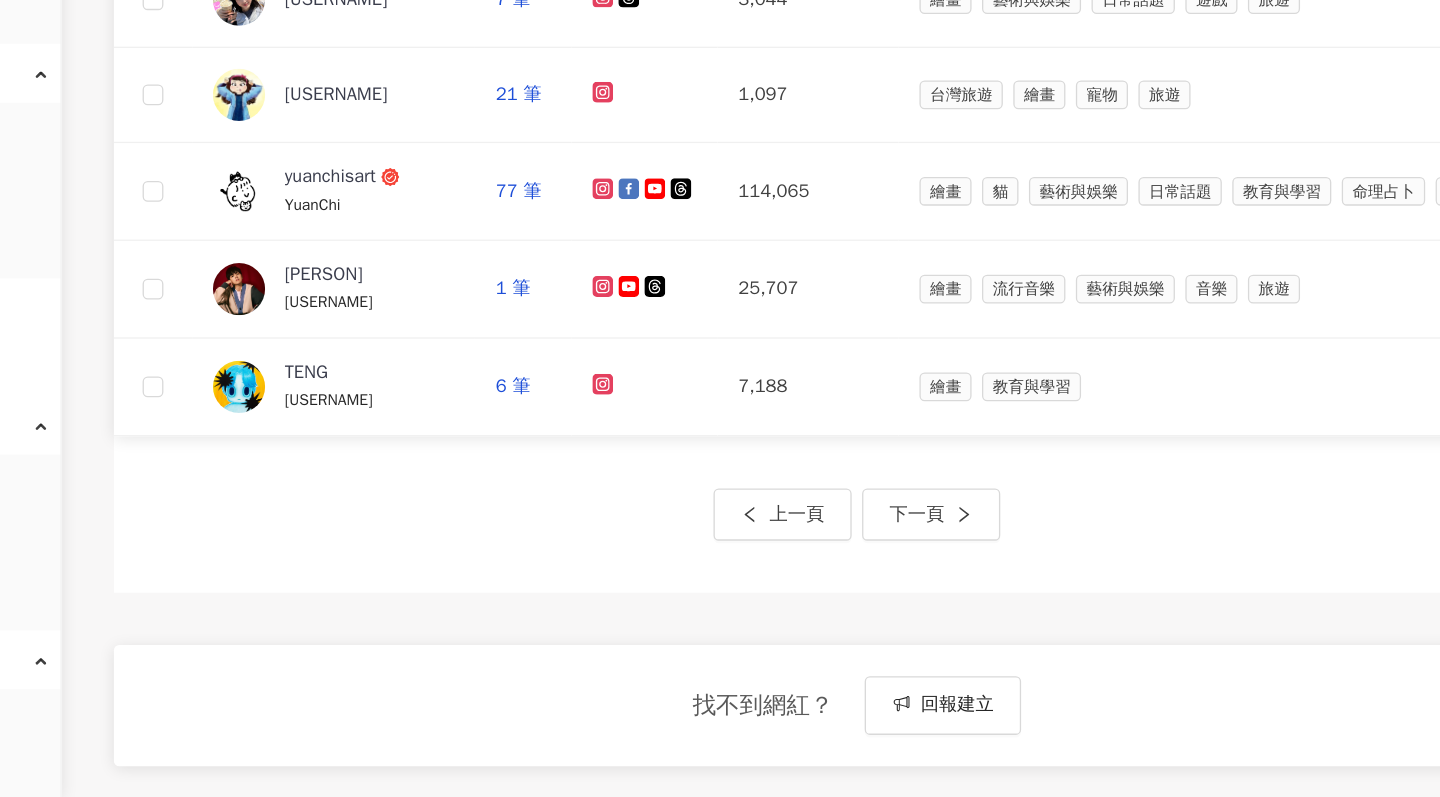 drag, startPoint x: 718, startPoint y: 442, endPoint x: 756, endPoint y: 320, distance: 127.78106 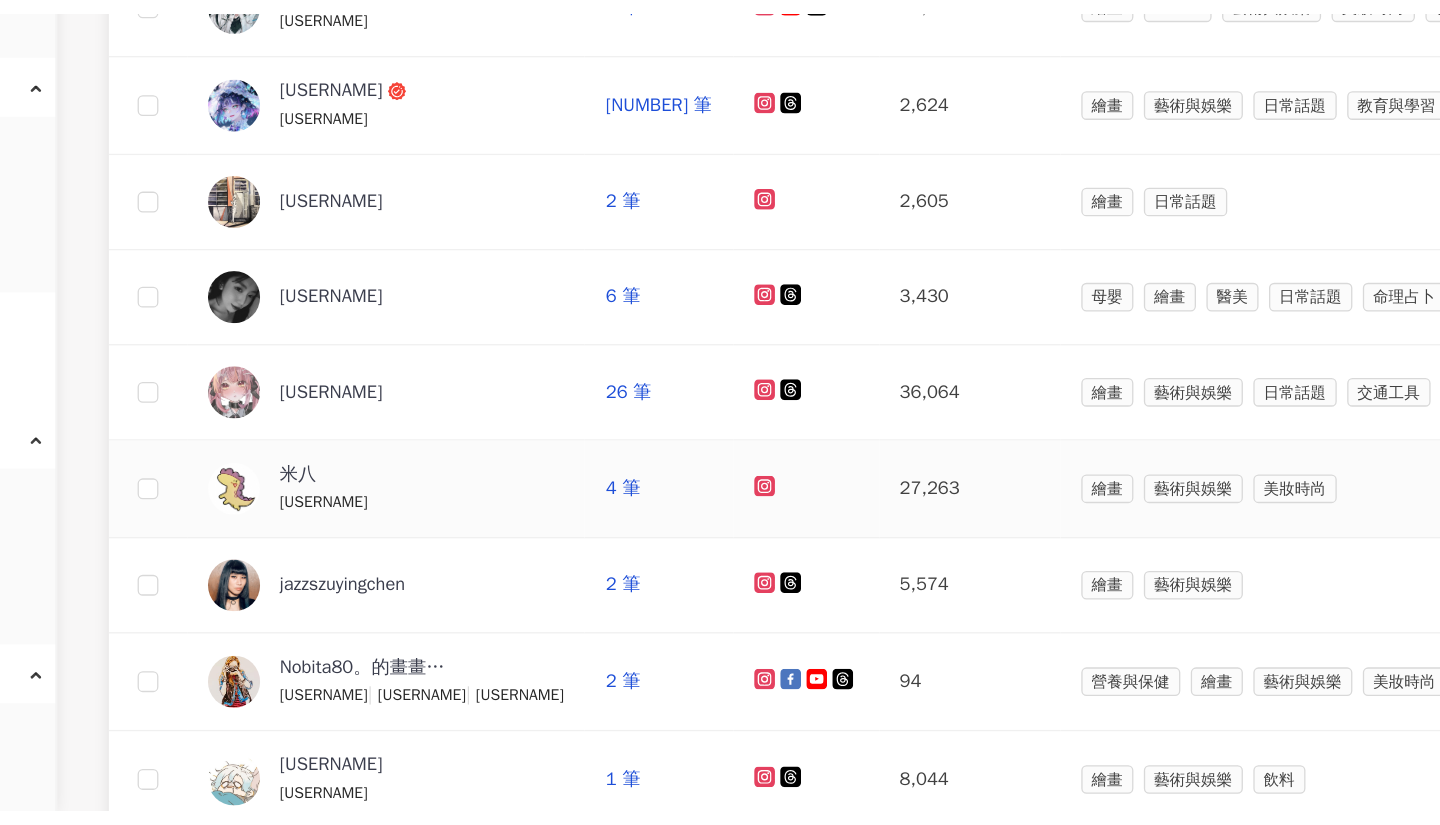 scroll, scrollTop: 529, scrollLeft: 0, axis: vertical 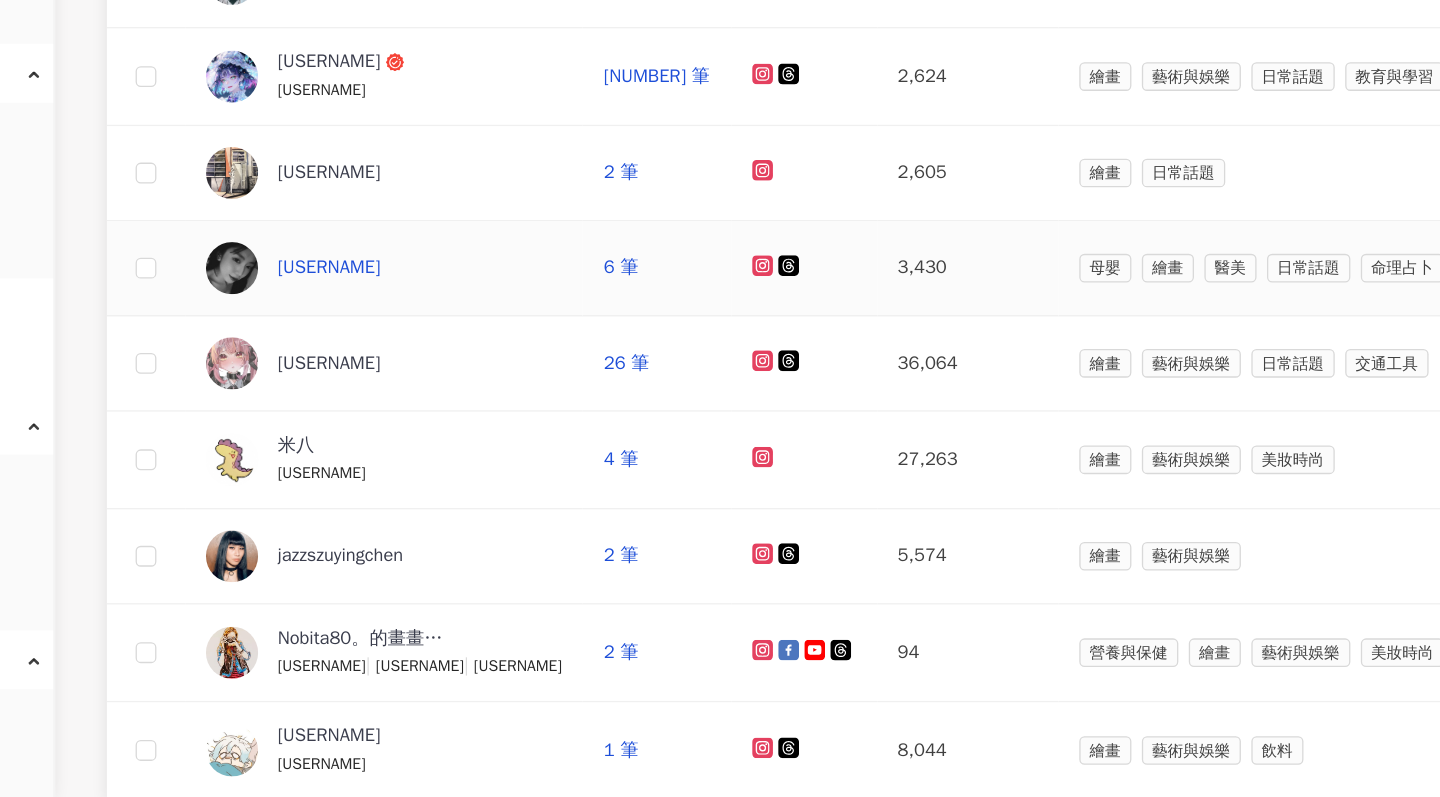 click on "chingko1221" at bounding box center (430, 391) 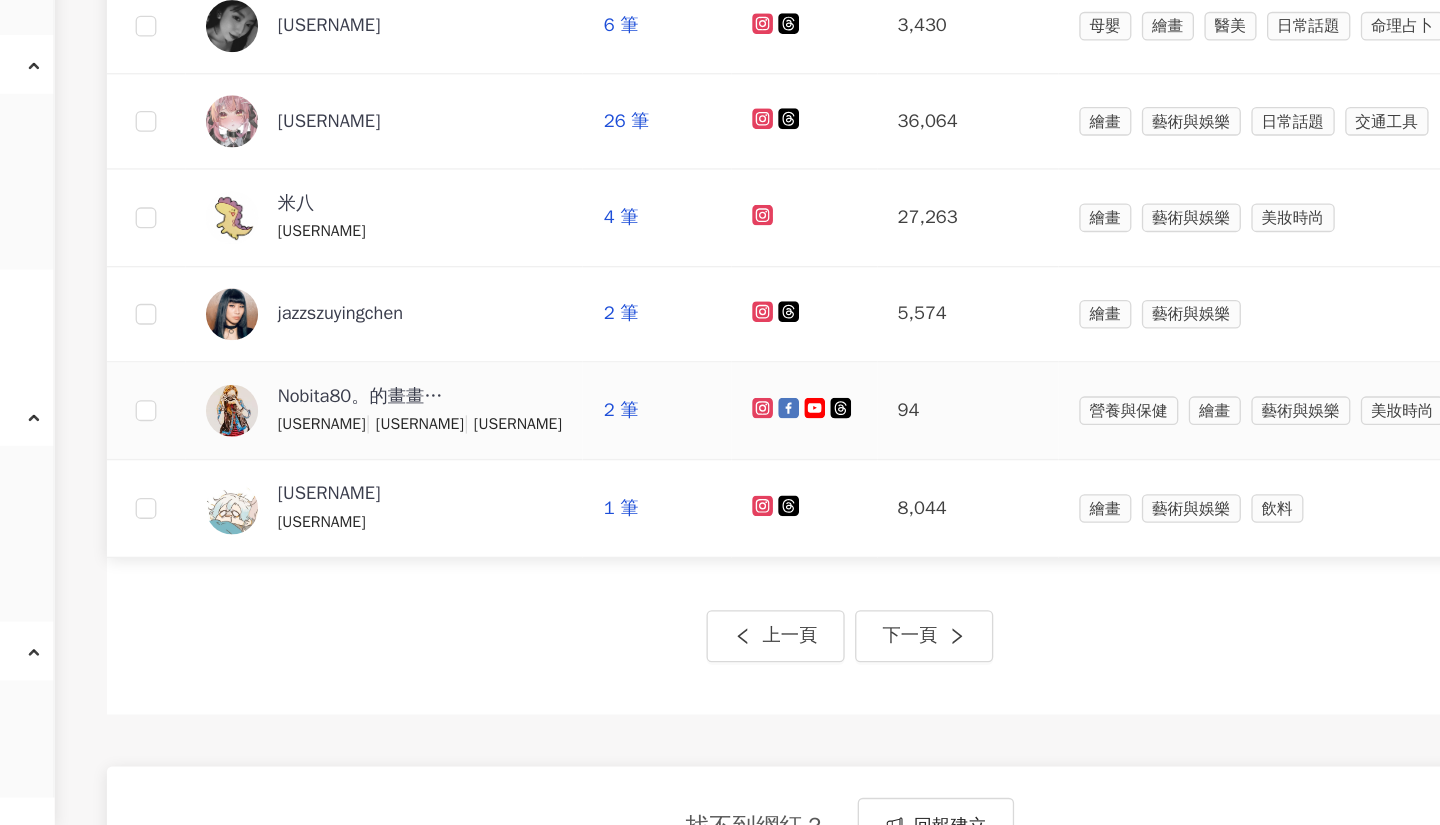 scroll, scrollTop: 734, scrollLeft: 0, axis: vertical 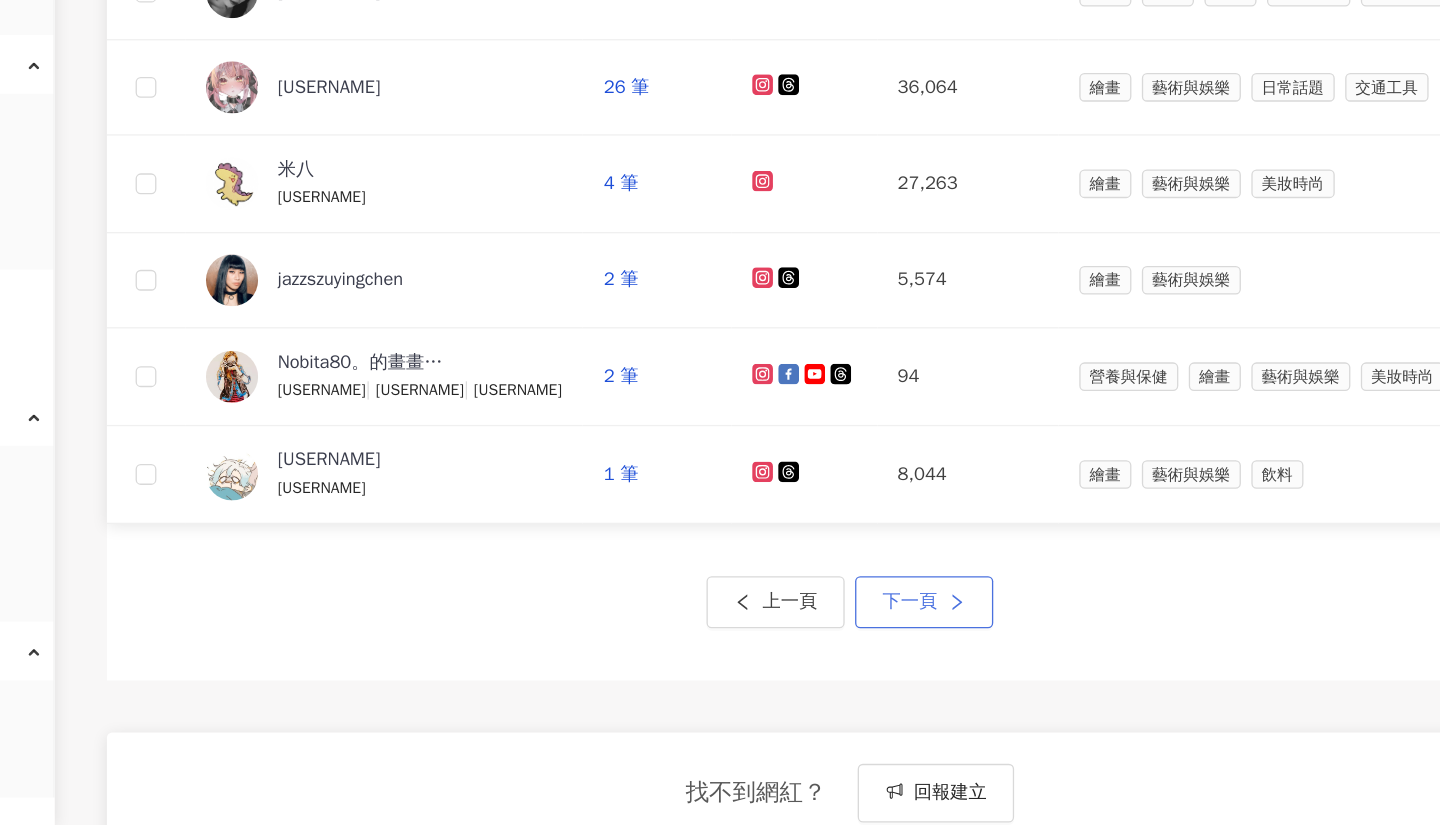 click on "下一頁" at bounding box center (887, 654) 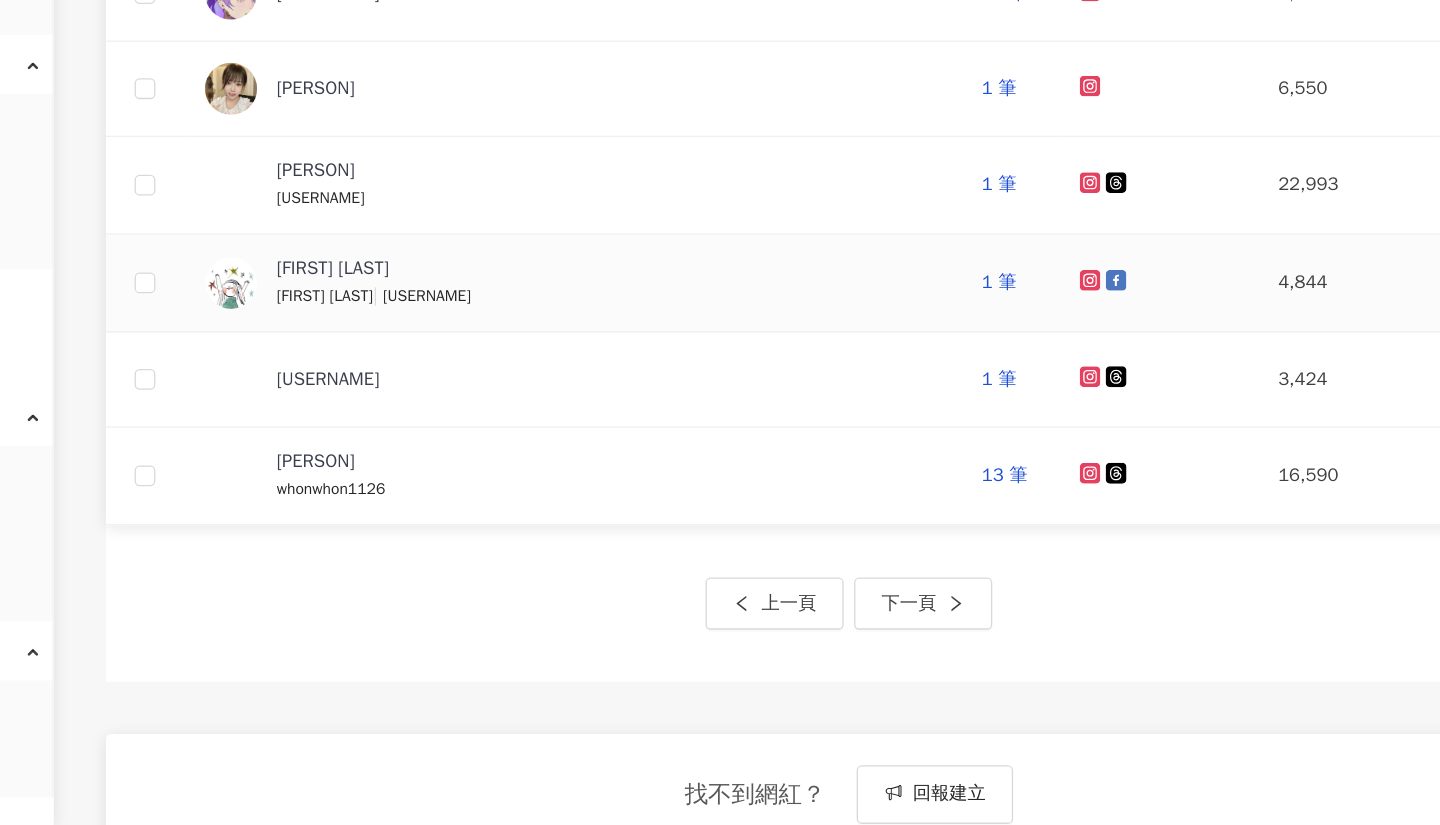 scroll, scrollTop: 739, scrollLeft: 0, axis: vertical 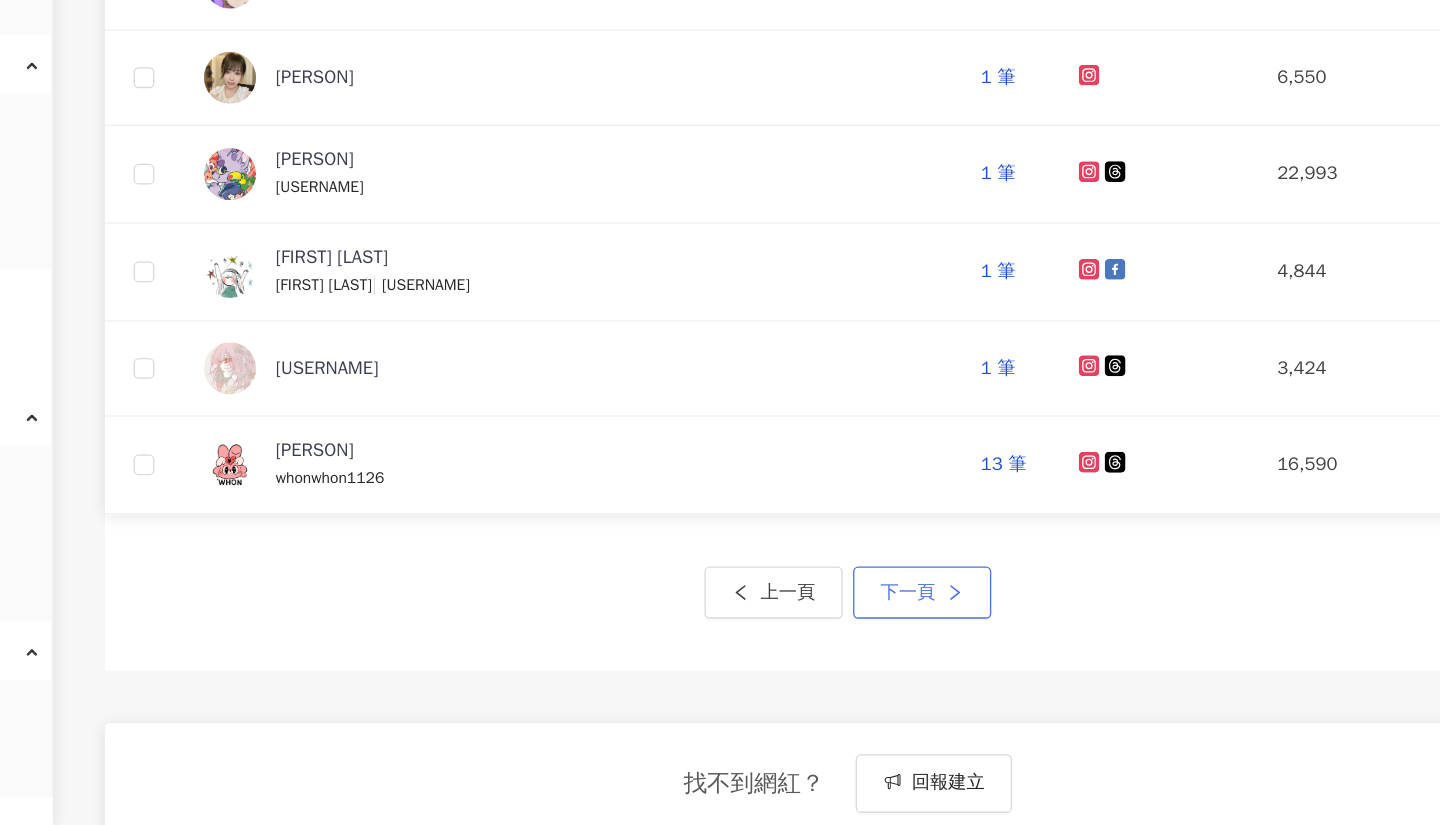 click on "下一頁" at bounding box center [887, 647] 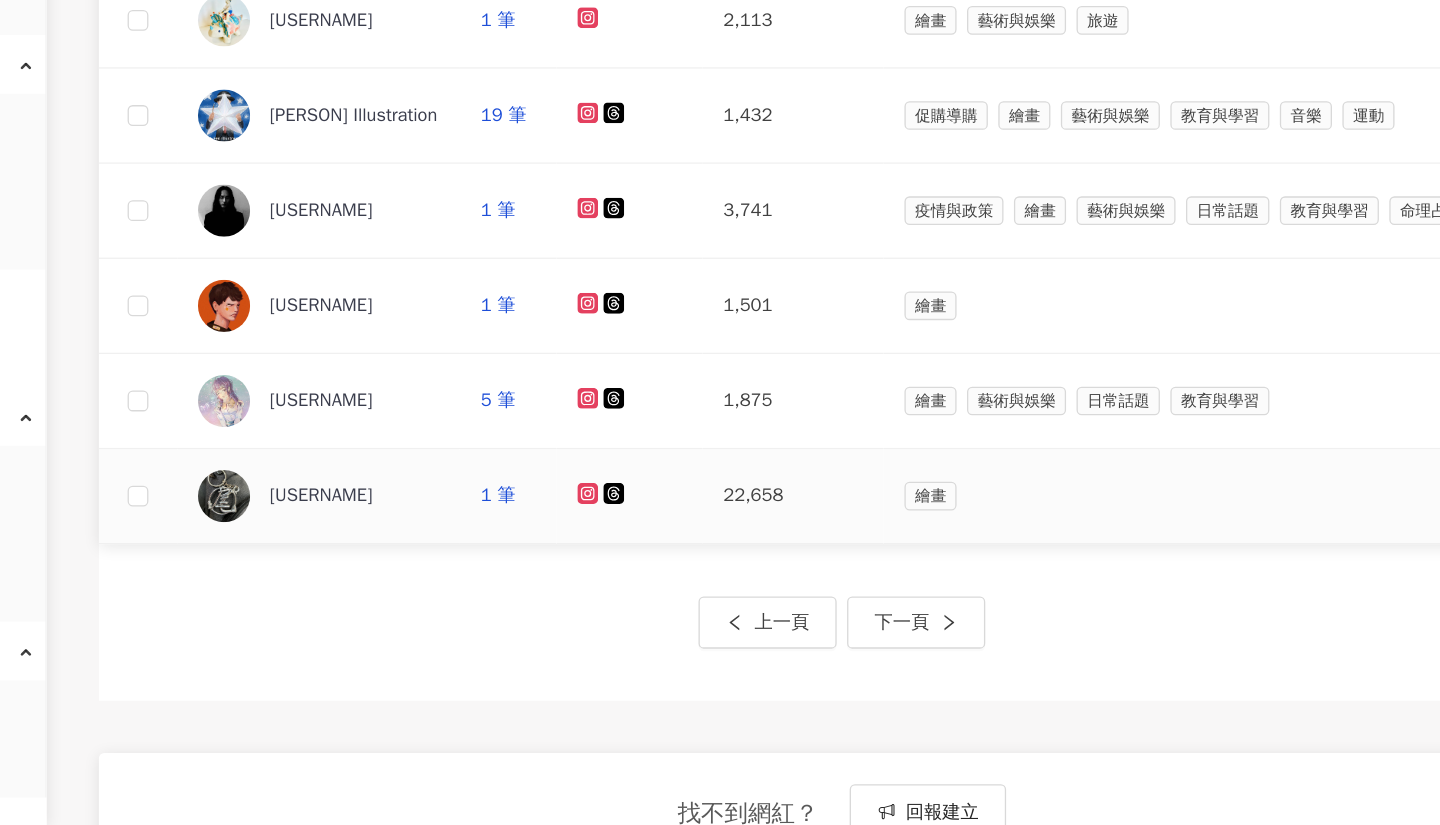 scroll, scrollTop: 720, scrollLeft: 0, axis: vertical 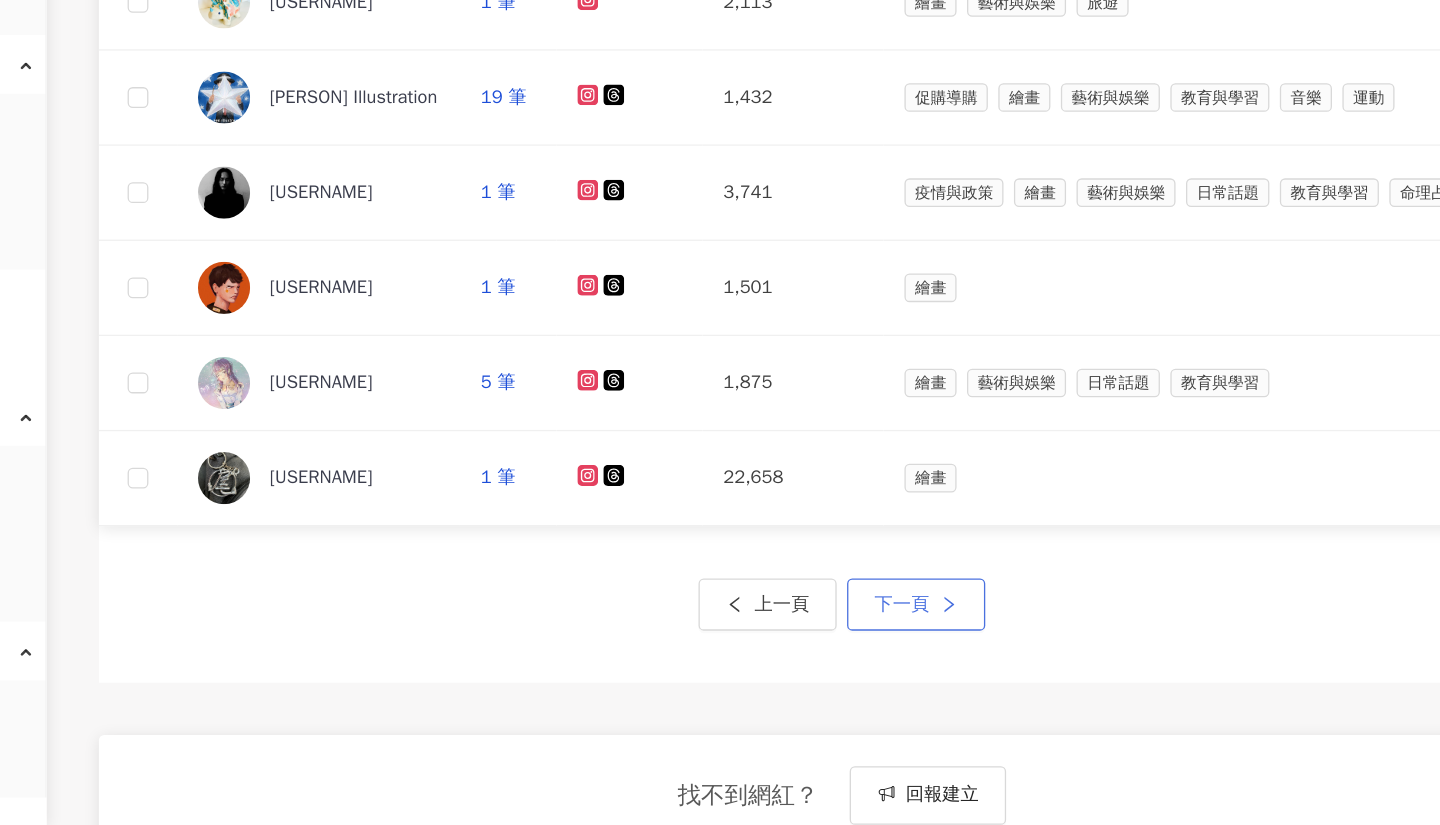 click on "下一頁" at bounding box center [876, 656] 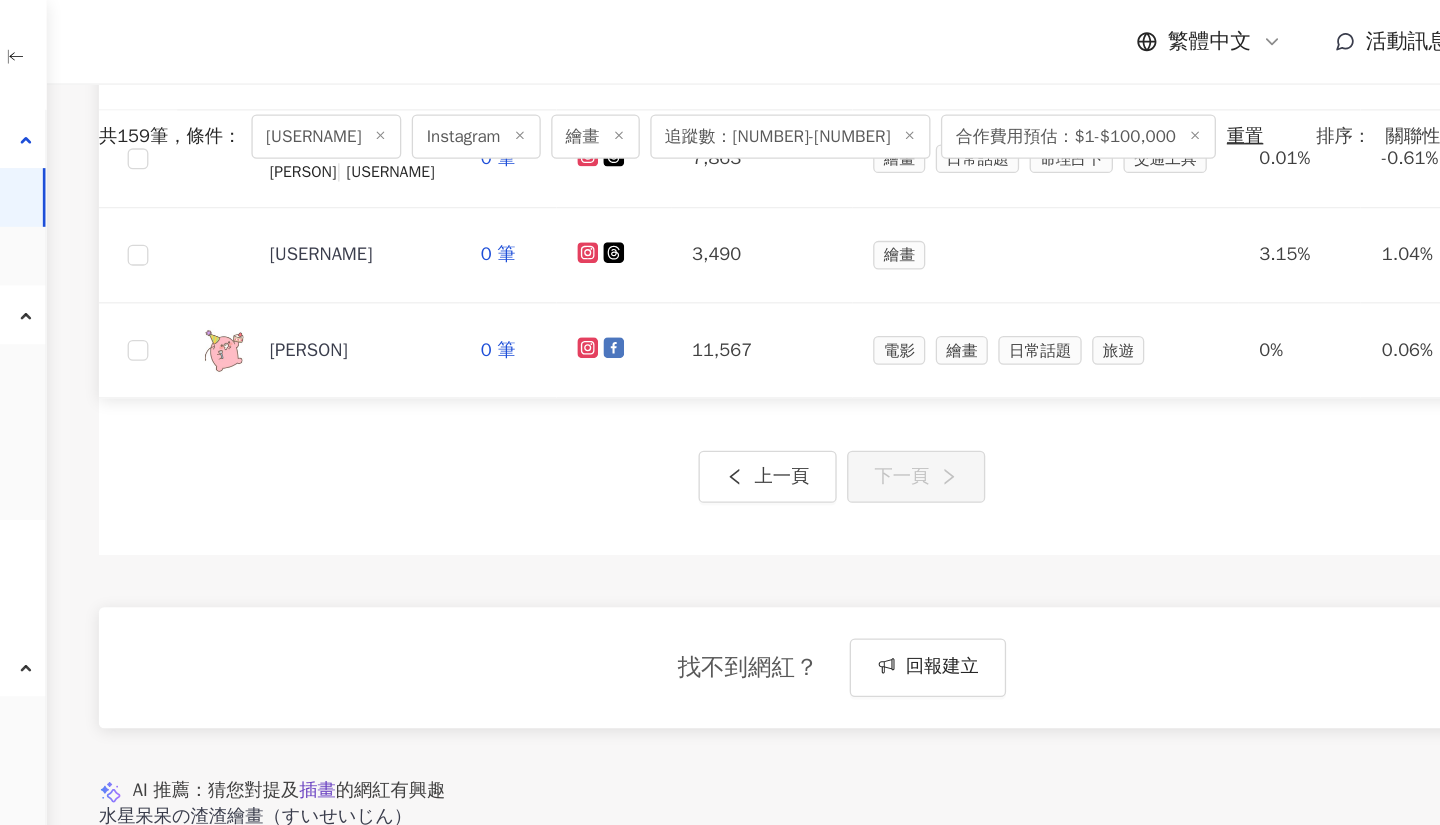 scroll, scrollTop: 73, scrollLeft: 0, axis: vertical 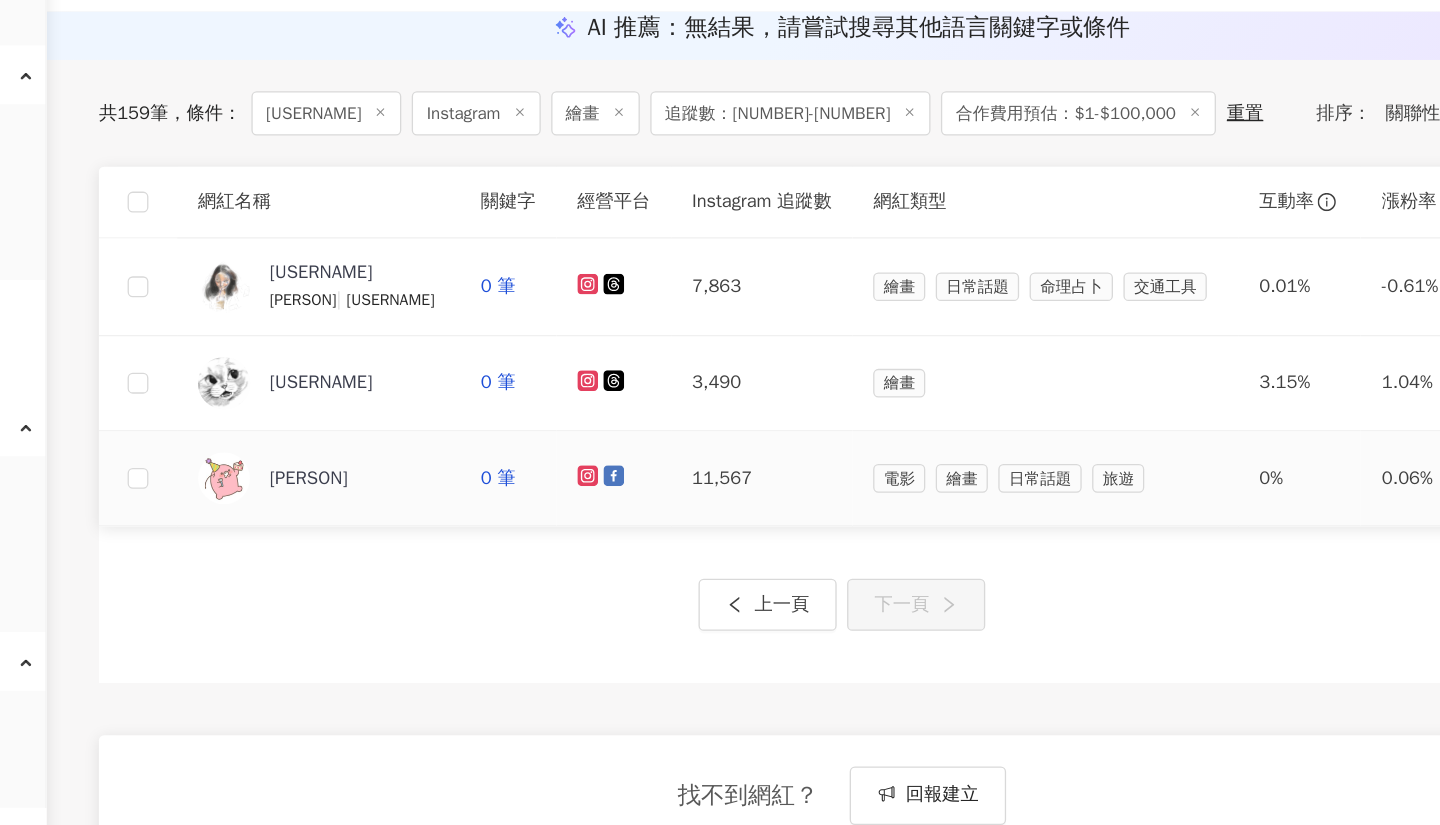 click at bounding box center (356, 551) 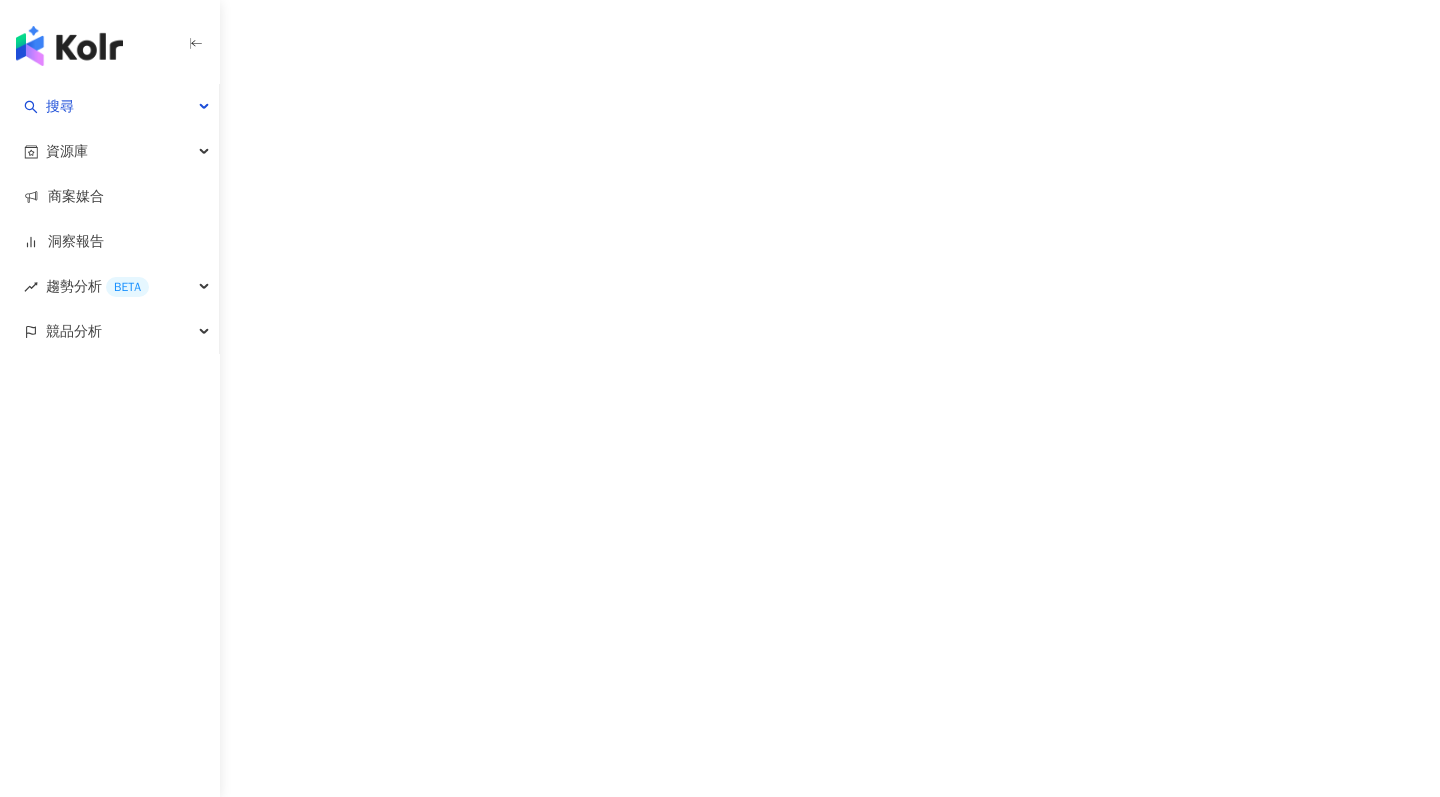 scroll, scrollTop: 0, scrollLeft: 0, axis: both 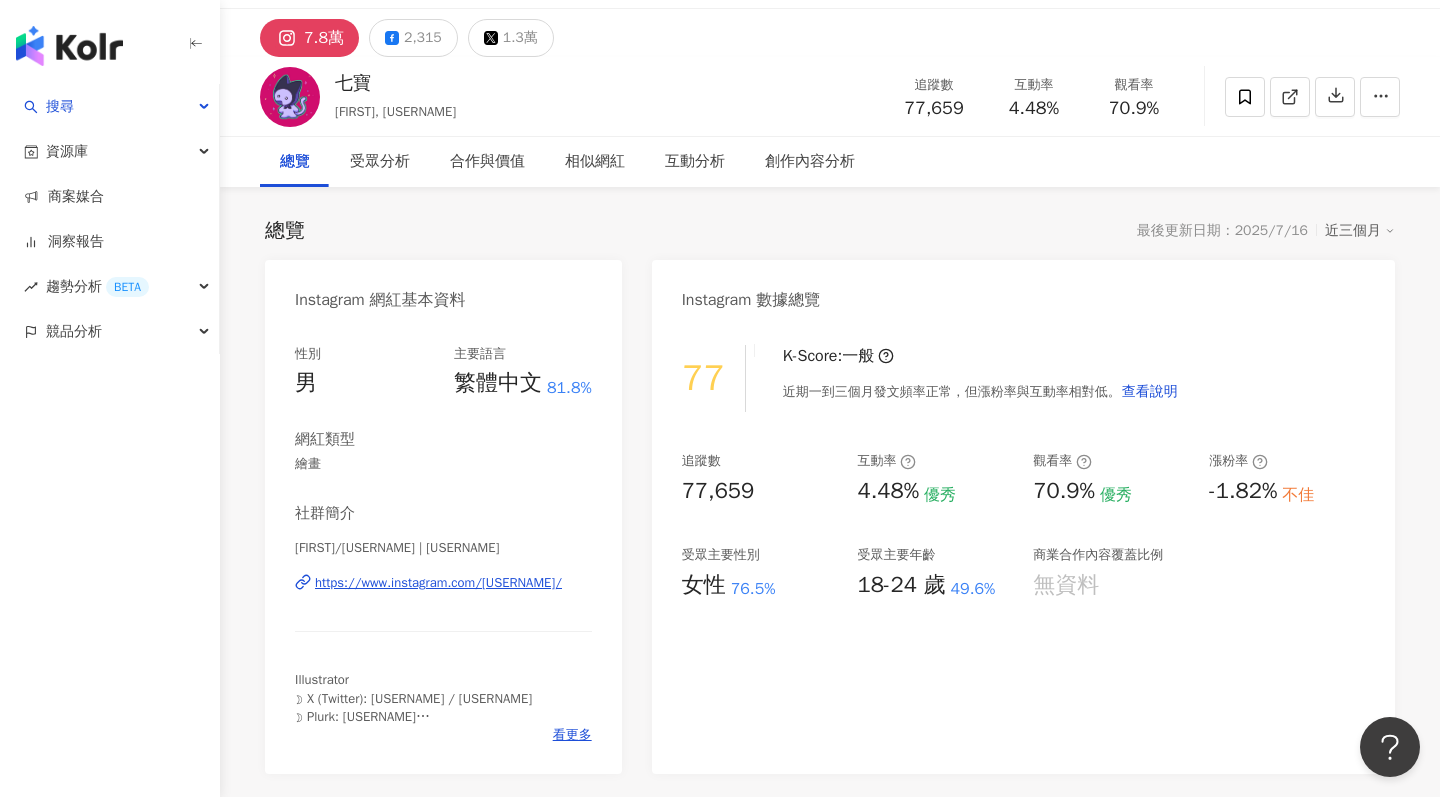 click on "https://www.instagram.com/syv.7_/" at bounding box center (438, 583) 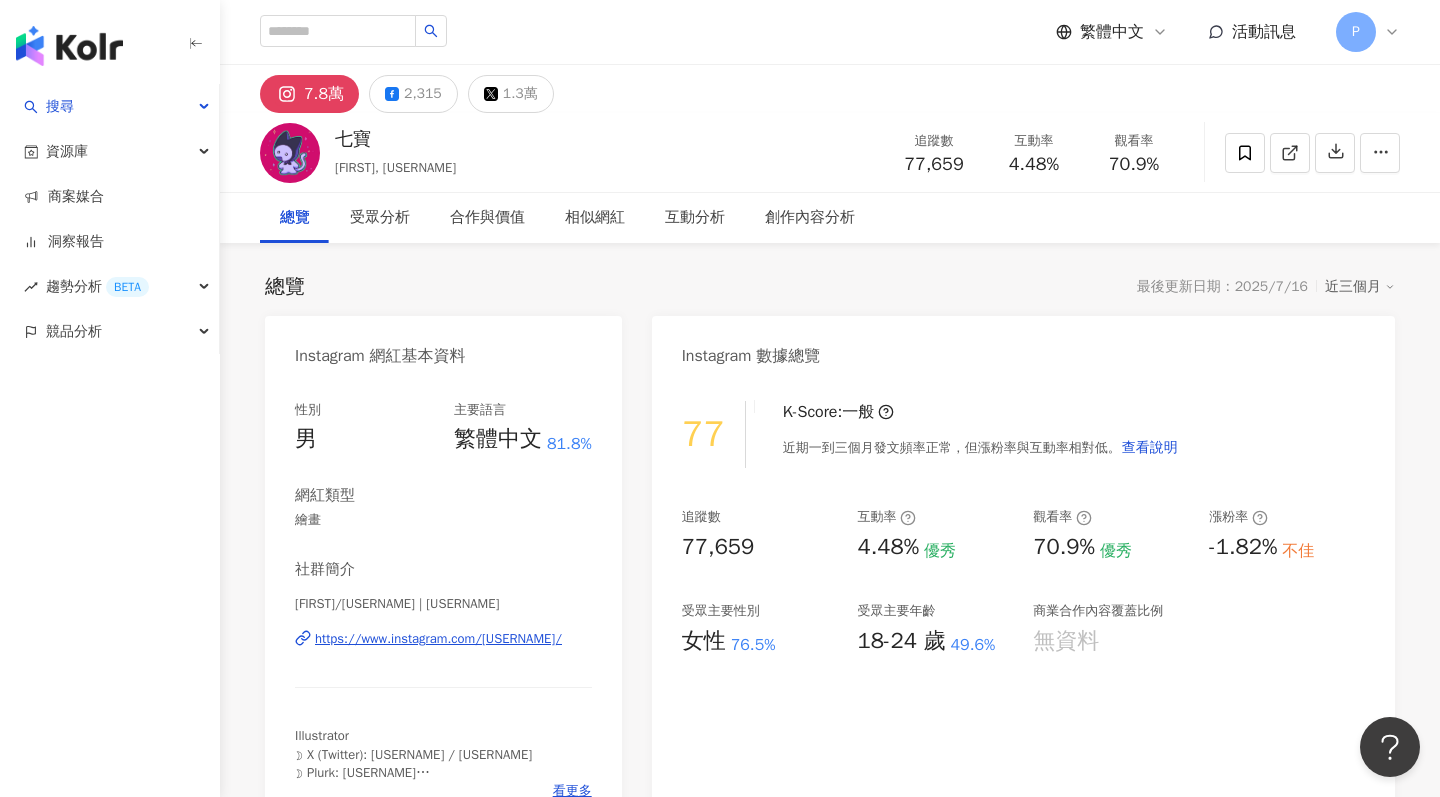 scroll, scrollTop: 0, scrollLeft: 0, axis: both 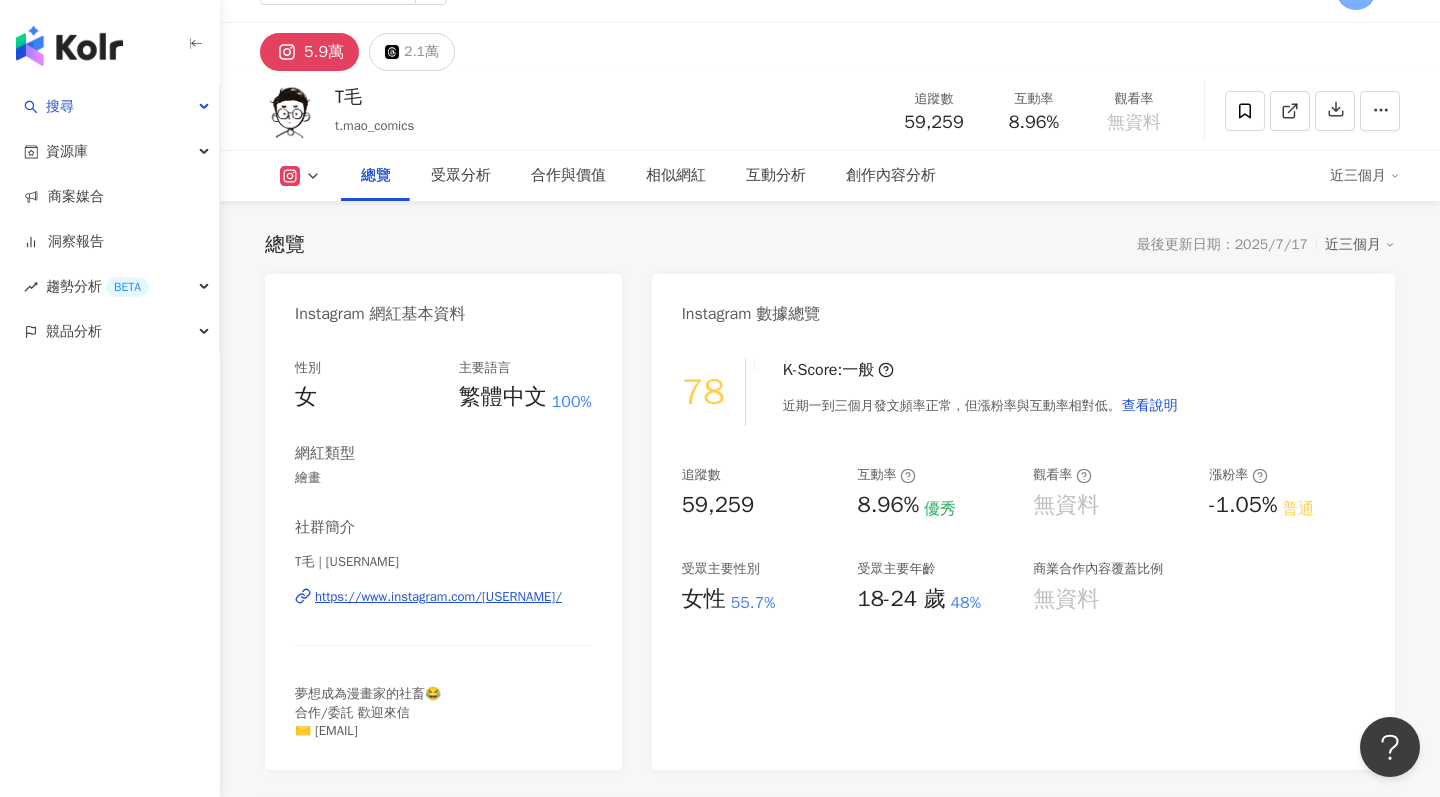 click on "https://www.instagram.com/t.mao_comics/" at bounding box center [438, 597] 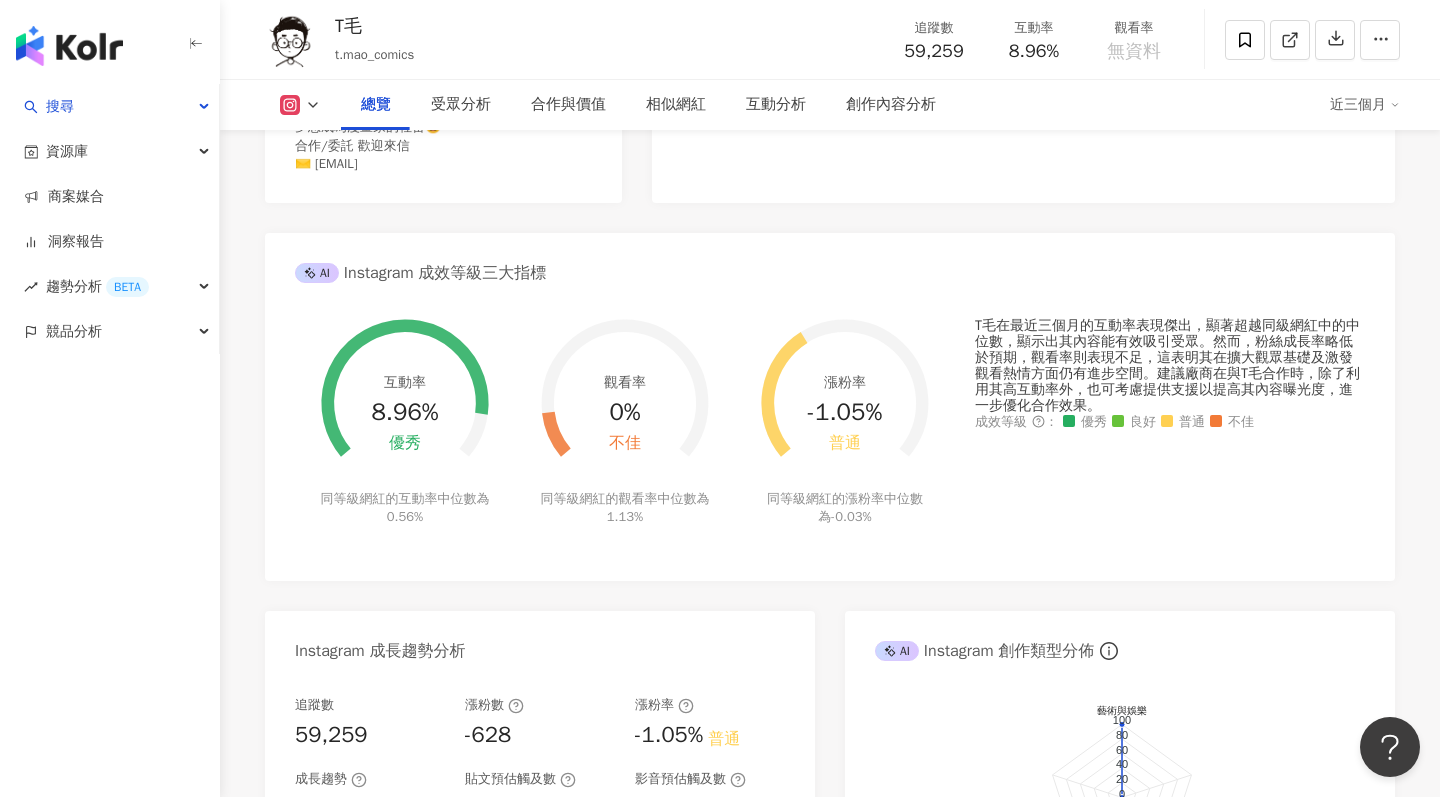 scroll, scrollTop: 1018, scrollLeft: 0, axis: vertical 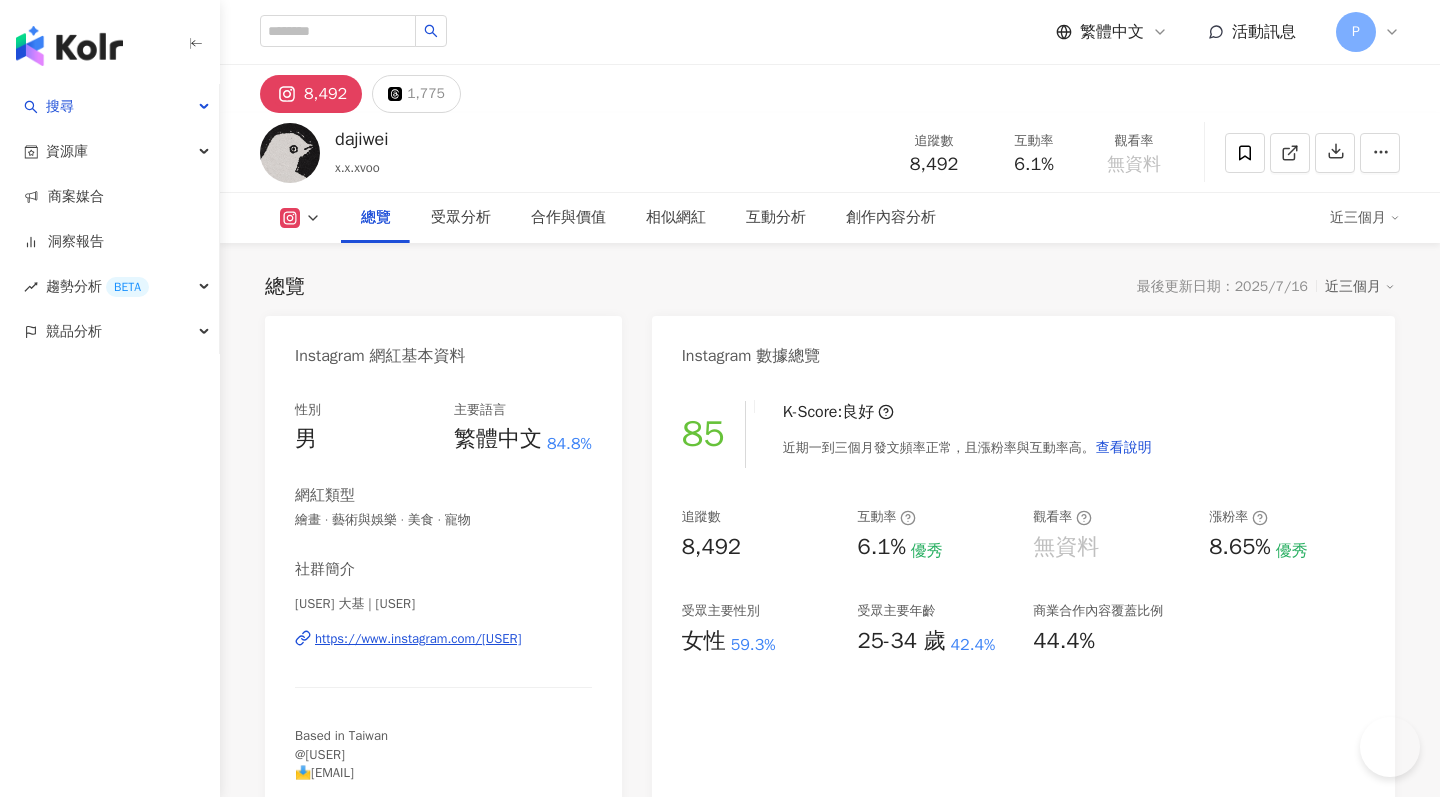 click on "https://www.instagram.com/[USER]" at bounding box center [418, 639] 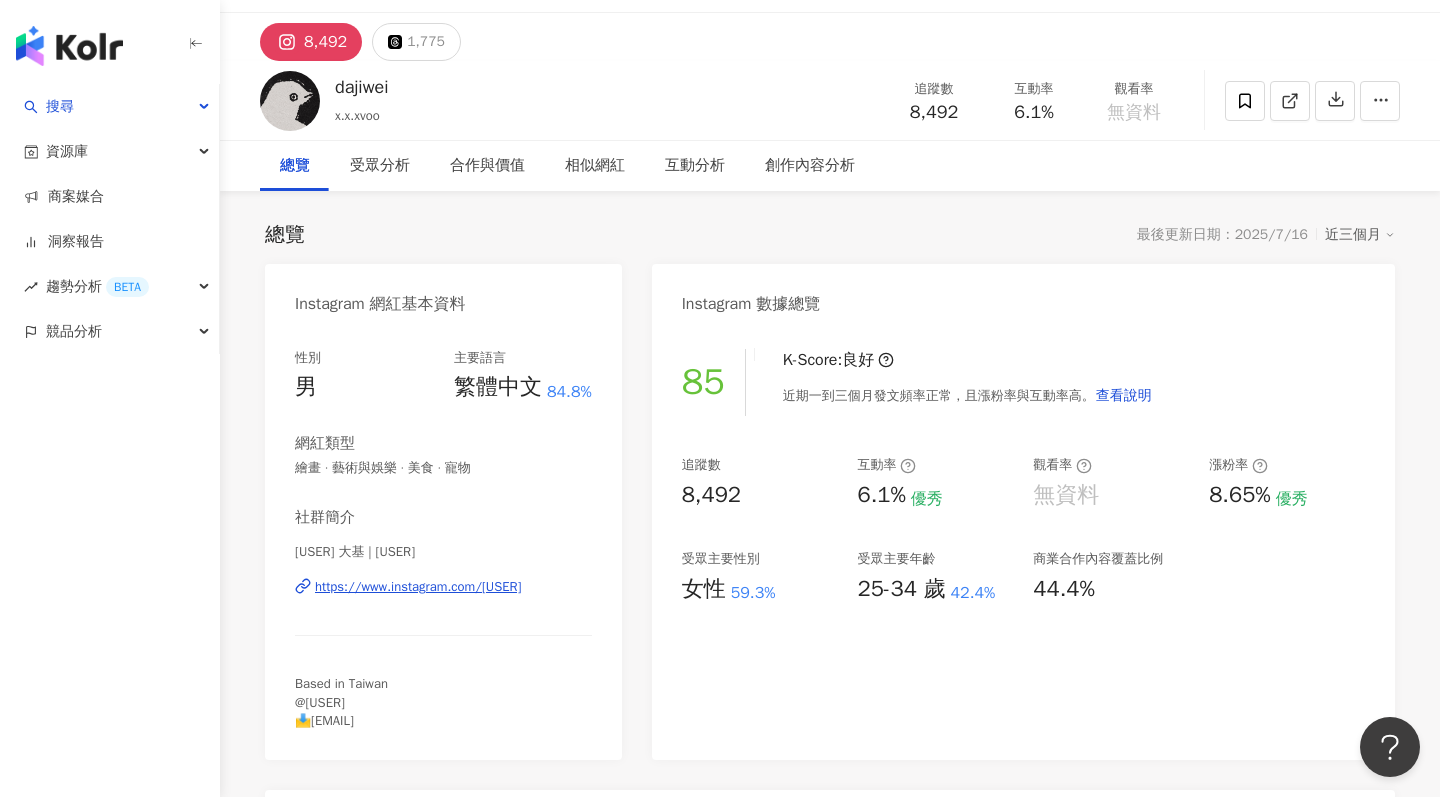 scroll, scrollTop: 0, scrollLeft: 0, axis: both 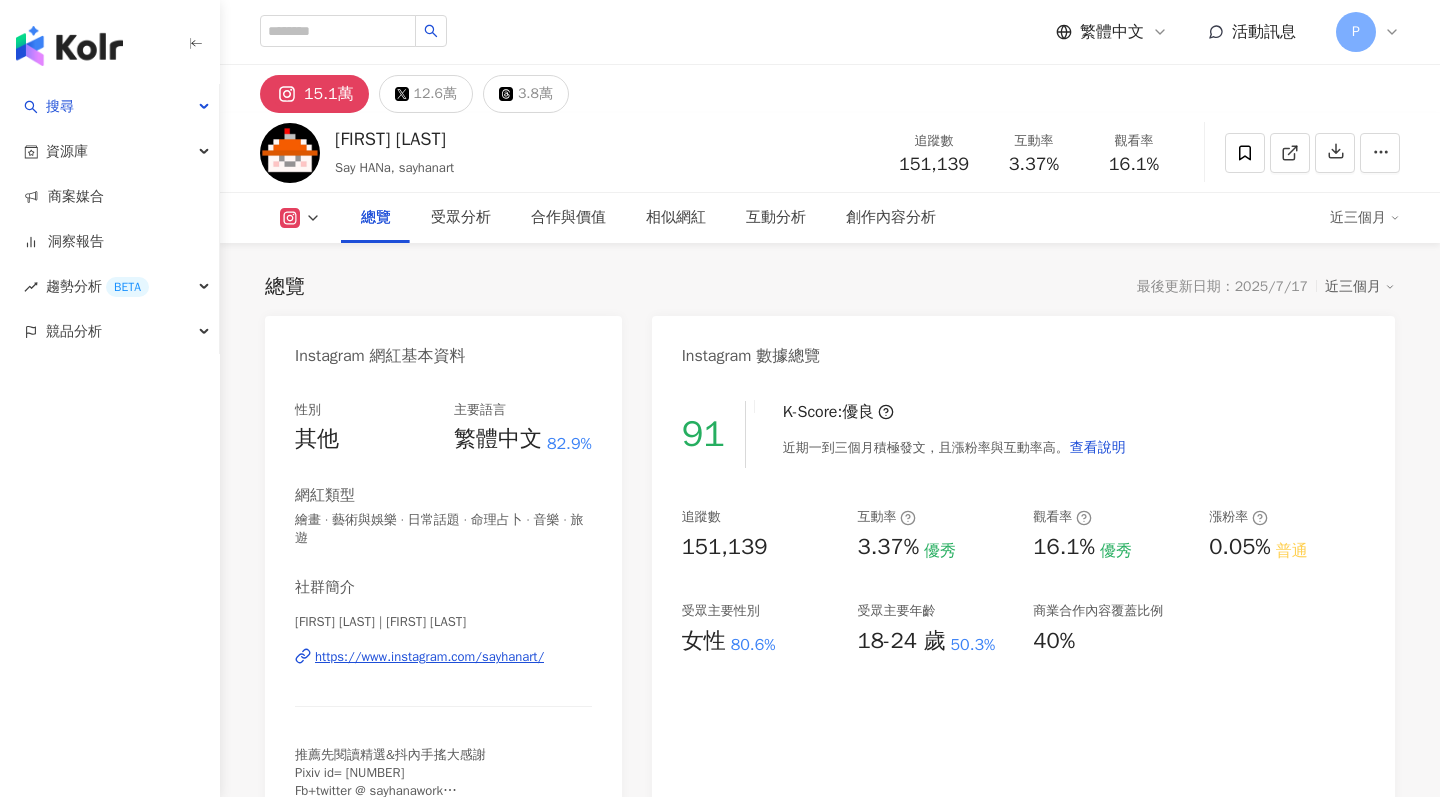 click on "https://www.instagram.com/sayhanart/" at bounding box center (429, 657) 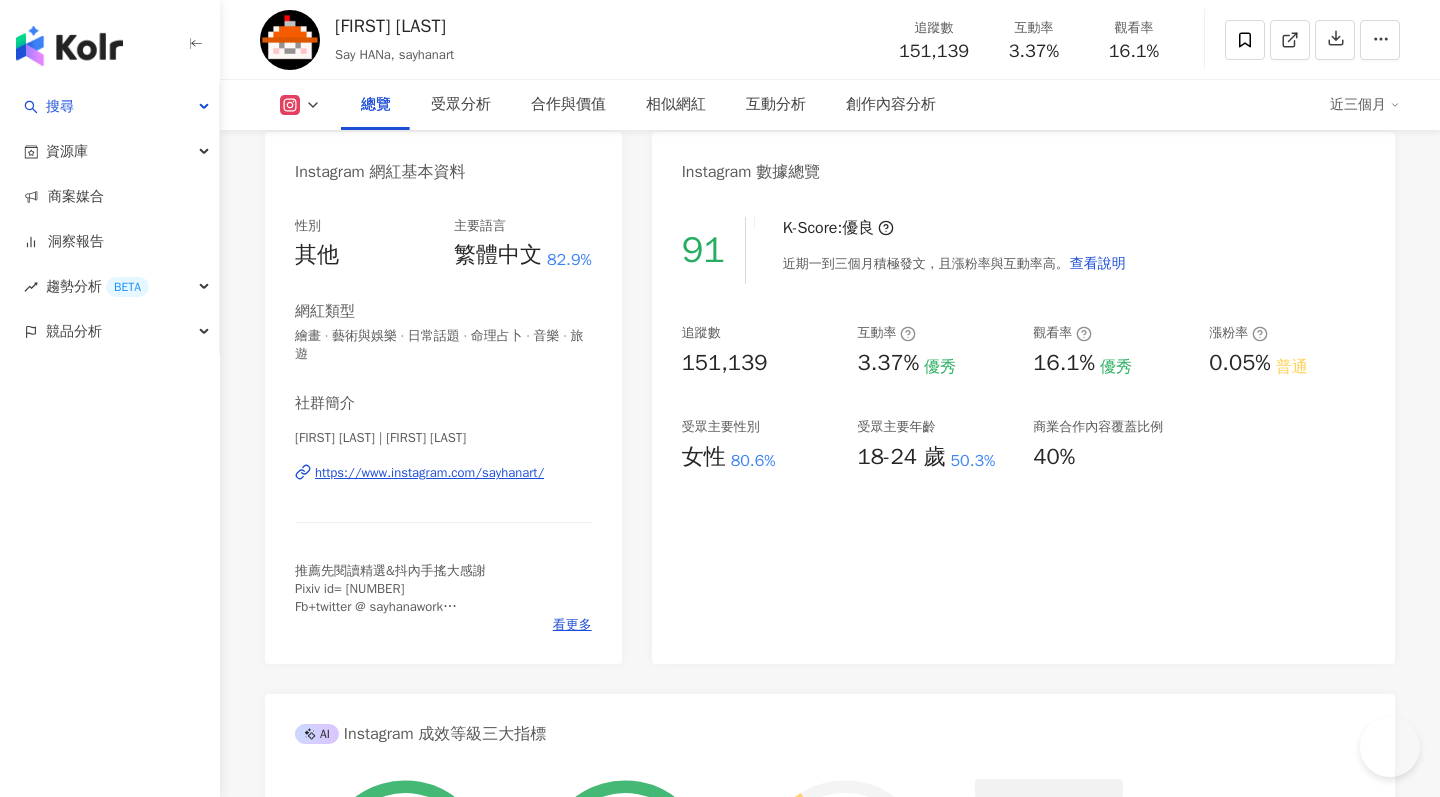 scroll, scrollTop: 0, scrollLeft: 0, axis: both 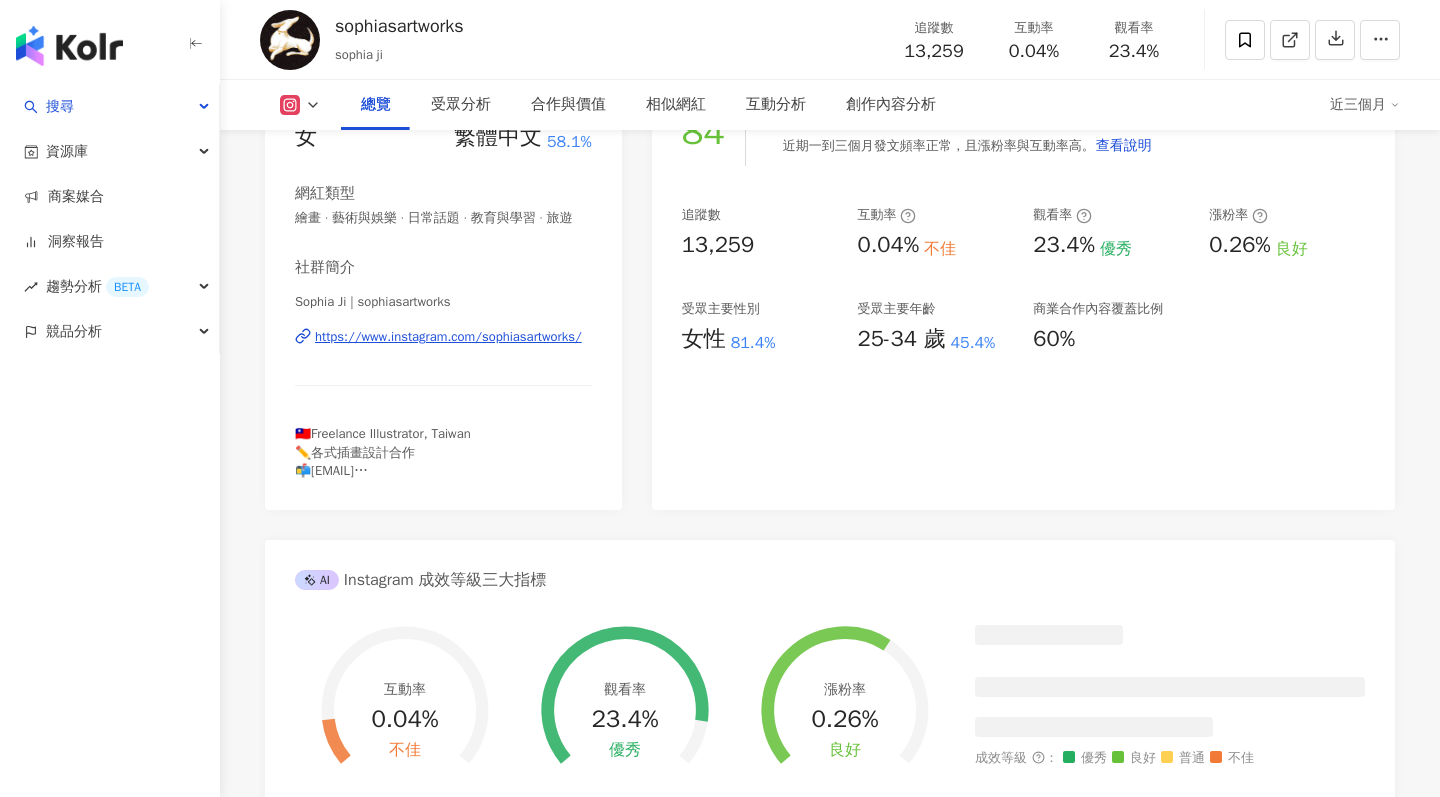 click on "https://www.instagram.com/sophiasartworks/" at bounding box center [448, 337] 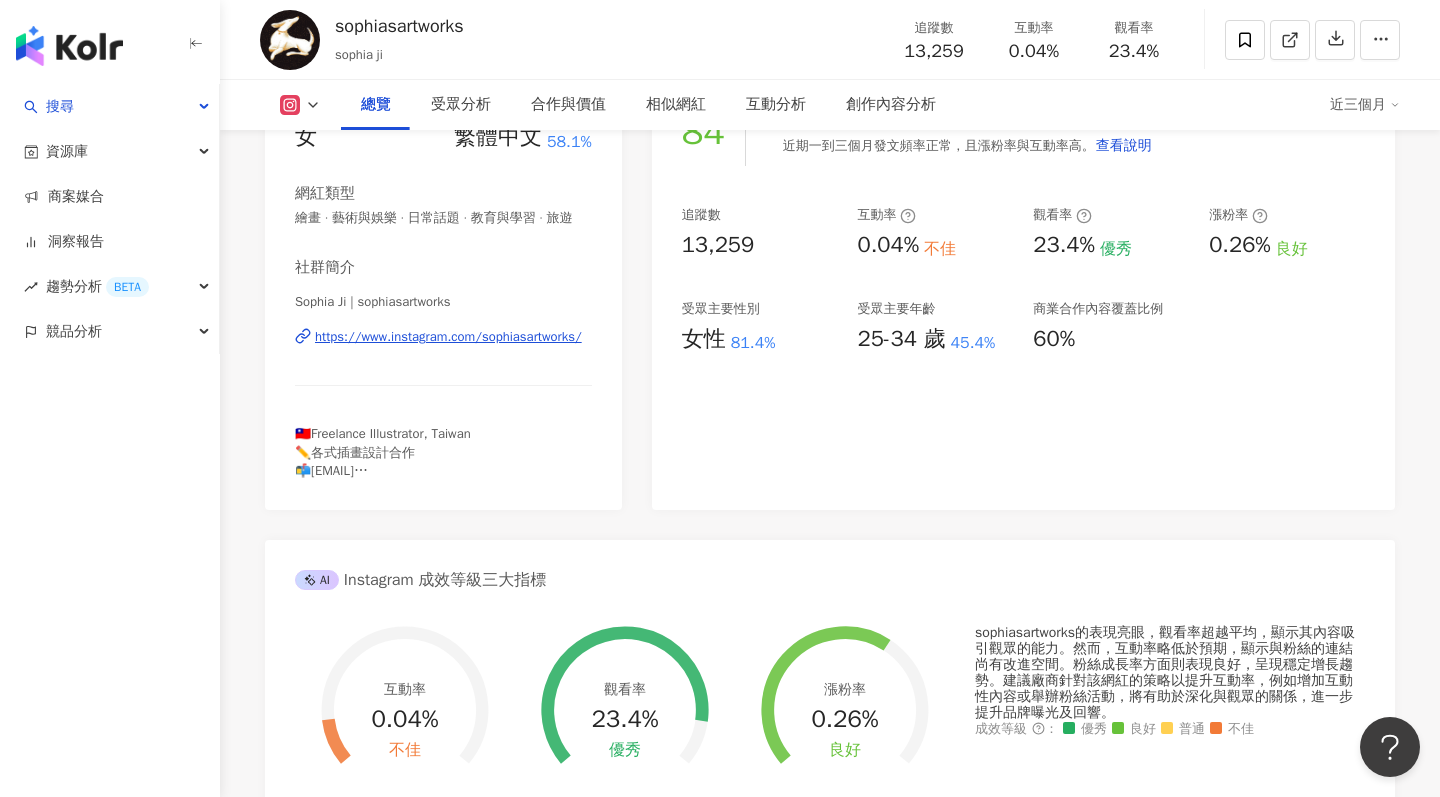 scroll, scrollTop: 0, scrollLeft: 0, axis: both 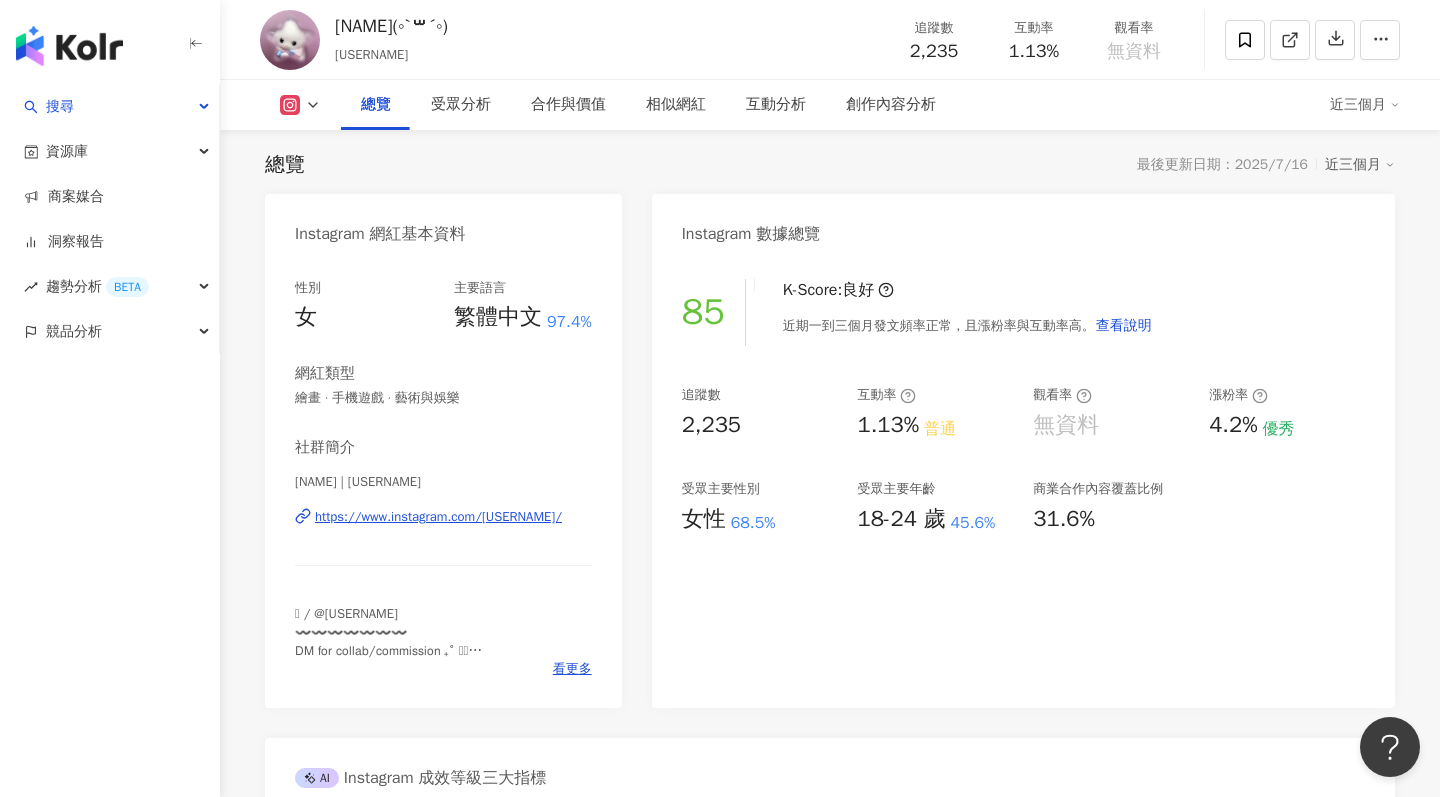 click on "https://www.instagram.com/rber._up/" at bounding box center (438, 517) 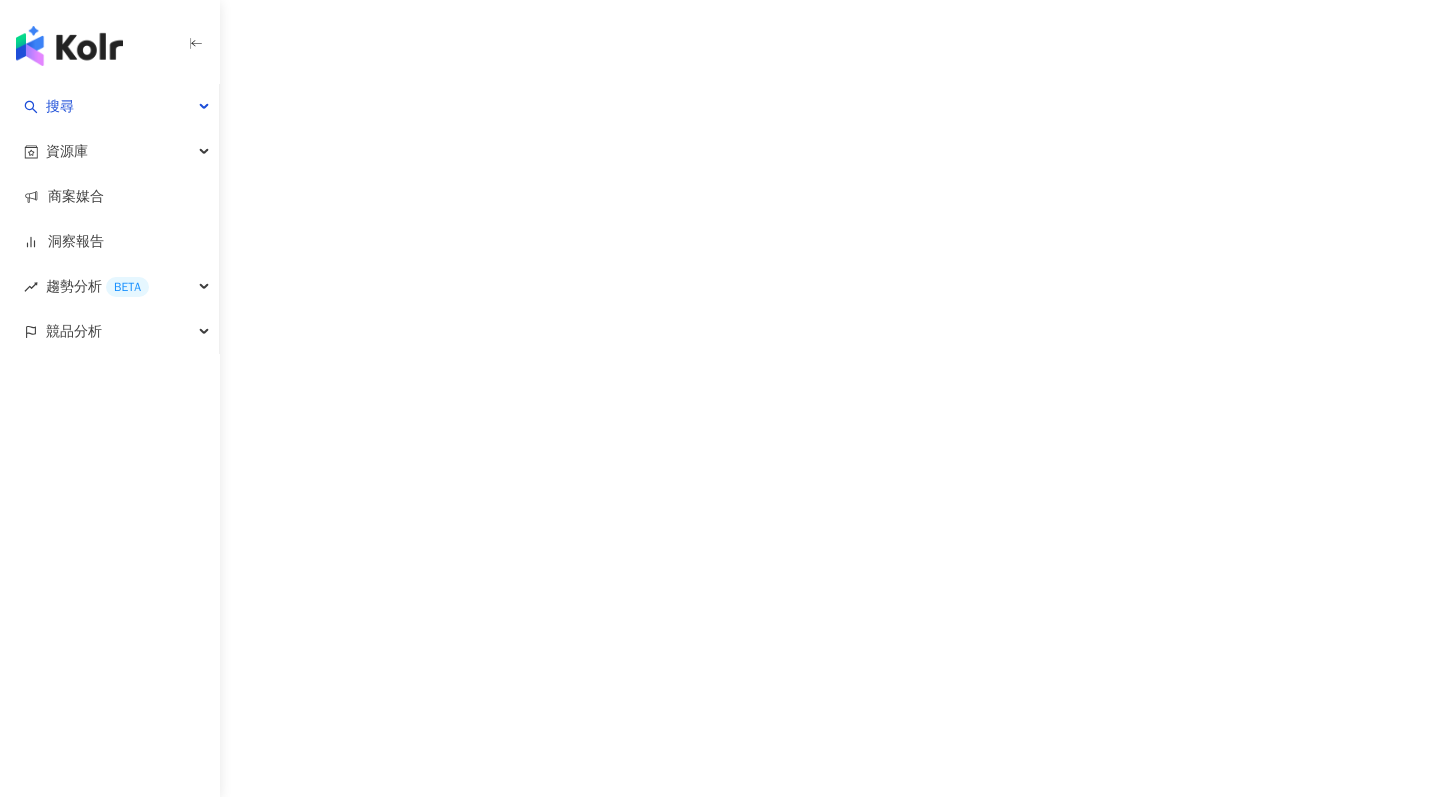 scroll, scrollTop: 0, scrollLeft: 0, axis: both 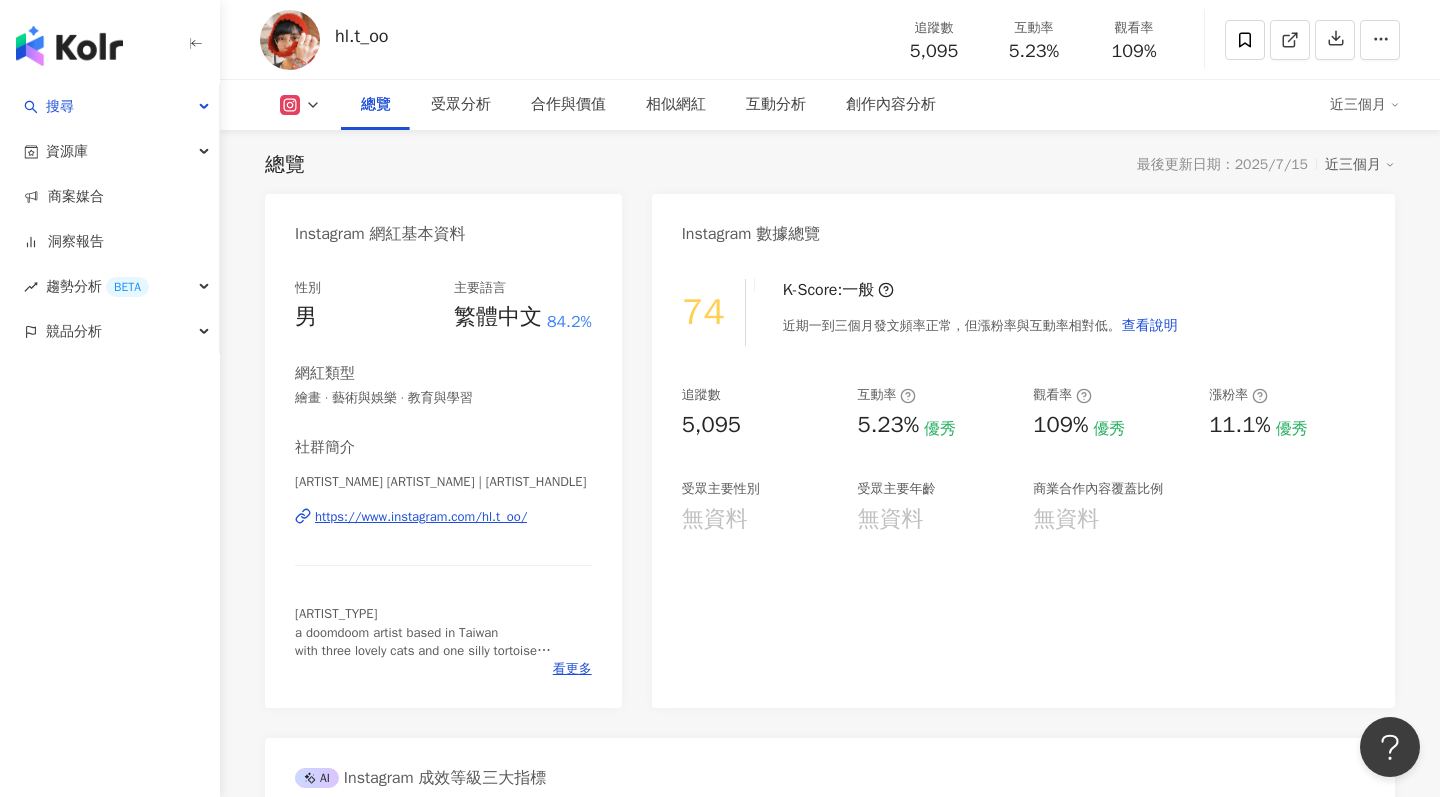 click on "https://www.instagram.com/hl.t_oo/" at bounding box center [421, 517] 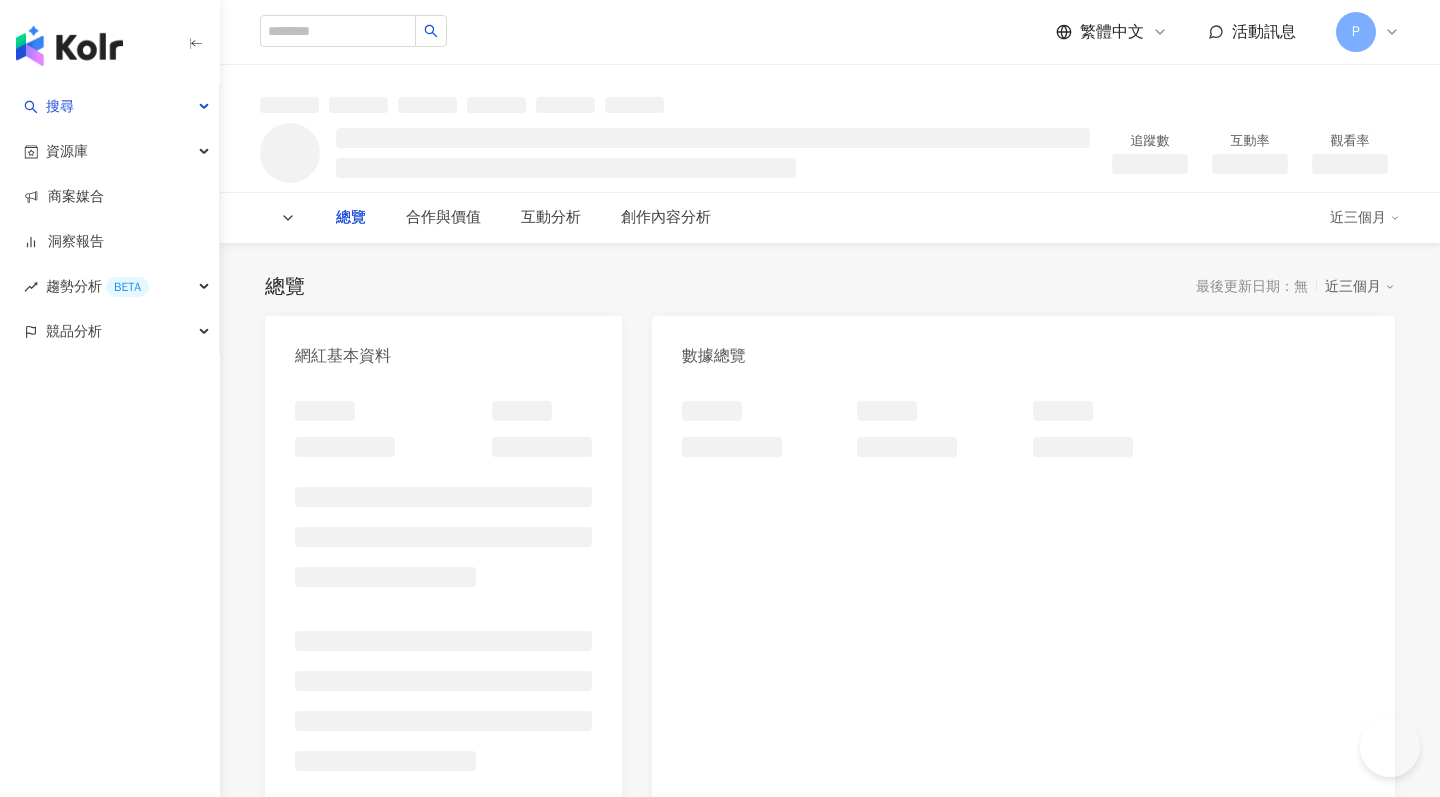 scroll, scrollTop: 0, scrollLeft: 0, axis: both 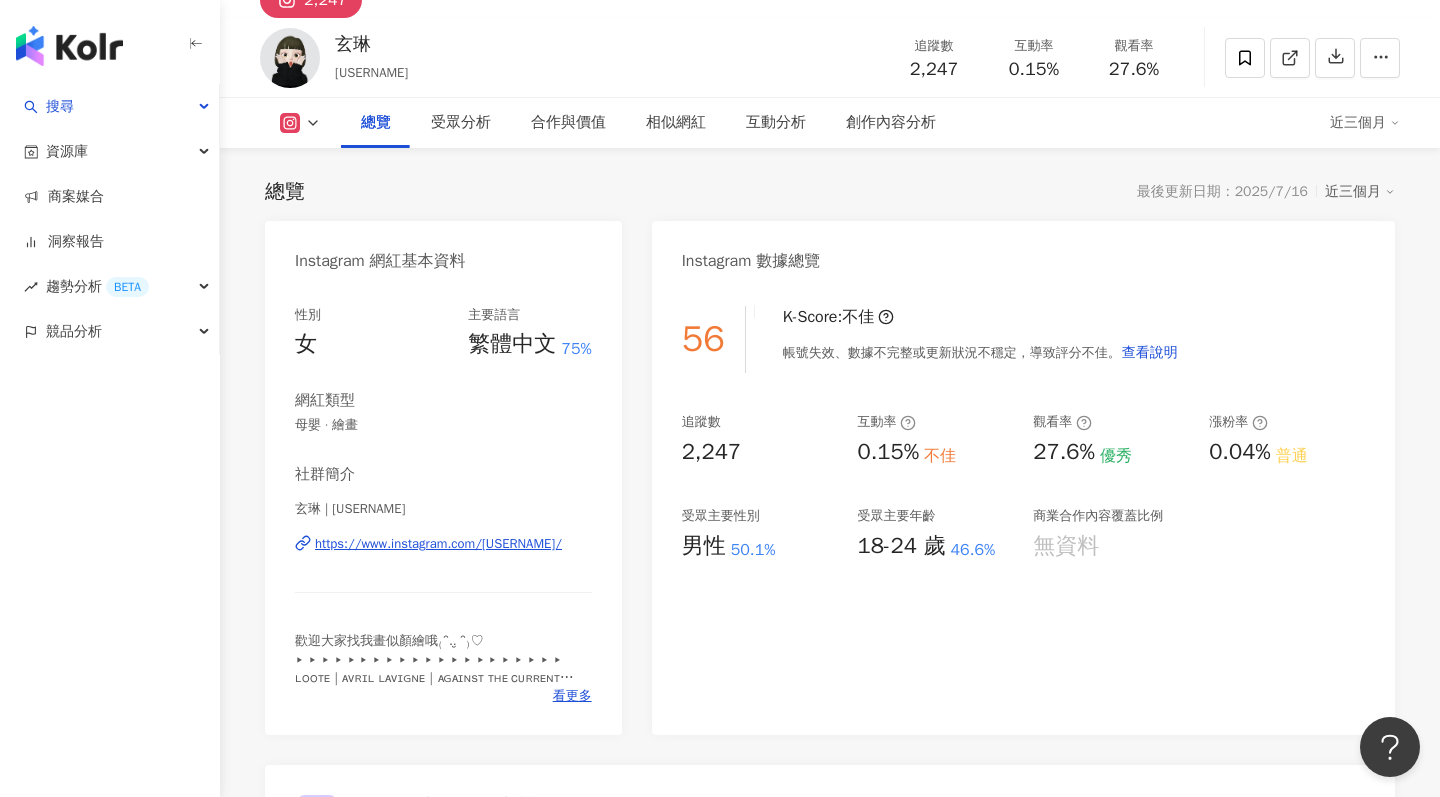click on "https://www.instagram.com/__nnnn751/" at bounding box center [438, 544] 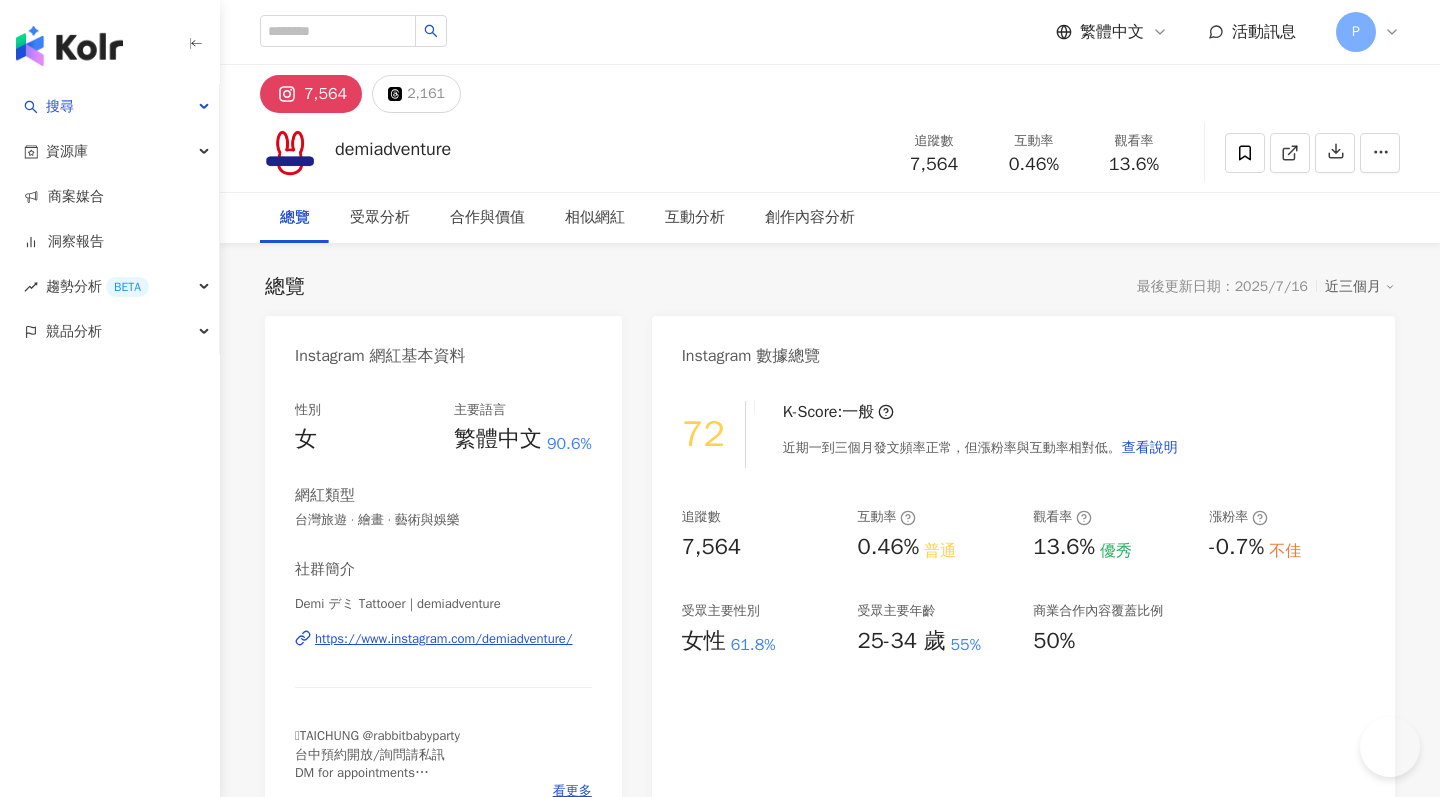 scroll, scrollTop: 0, scrollLeft: 0, axis: both 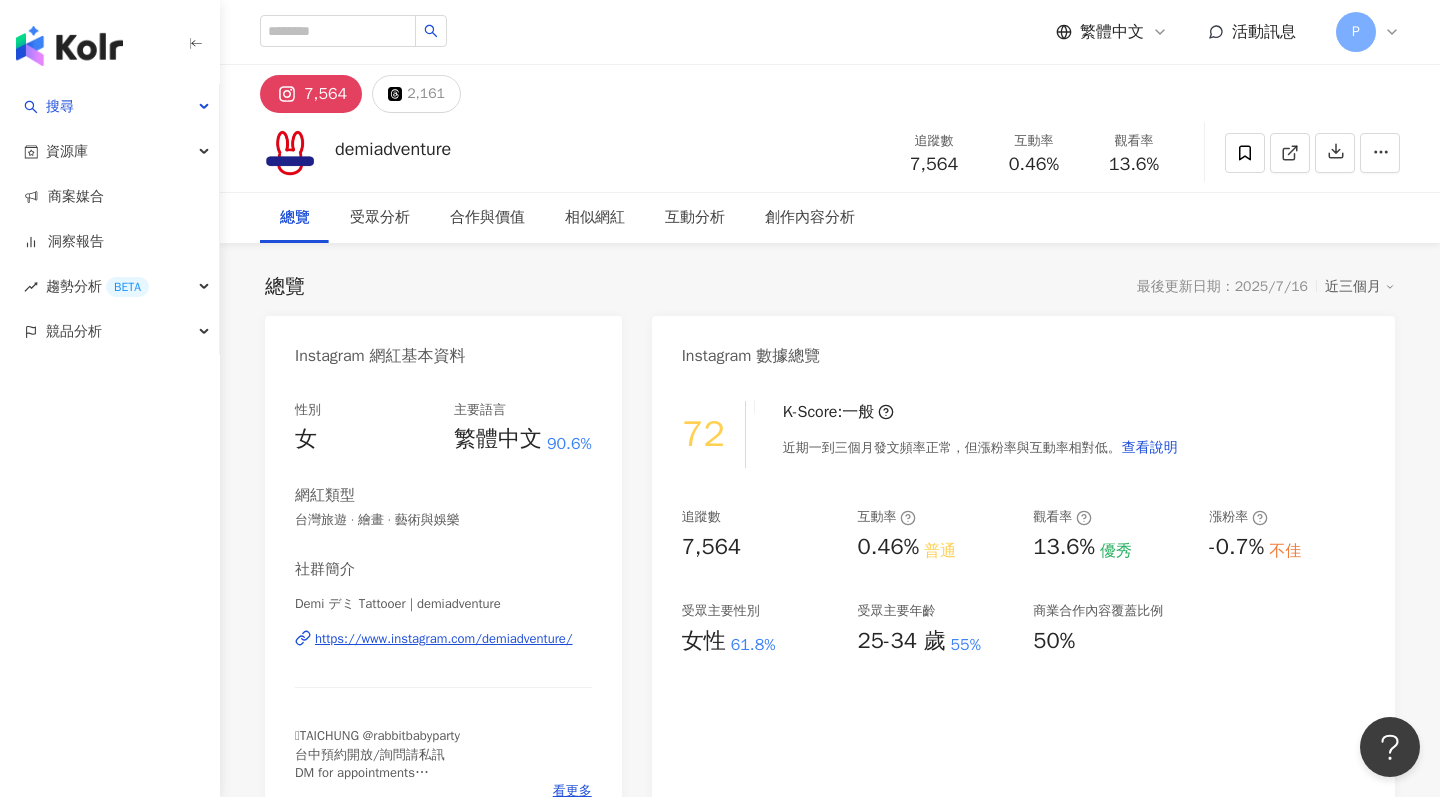 drag, startPoint x: 545, startPoint y: 637, endPoint x: 881, endPoint y: 79, distance: 651.3524 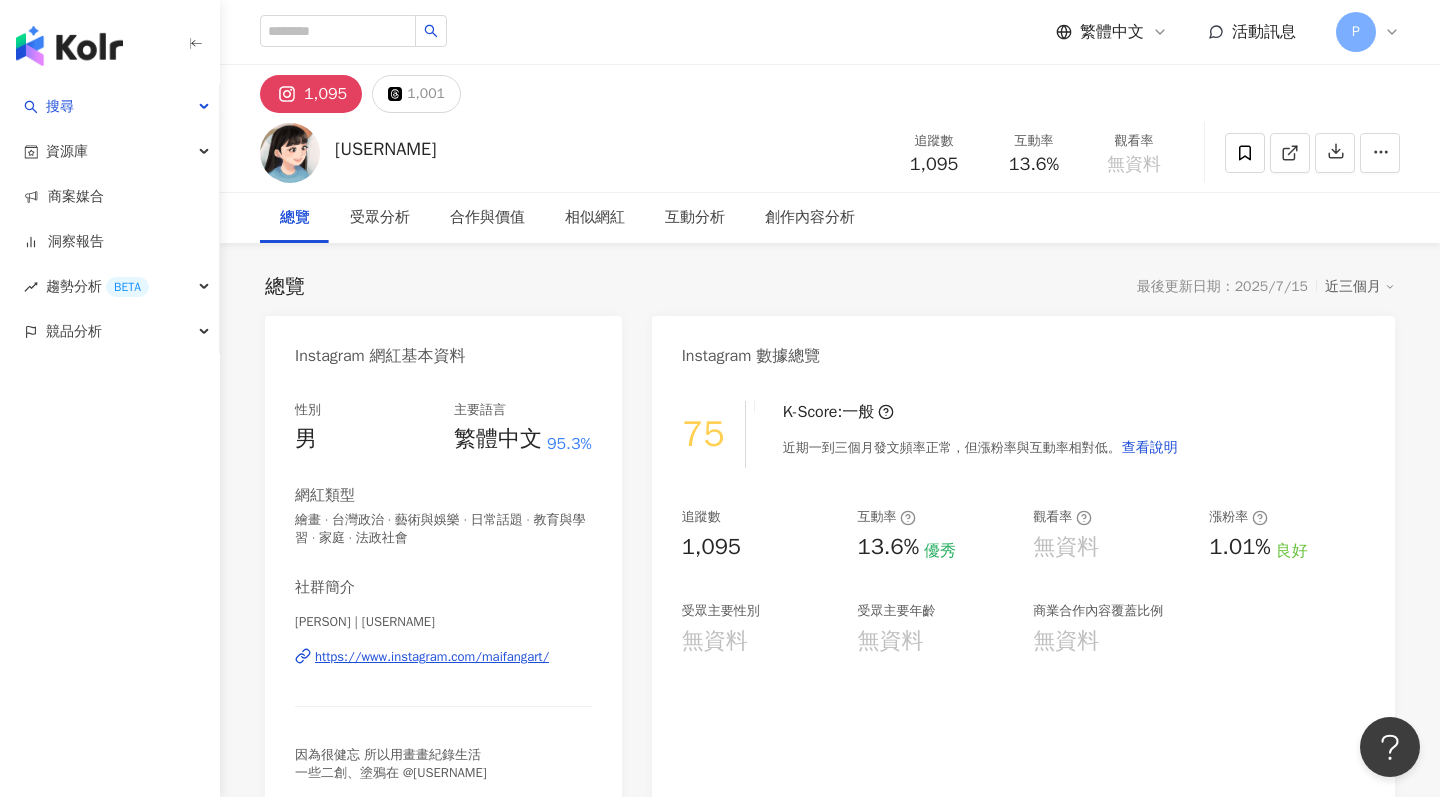 scroll, scrollTop: 0, scrollLeft: 0, axis: both 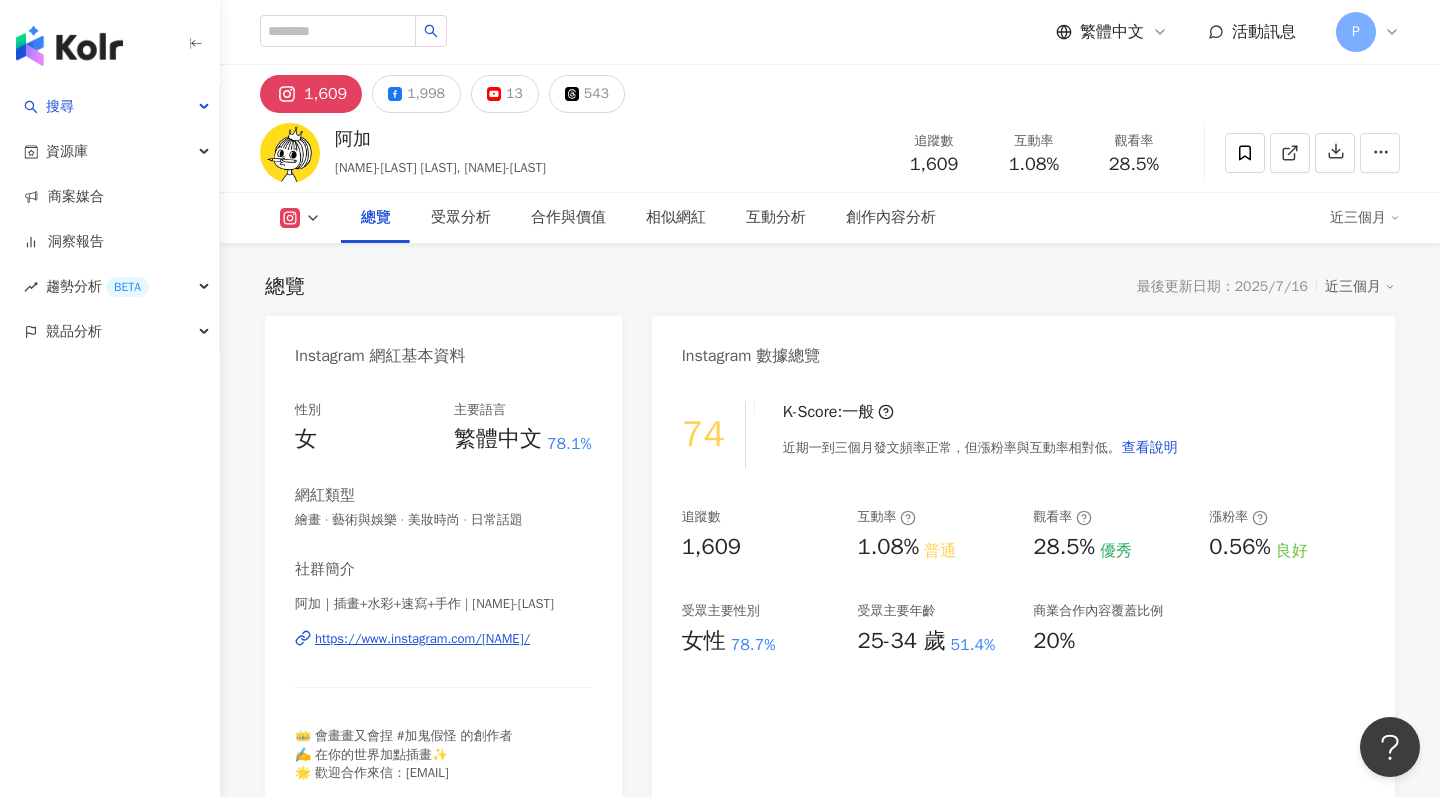 click on "https://www.instagram.com/rueijiawang/" at bounding box center (422, 639) 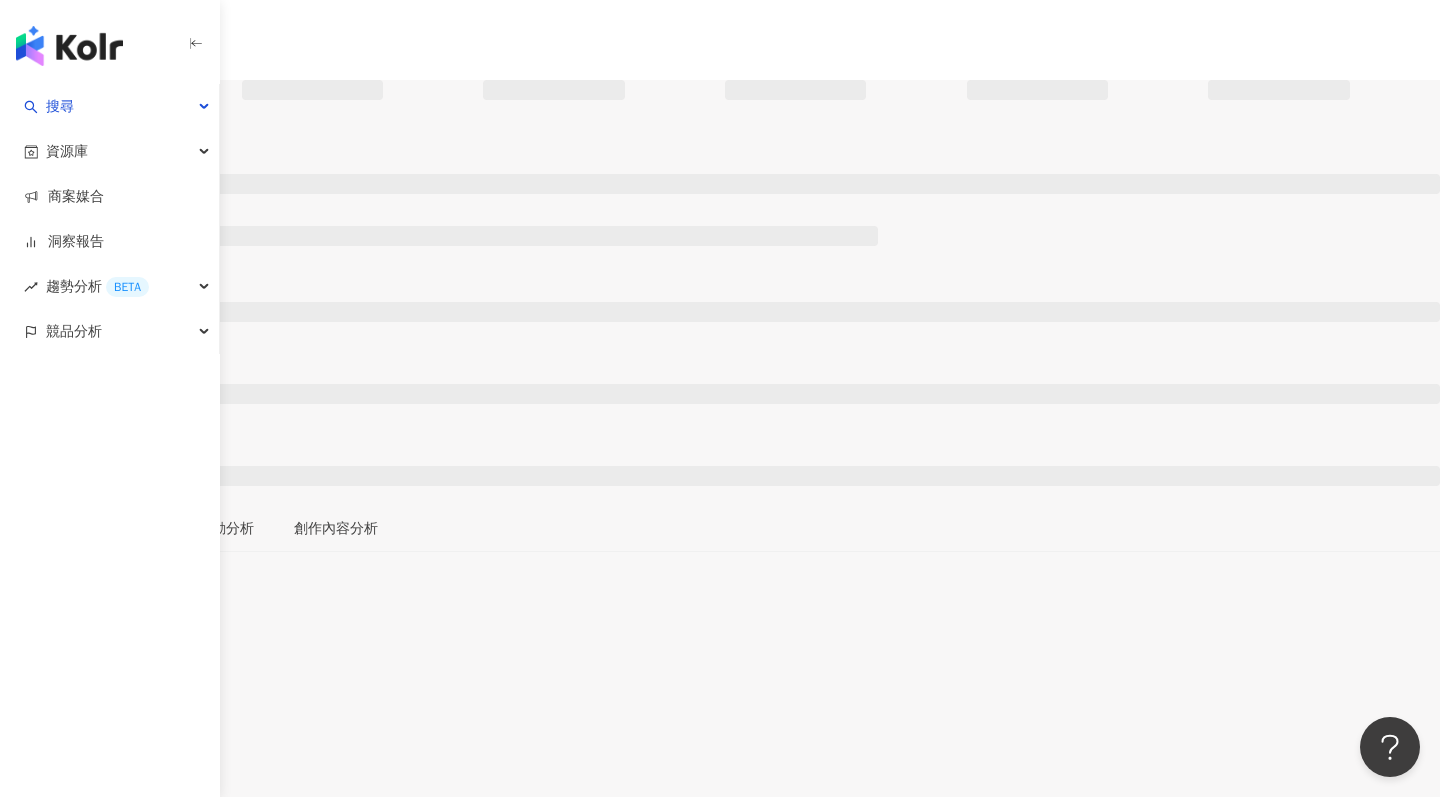 scroll, scrollTop: 0, scrollLeft: 0, axis: both 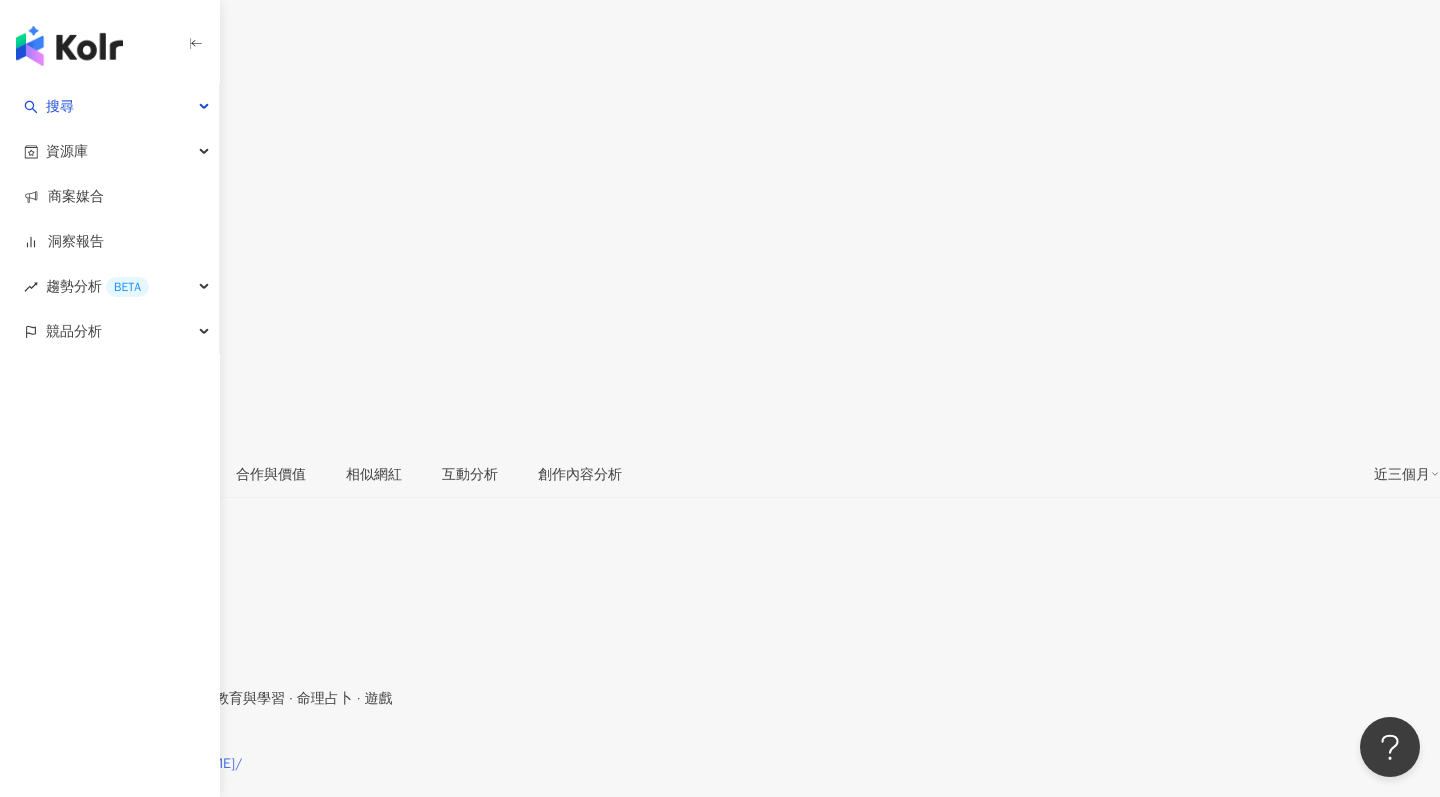 click on "https://www.example.com/[NAME]/" at bounding box center [131, 764] 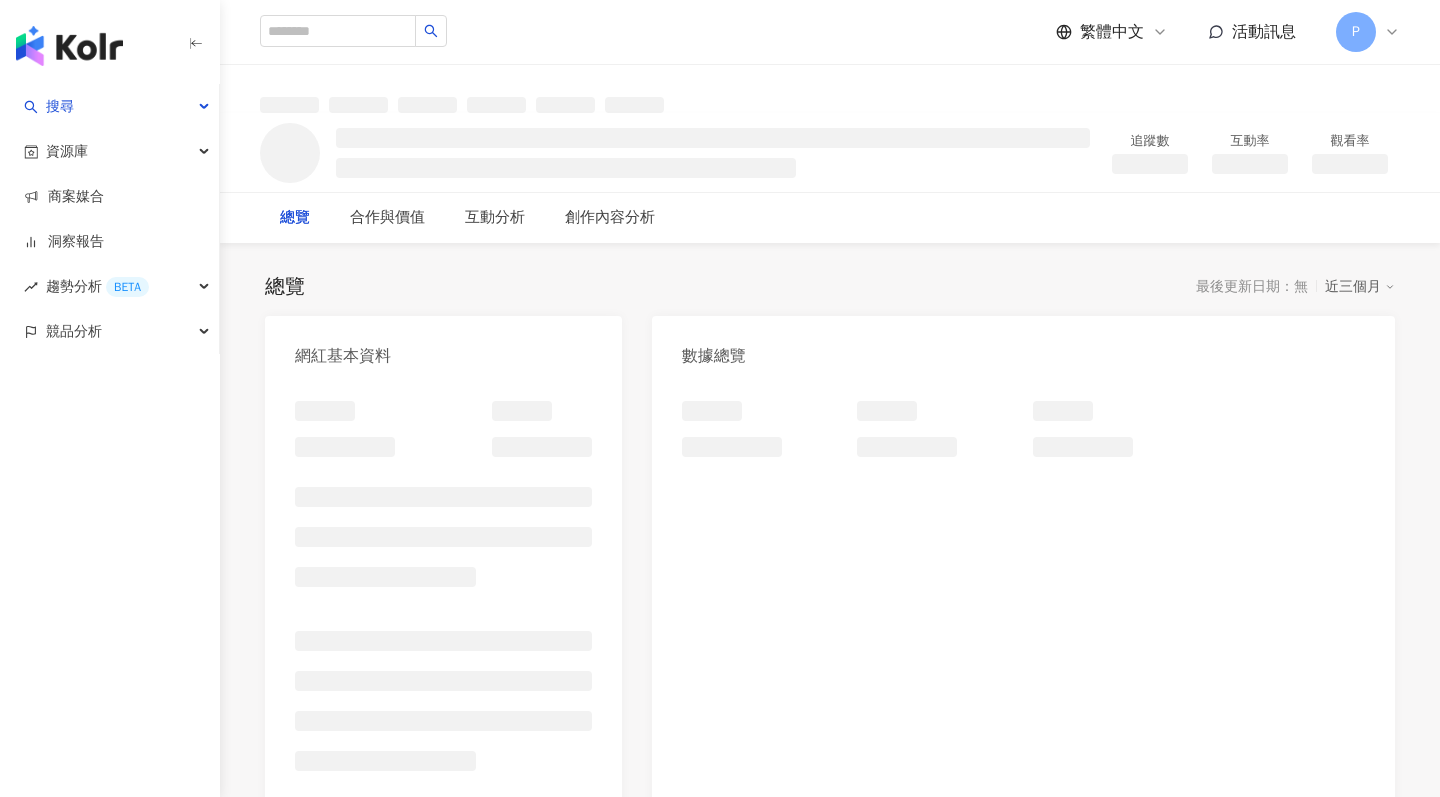 scroll, scrollTop: 0, scrollLeft: 0, axis: both 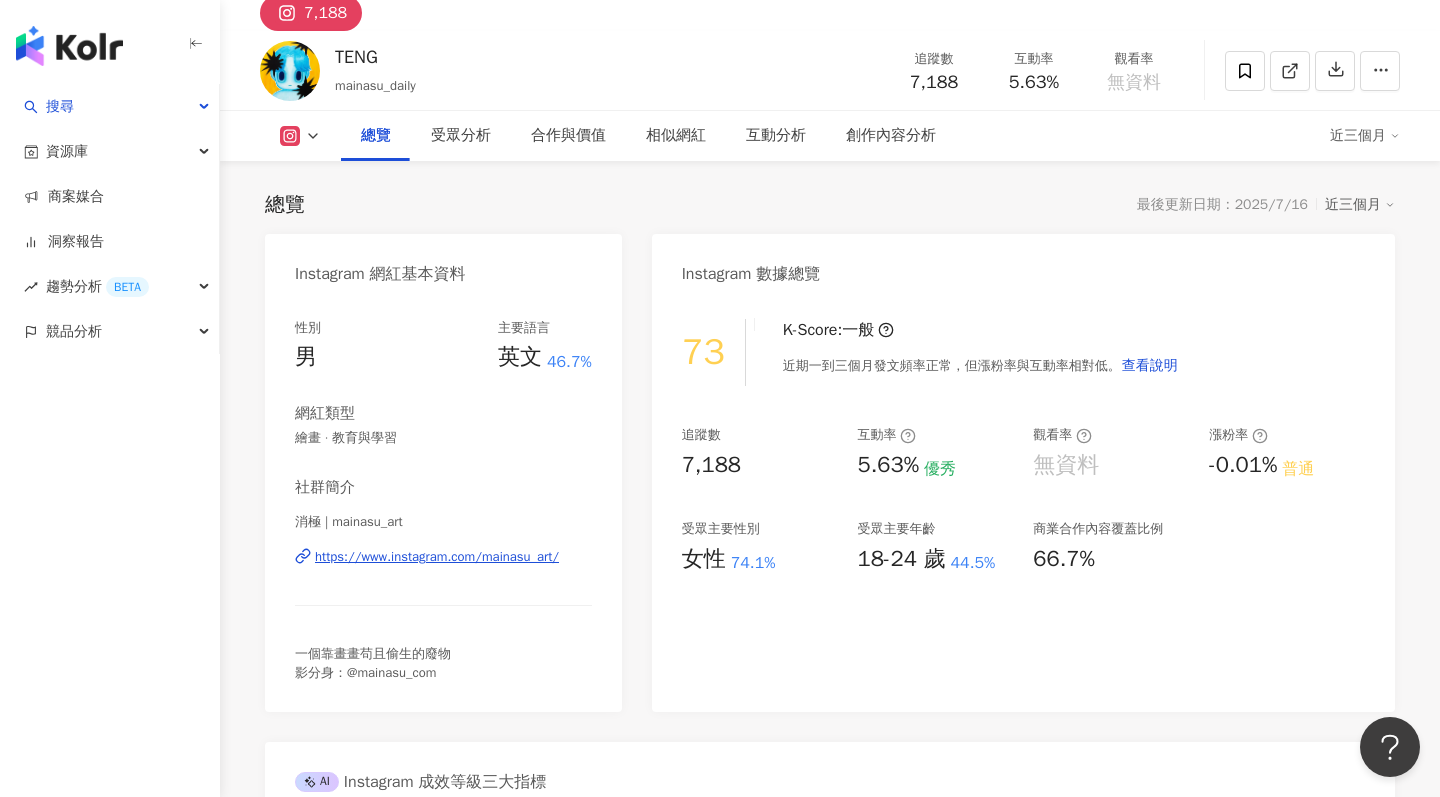 click on "https://www.instagram.com/mainasu_art/" at bounding box center [437, 557] 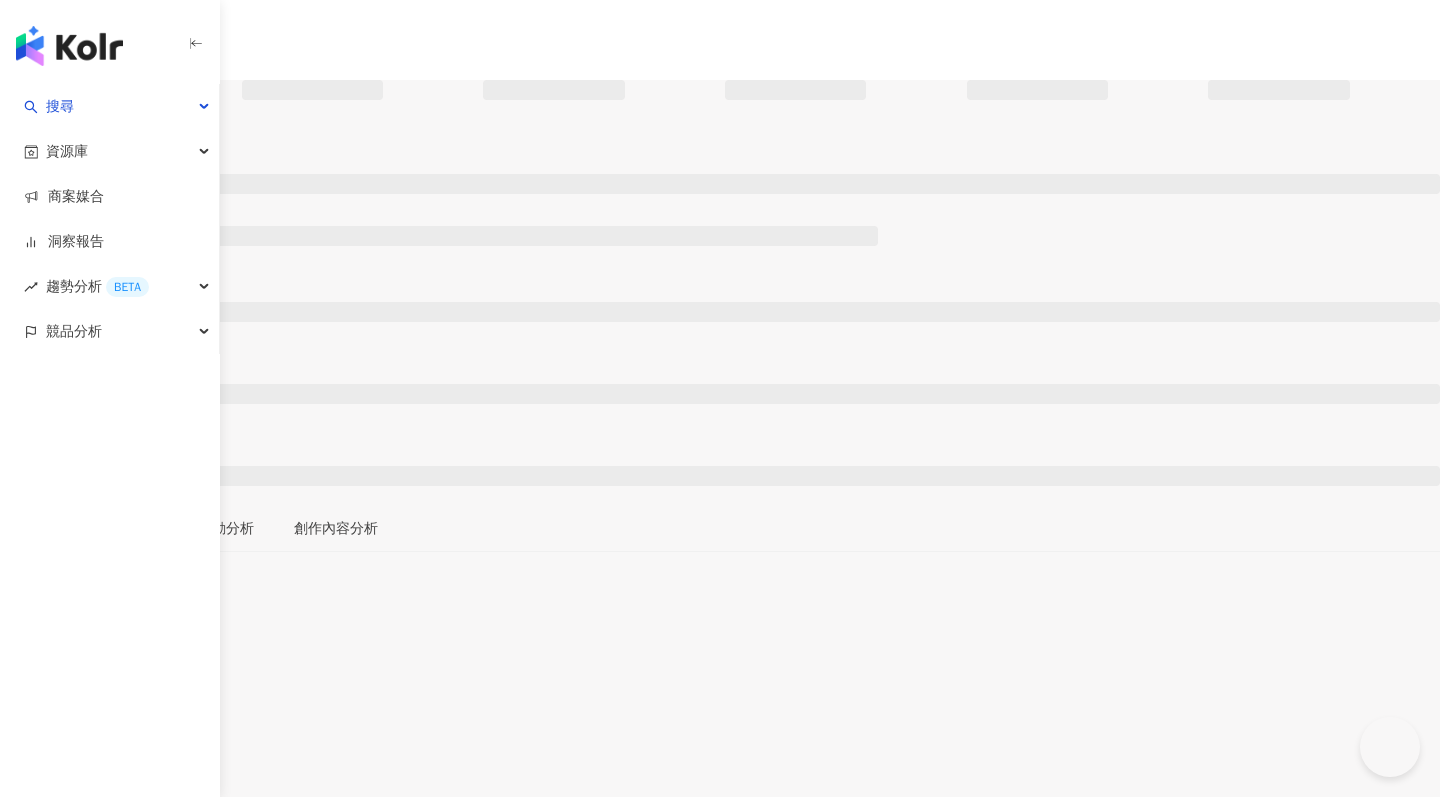 scroll, scrollTop: 0, scrollLeft: 0, axis: both 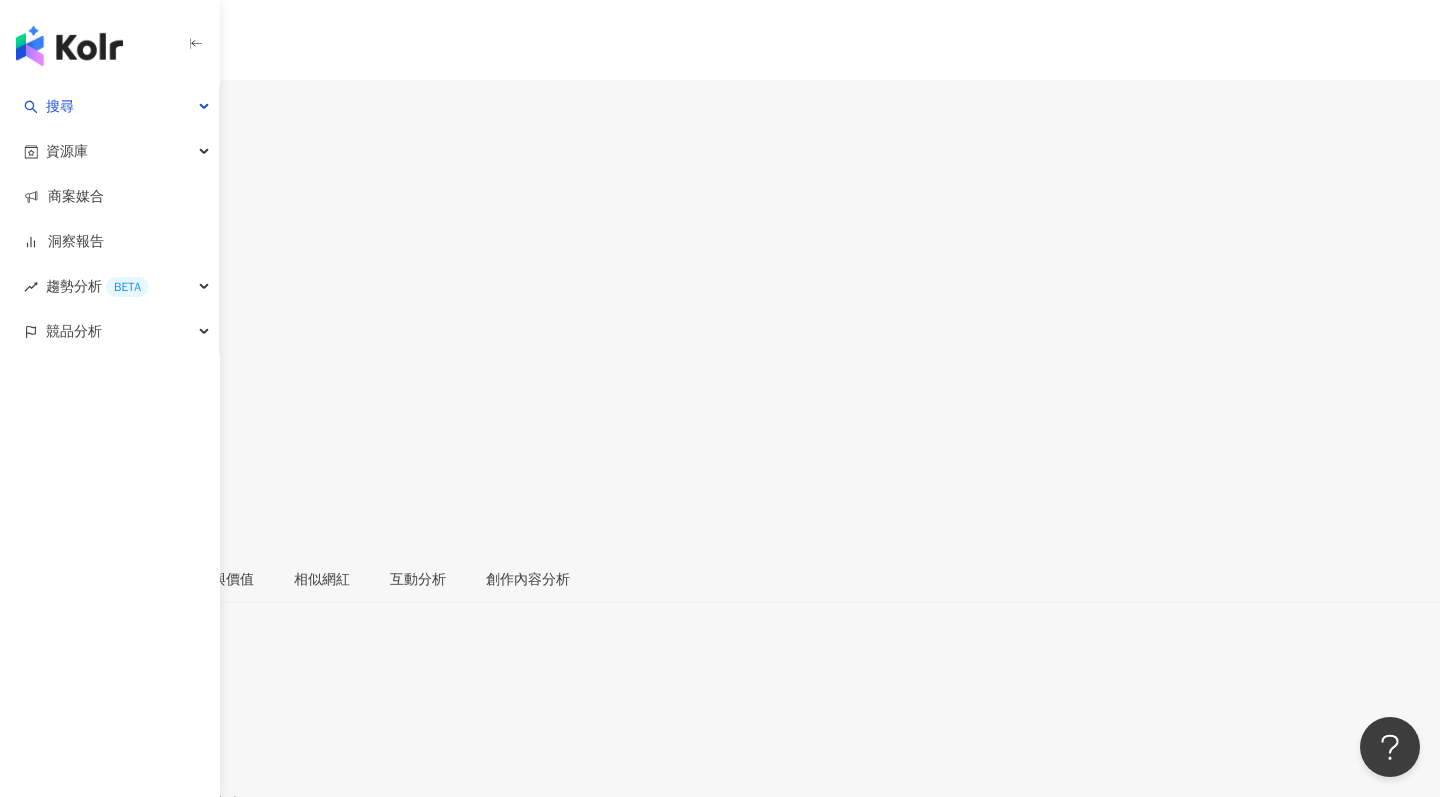 click on "https://www.instagram.com/chingko1221/" at bounding box center (153, 869) 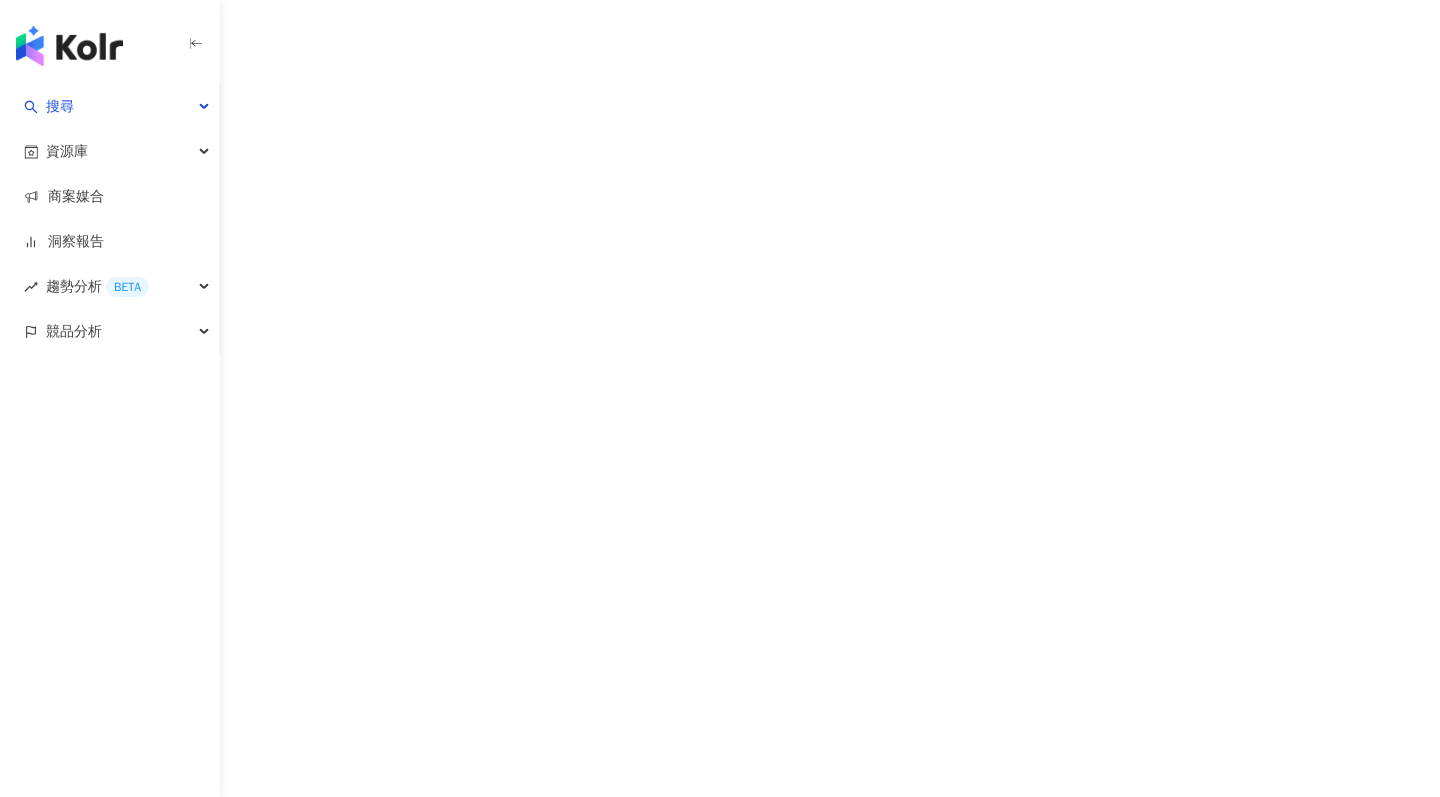 scroll, scrollTop: 0, scrollLeft: 0, axis: both 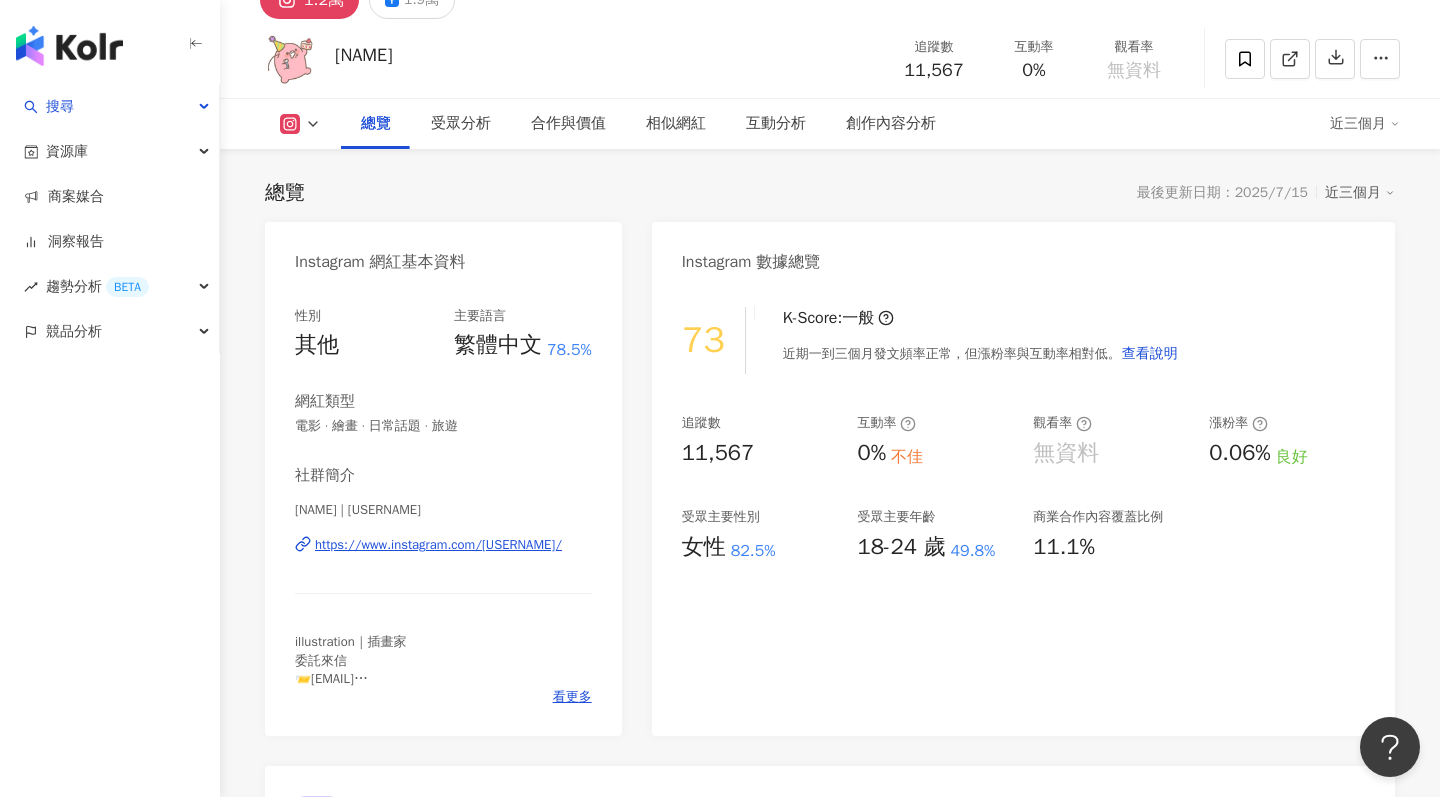 click on "https://www.instagram.com/miying23/" at bounding box center (438, 545) 